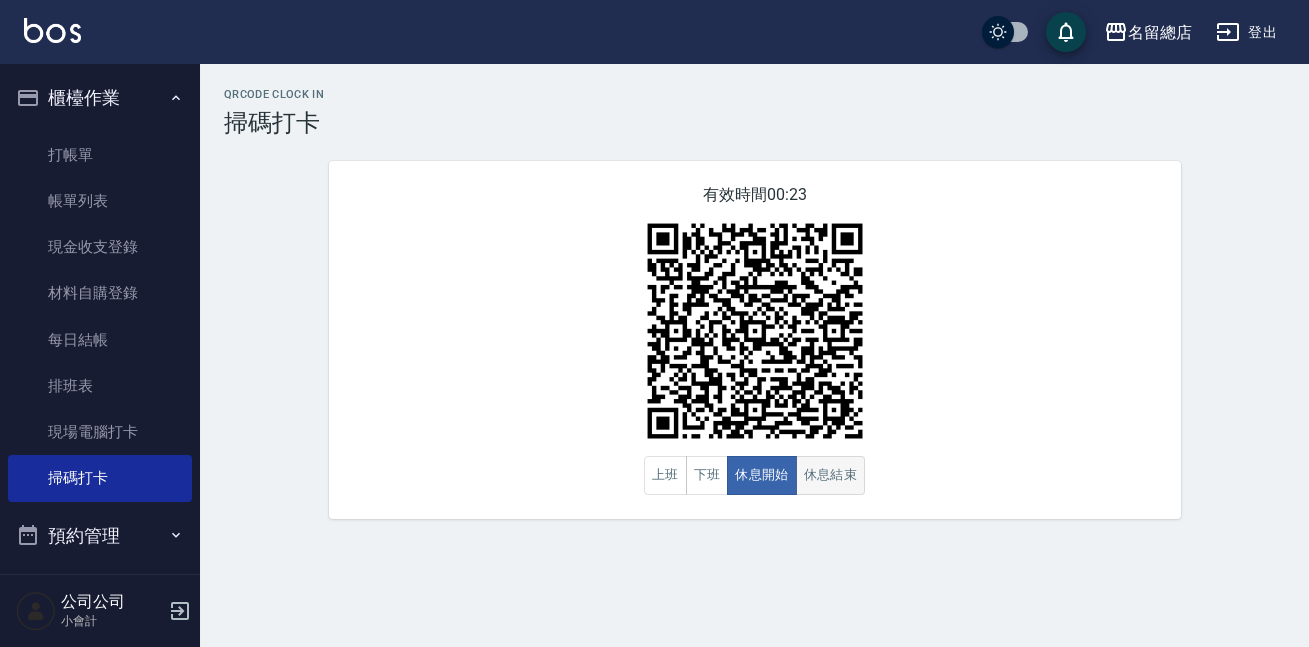 scroll, scrollTop: 0, scrollLeft: 0, axis: both 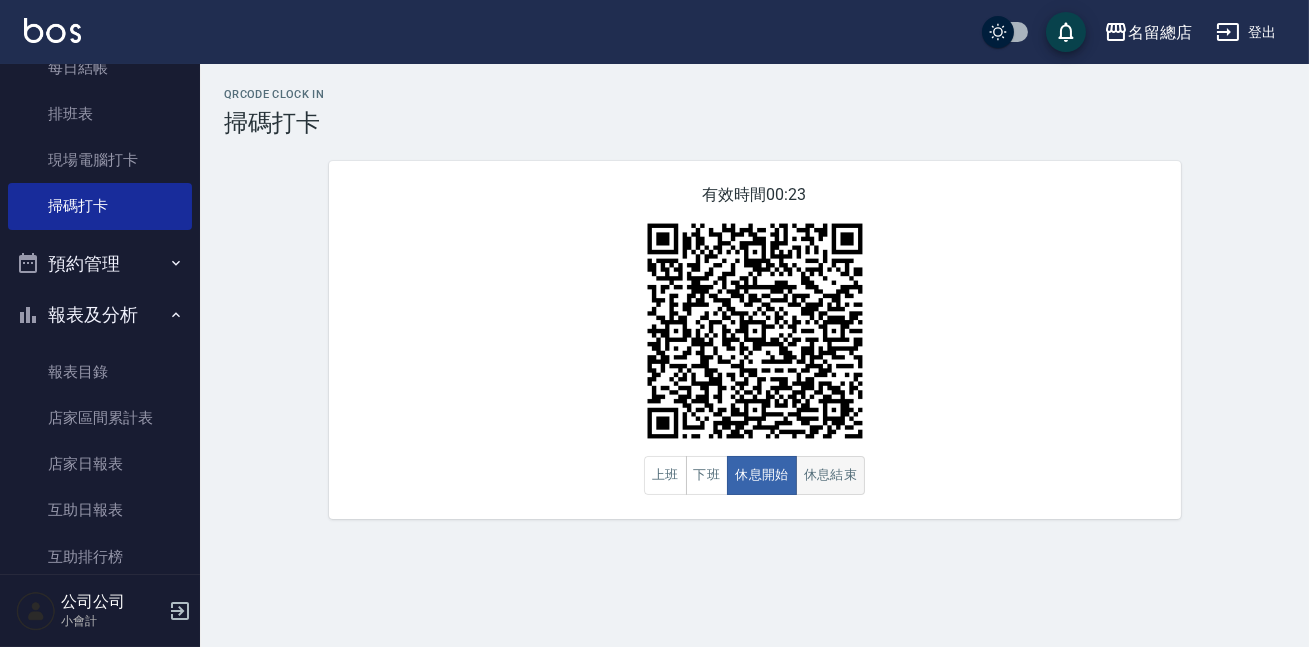 click on "休息結束" at bounding box center (831, 475) 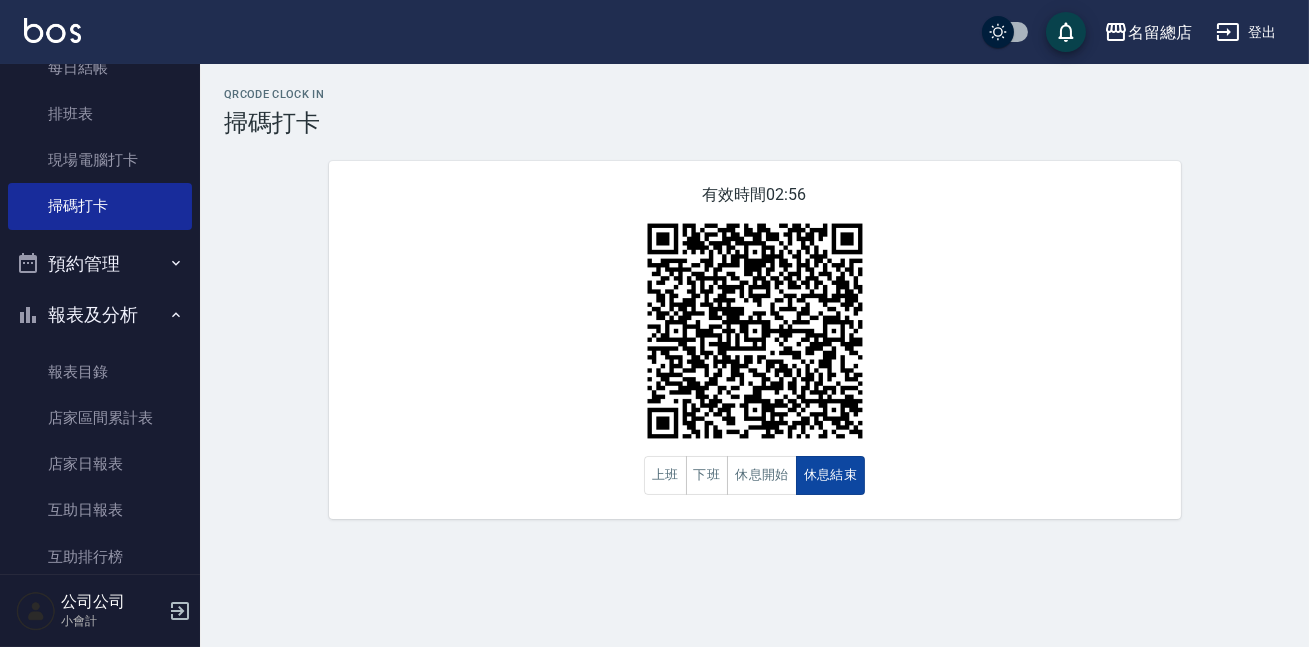click on "休息結束" at bounding box center (831, 475) 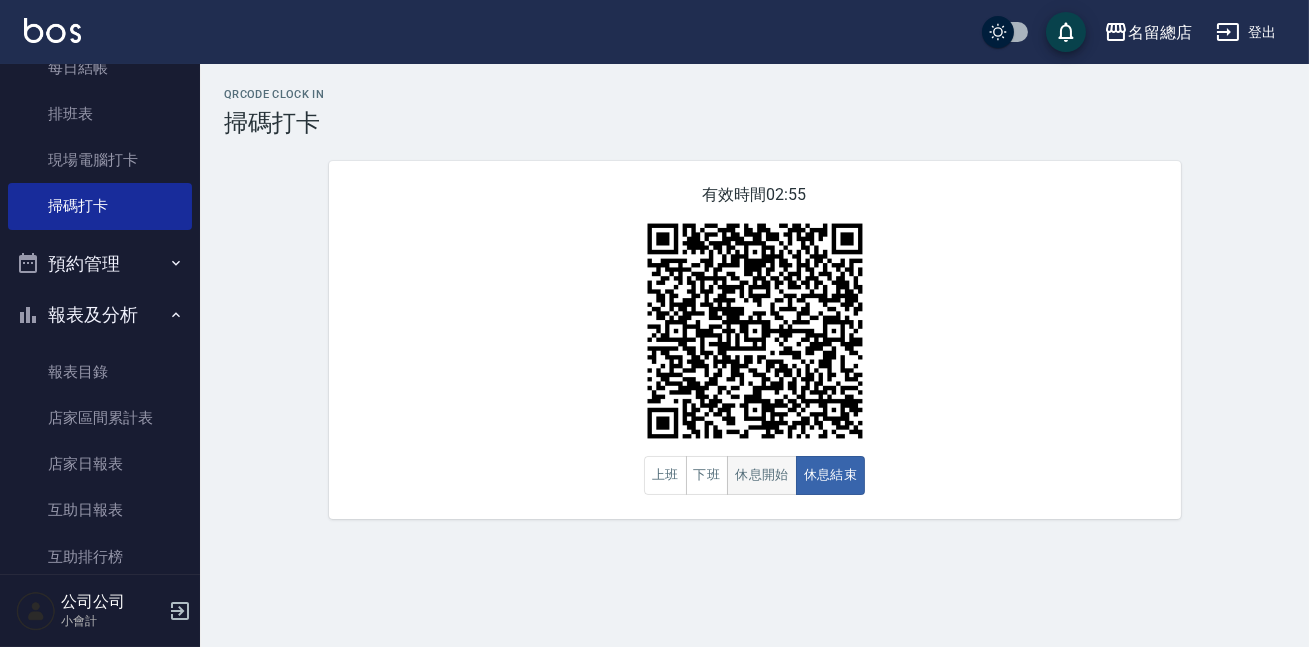 click on "休息開始" at bounding box center (762, 475) 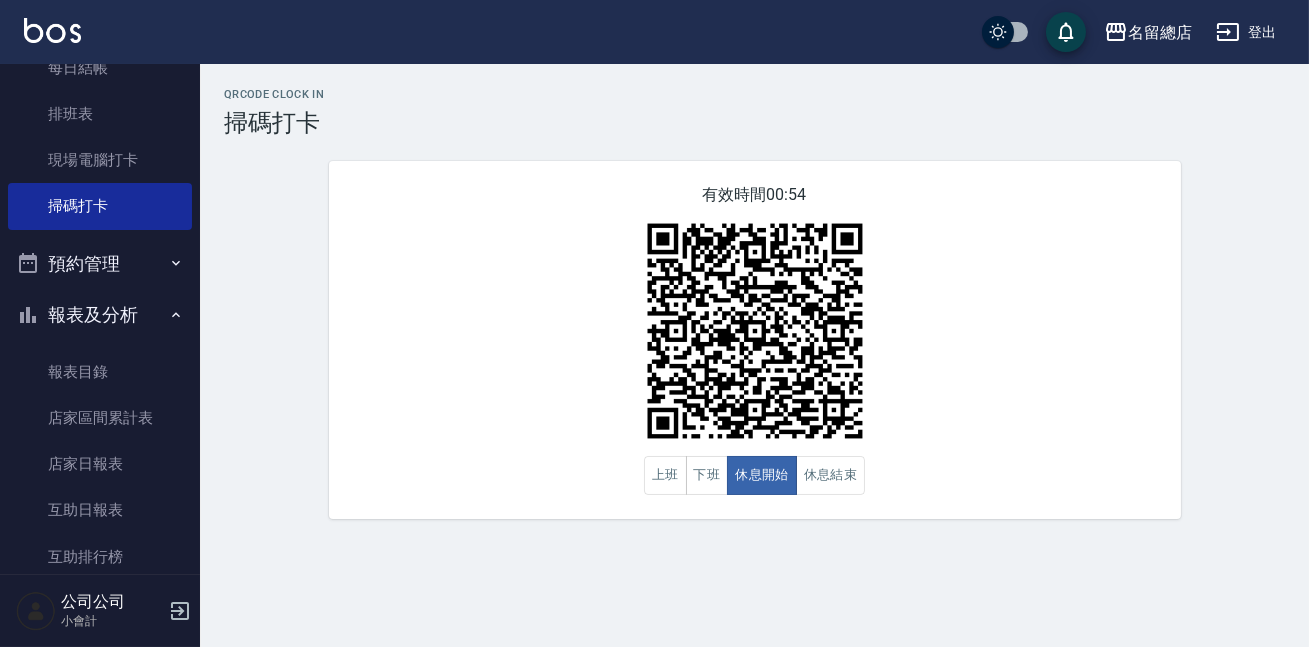 click on "有效時間 00:54 上班 下班 休息開始 休息結束" at bounding box center [755, 340] 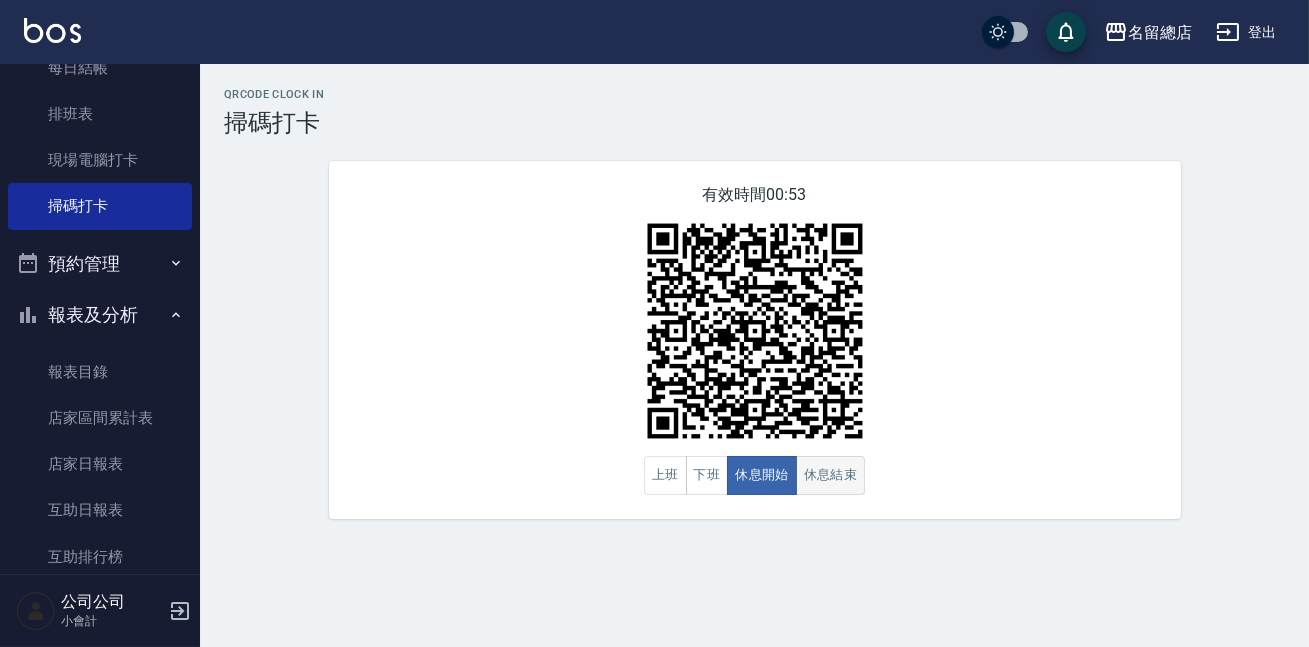 click on "休息結束" at bounding box center (831, 475) 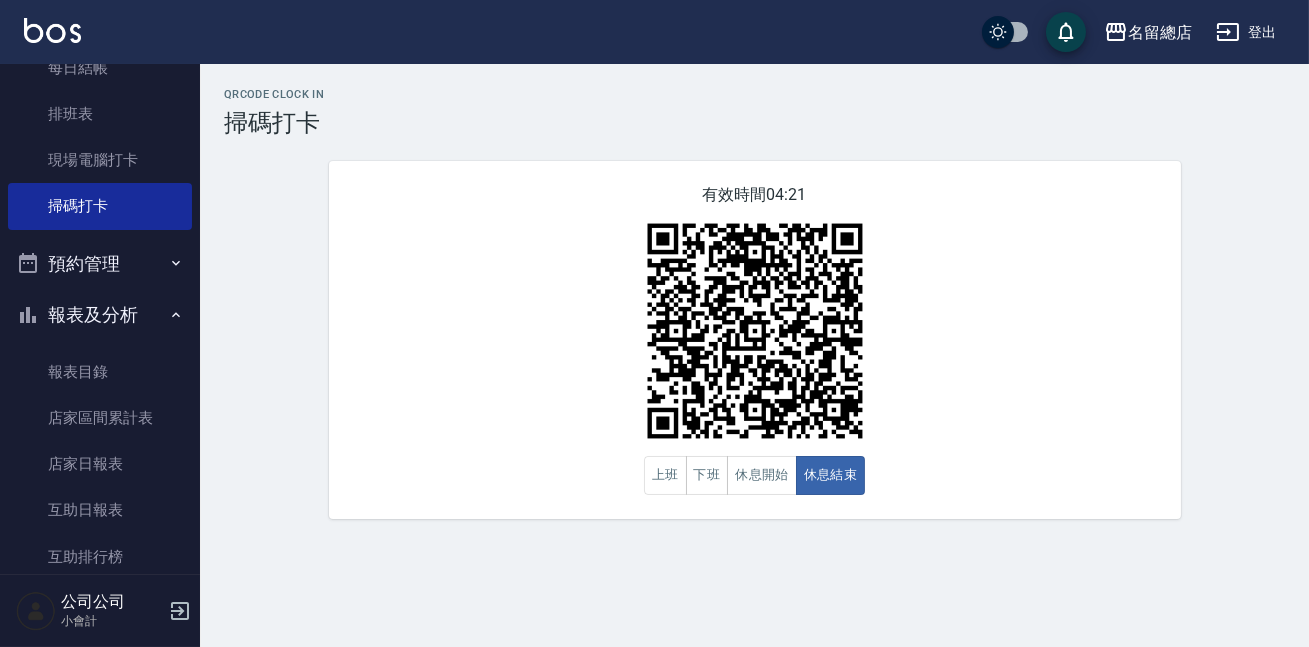 click on "有效時間 04:21 上班 下班 休息開始 休息結束" at bounding box center (755, 340) 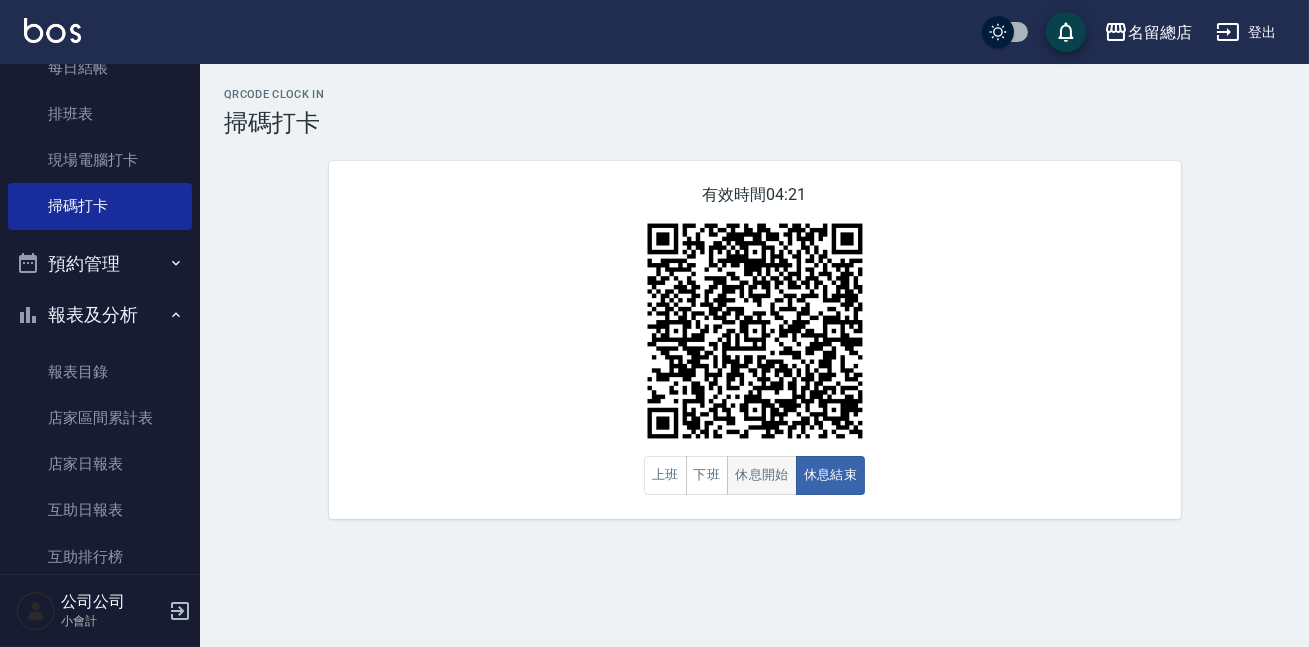 click on "休息開始" at bounding box center [762, 475] 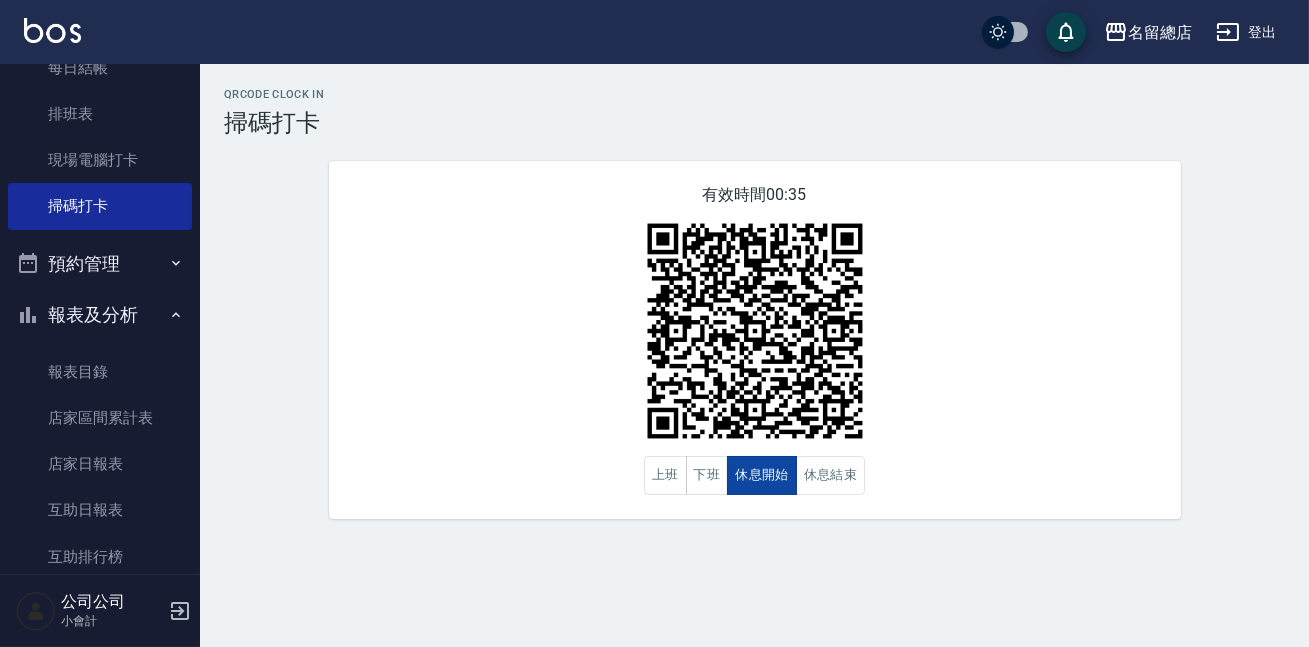 click on "休息開始" at bounding box center [762, 475] 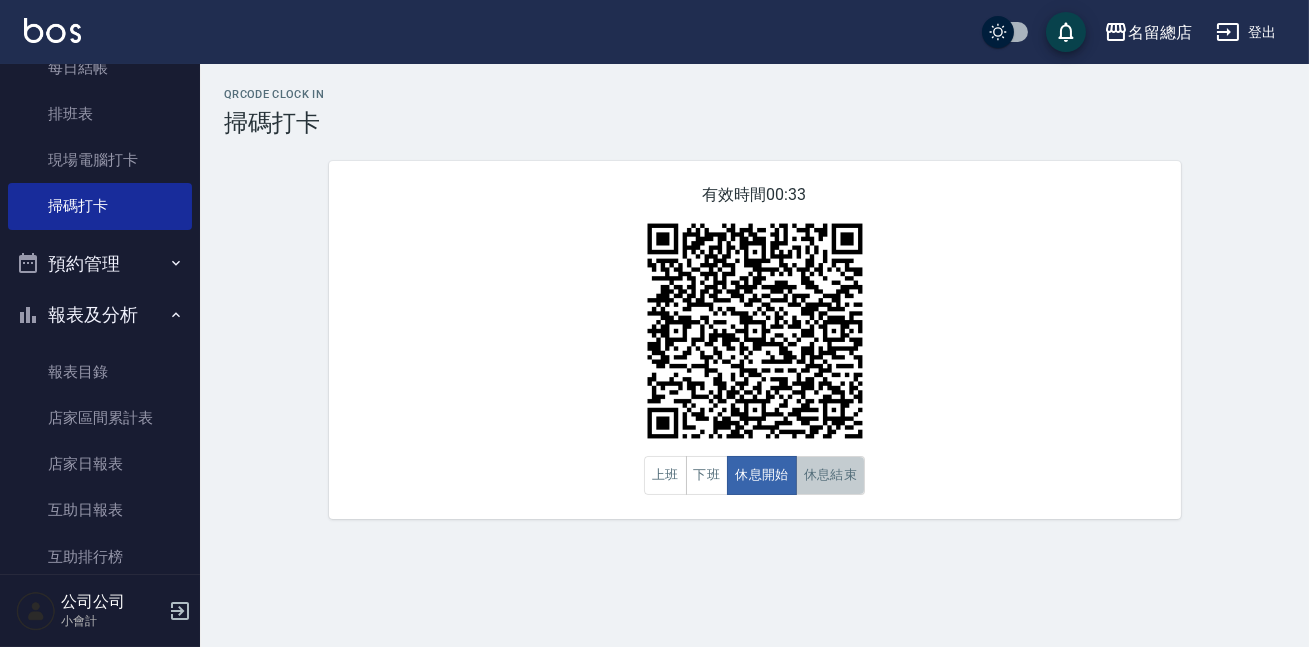 click on "休息結束" at bounding box center [831, 475] 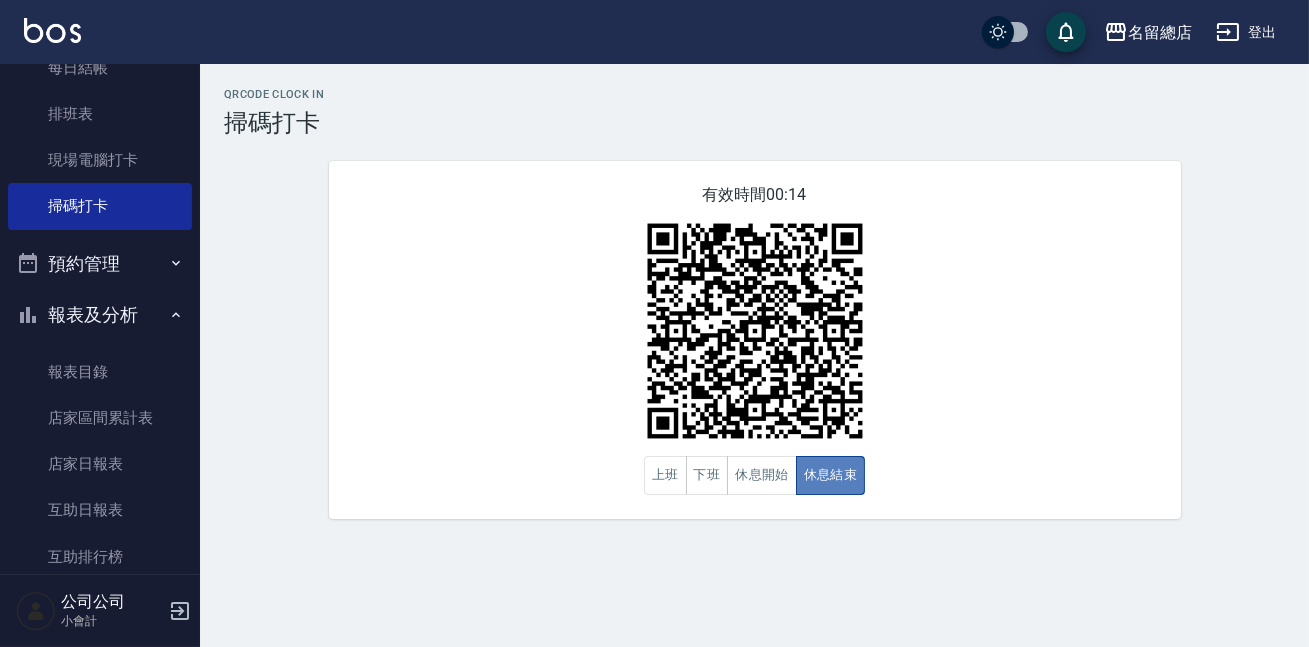 click on "休息結束" at bounding box center (831, 475) 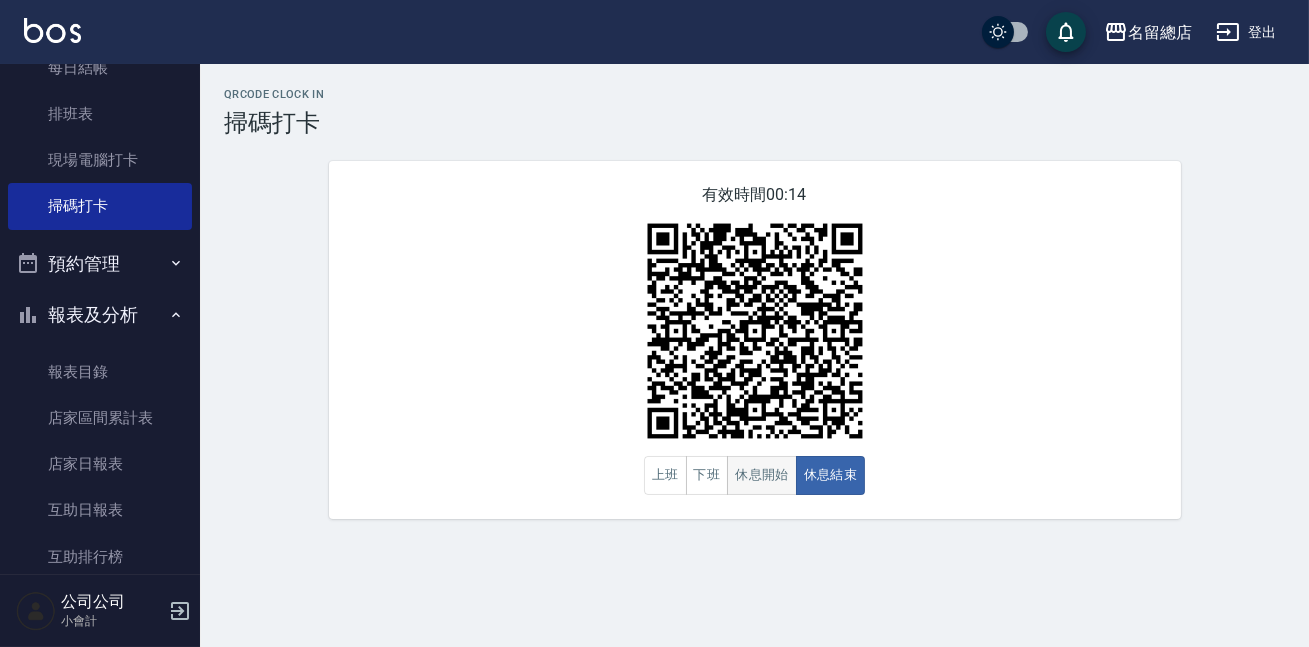 click on "休息開始" at bounding box center (762, 475) 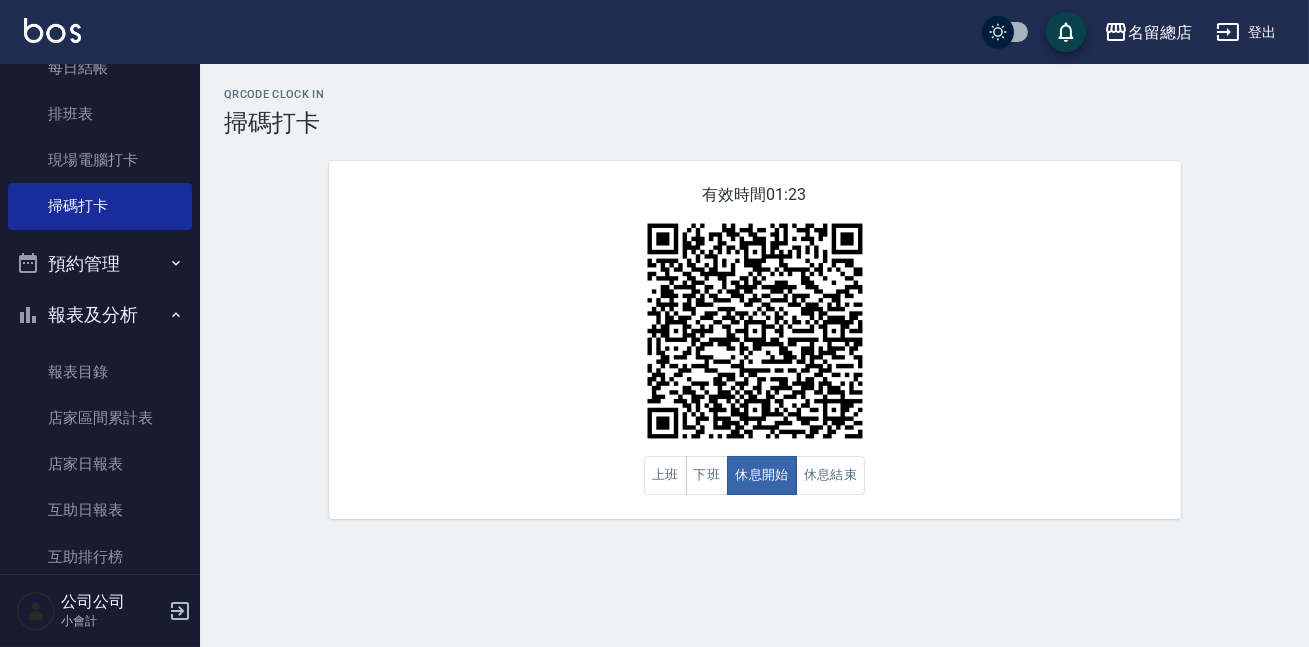 drag, startPoint x: 919, startPoint y: 390, endPoint x: 1036, endPoint y: 293, distance: 151.98026 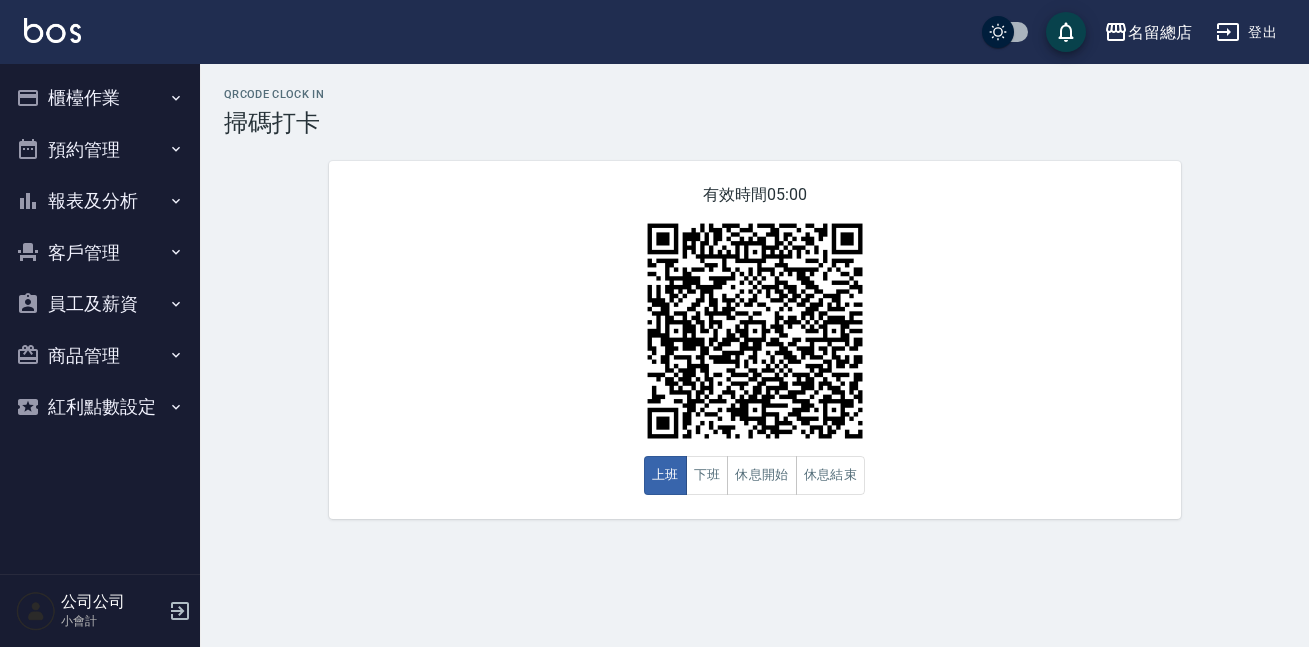 scroll, scrollTop: 0, scrollLeft: 0, axis: both 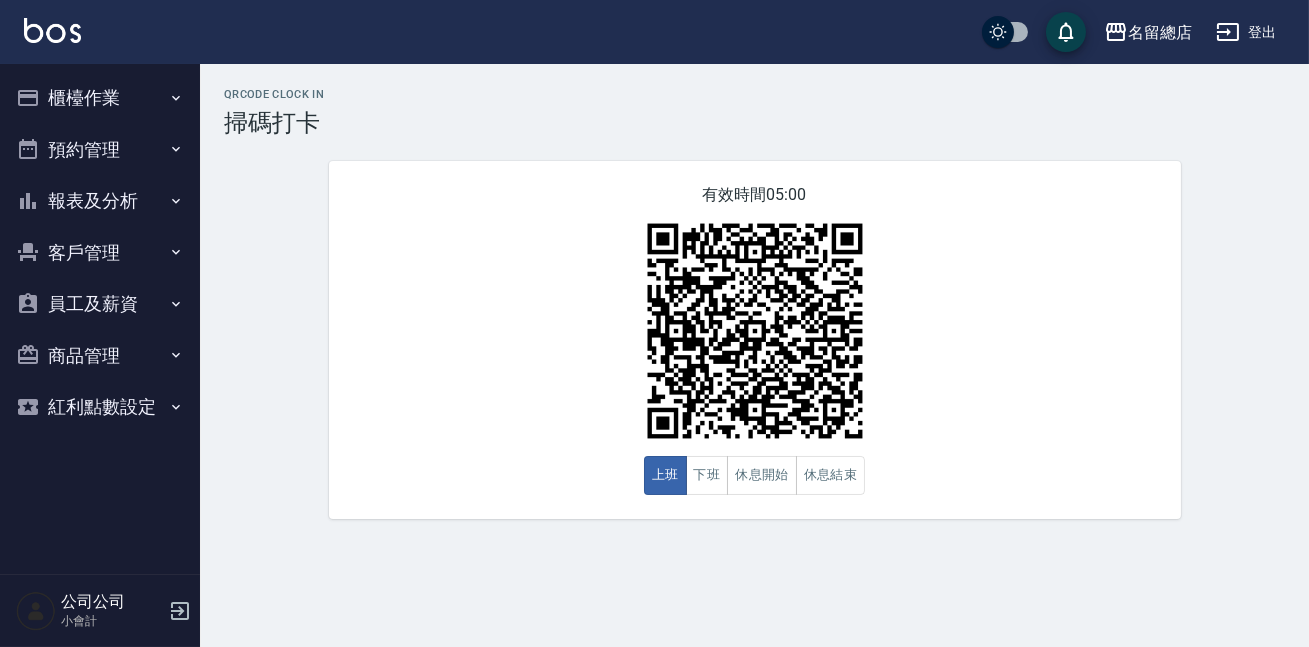 click on "休息開始" at bounding box center [762, 475] 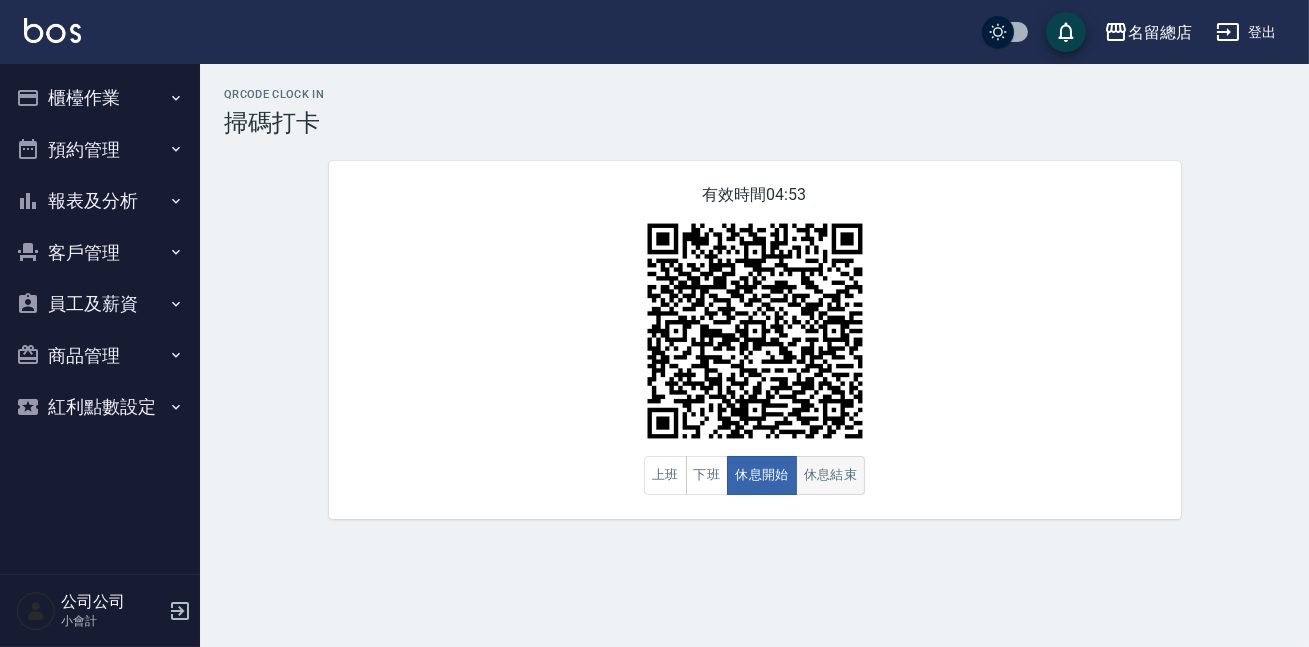 click on "休息結束" at bounding box center (831, 475) 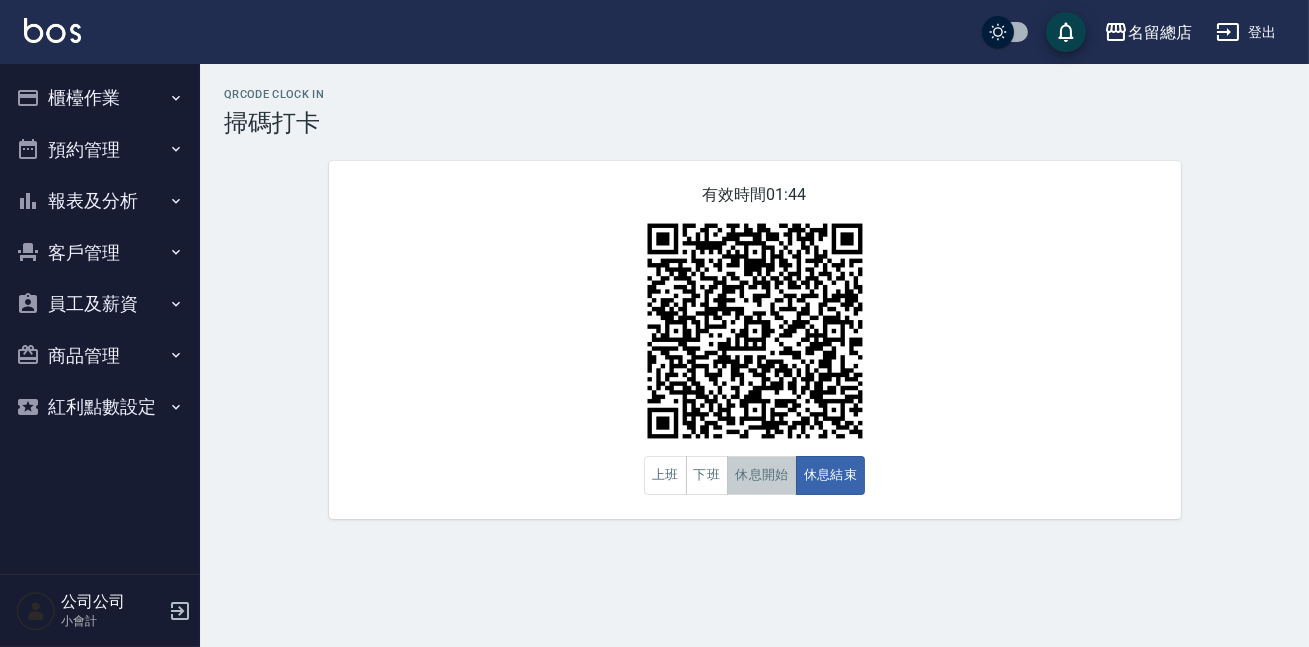 click on "休息開始" at bounding box center [762, 475] 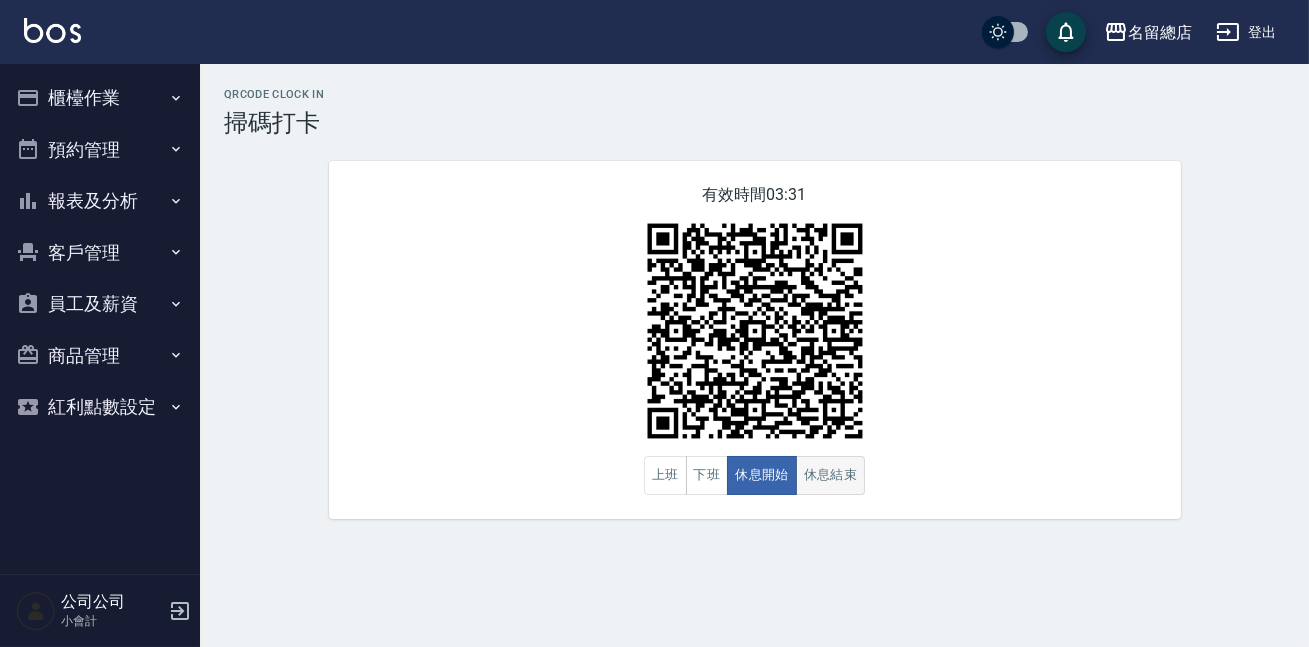click on "休息結束" at bounding box center [831, 475] 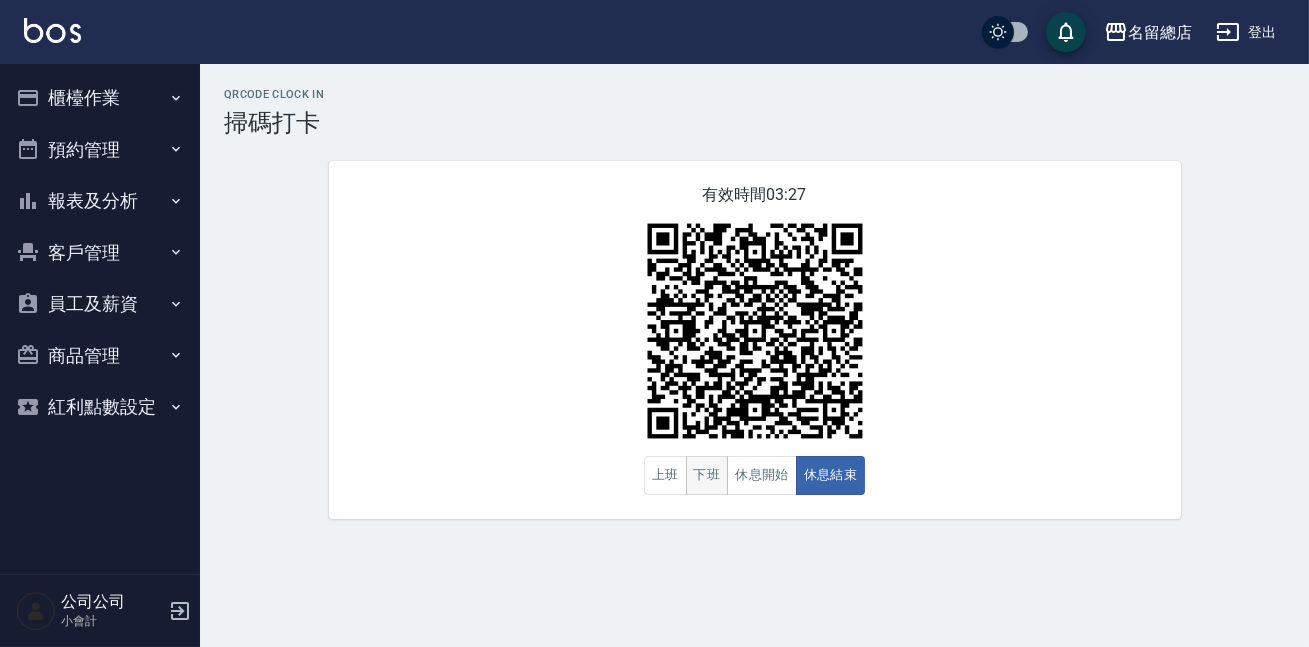 click on "下班" at bounding box center [707, 475] 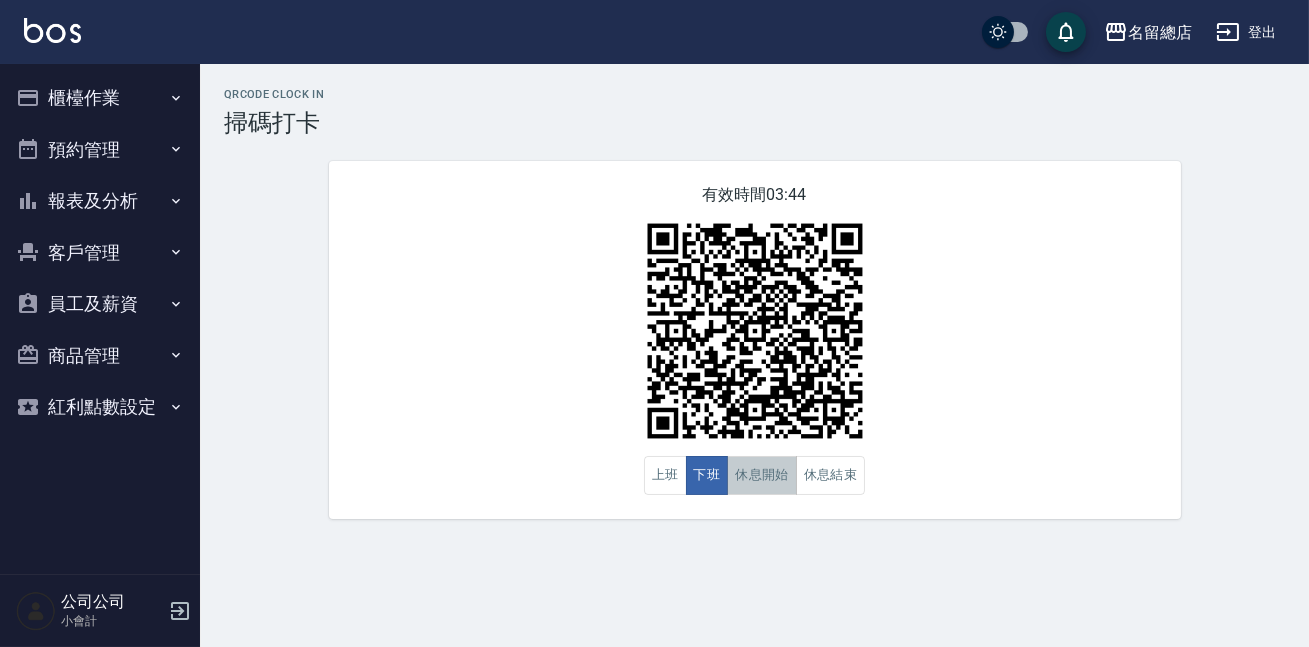 click on "休息開始" at bounding box center [762, 475] 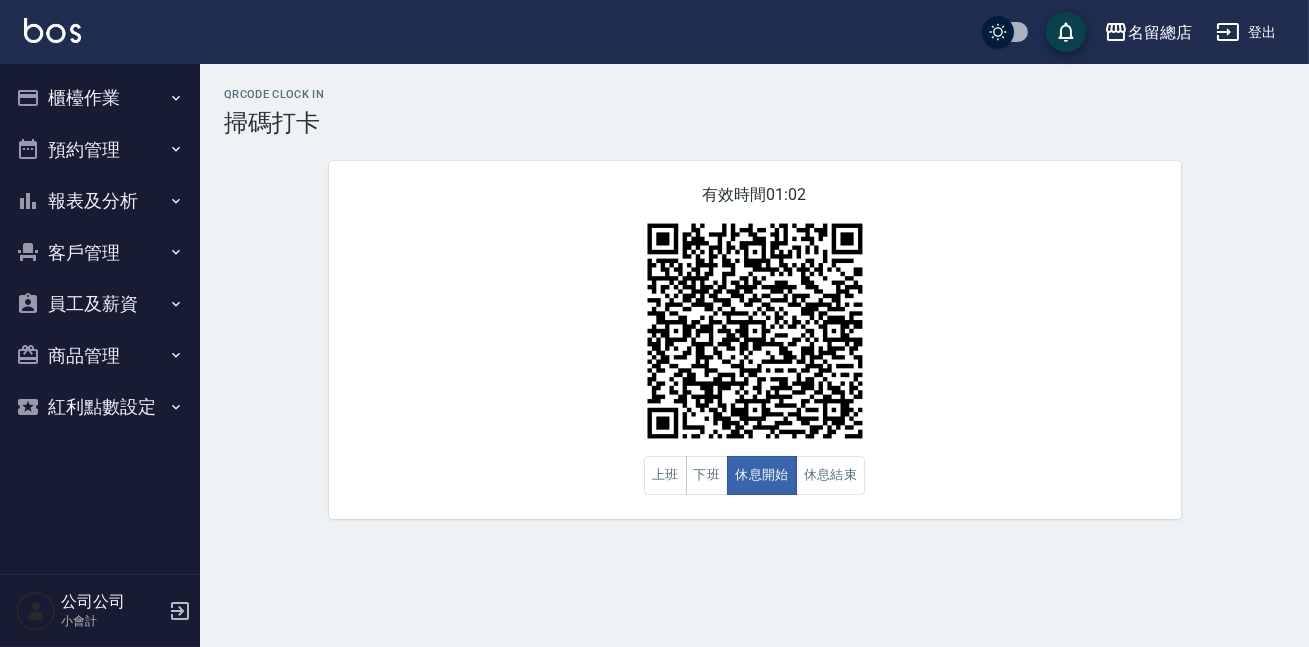 click at bounding box center [755, 331] 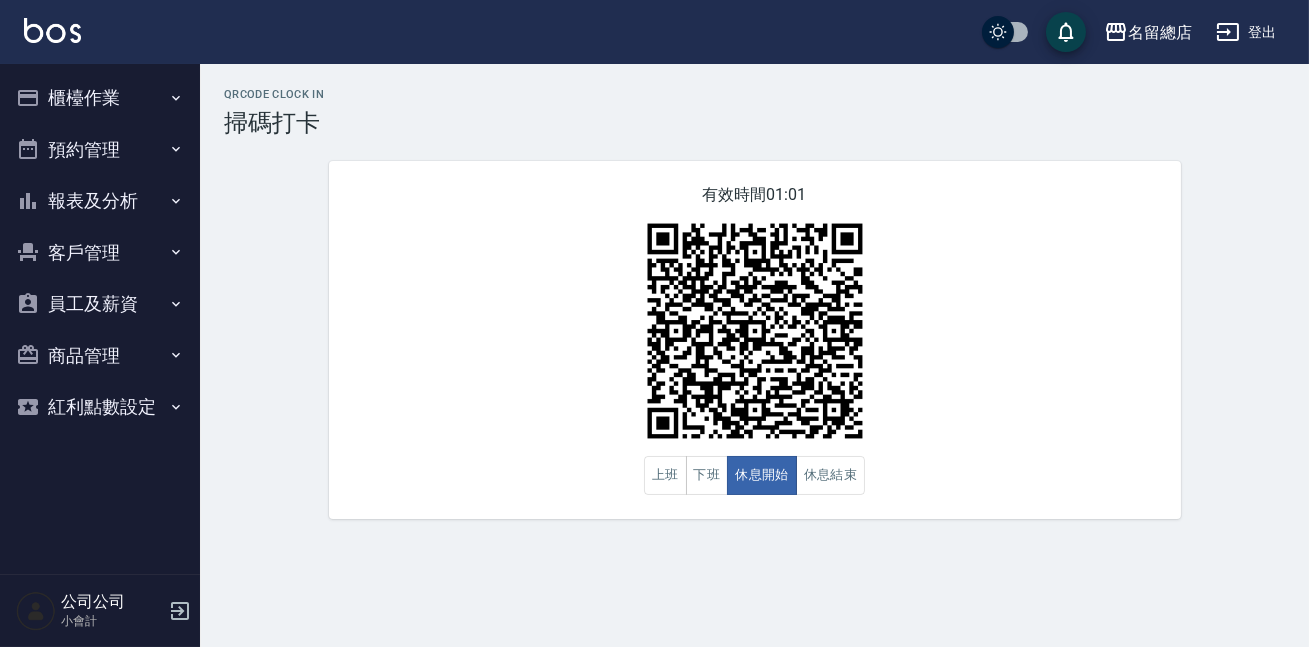 click on "預約管理" at bounding box center [100, 150] 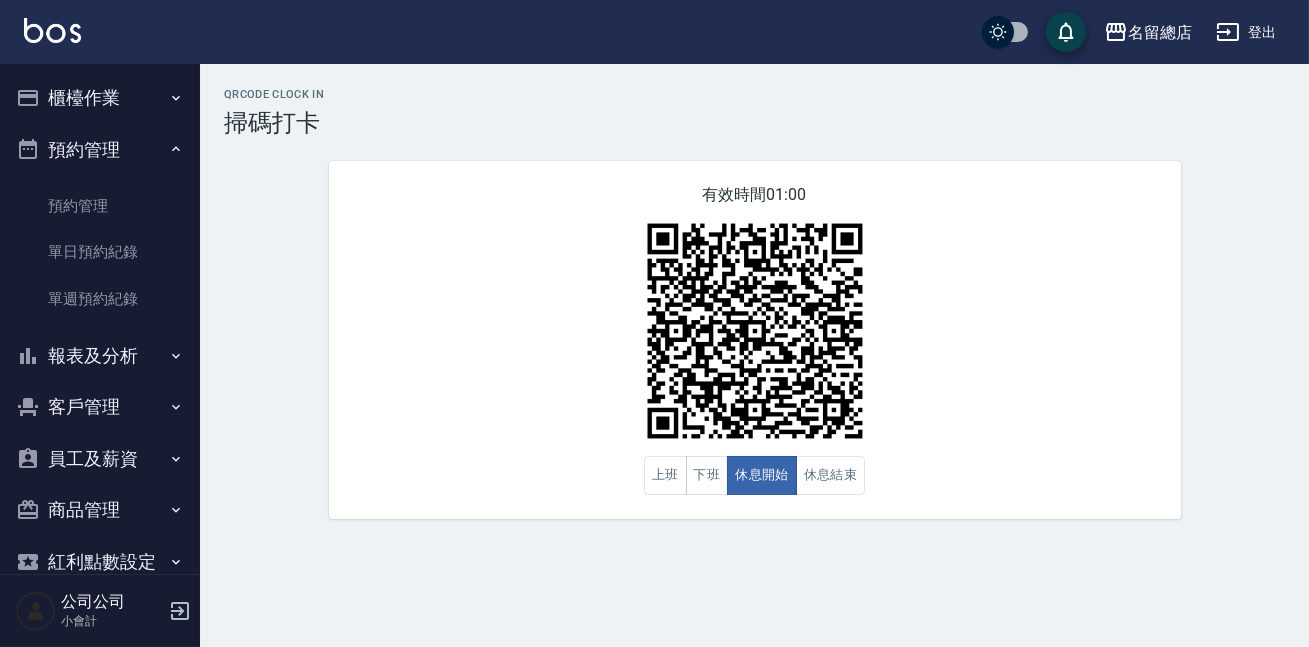 click on "報表及分析" at bounding box center [100, 356] 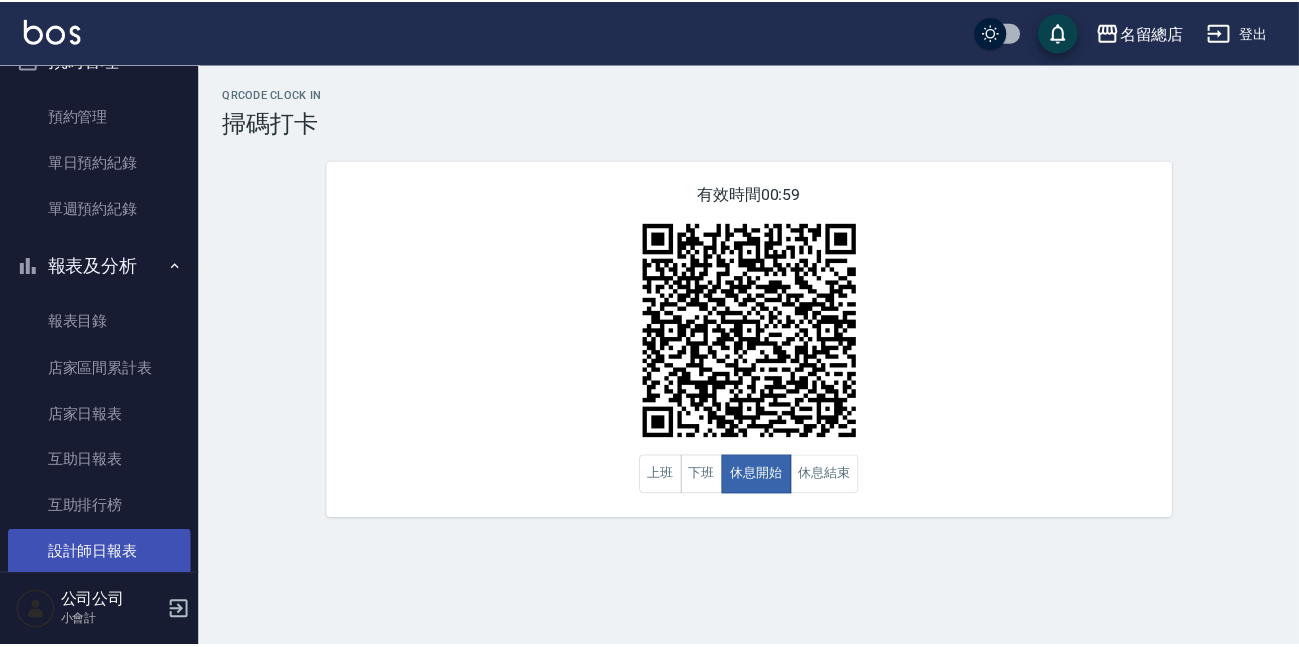 scroll, scrollTop: 181, scrollLeft: 0, axis: vertical 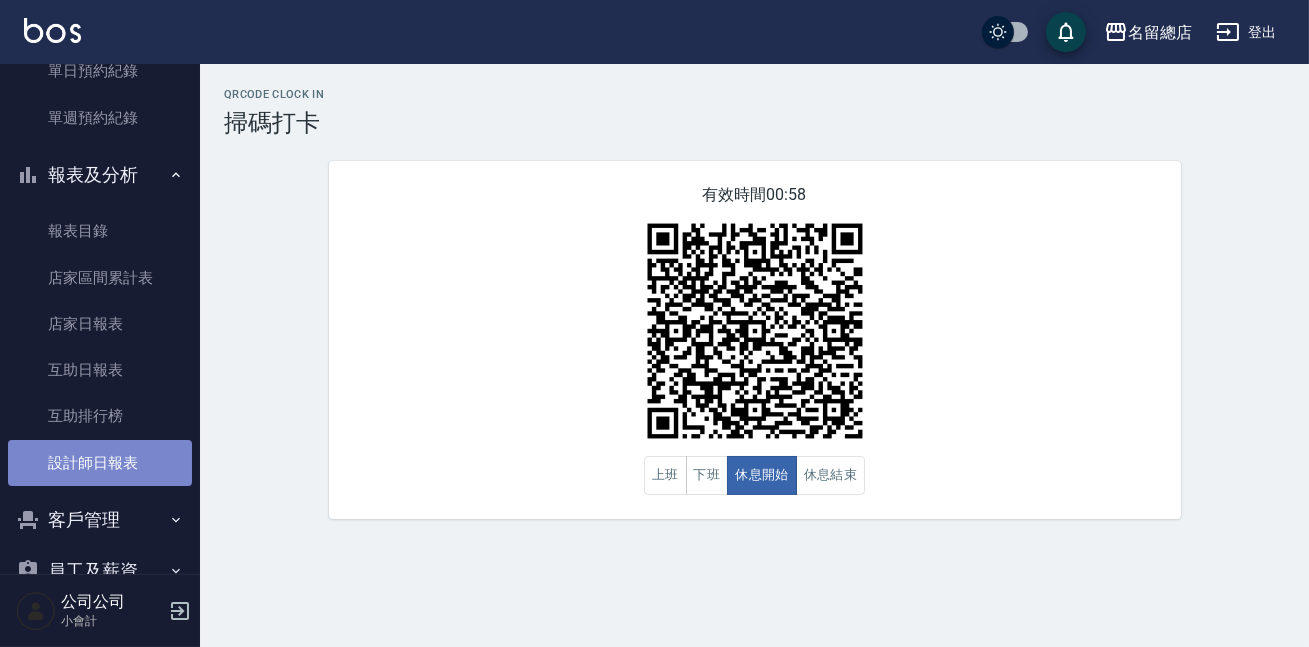 click on "設計師日報表" at bounding box center [100, 463] 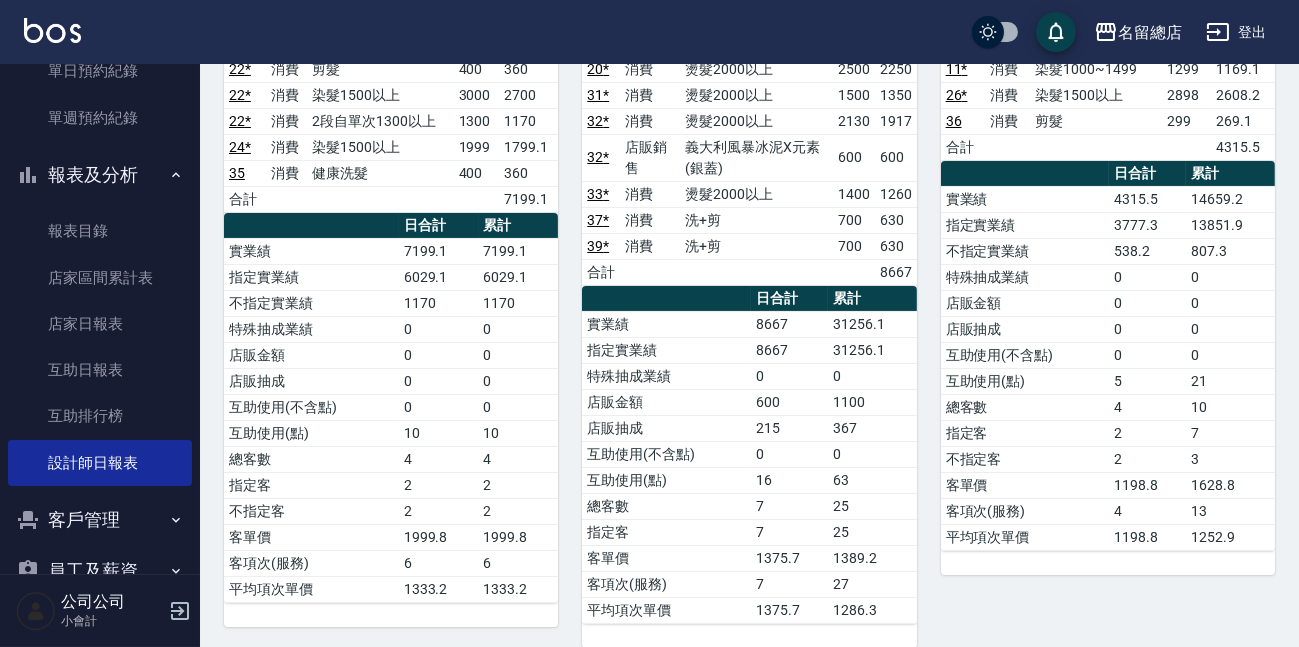 scroll, scrollTop: 0, scrollLeft: 0, axis: both 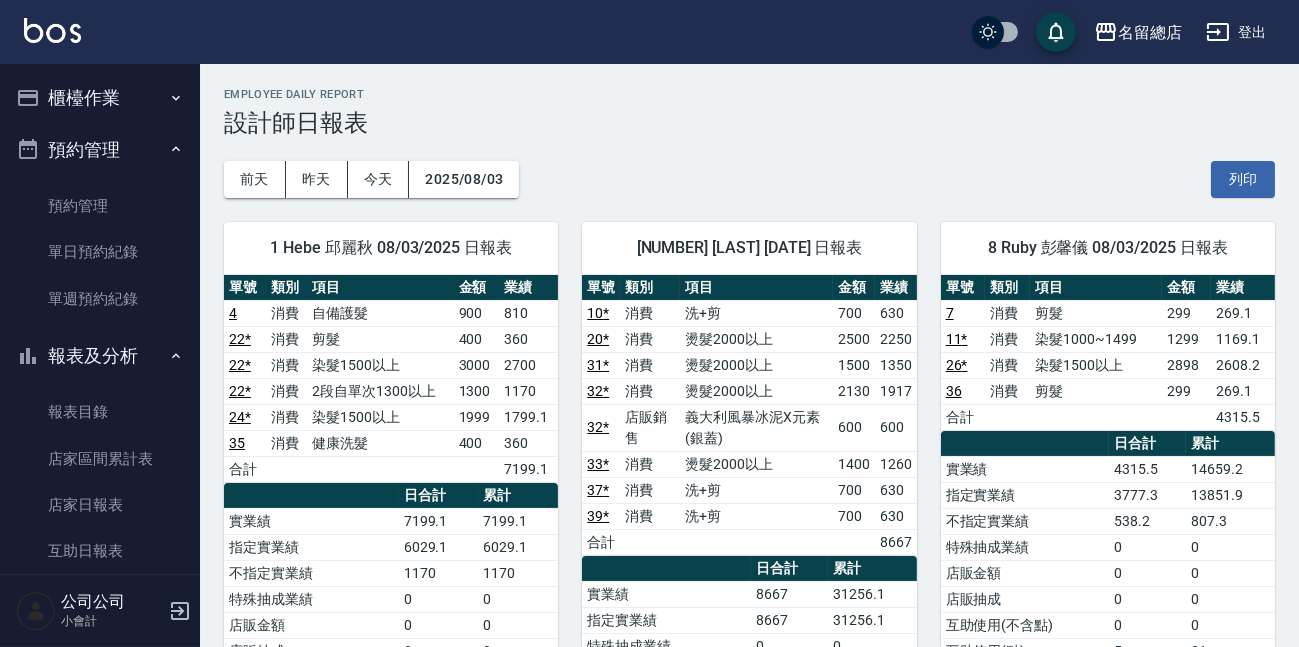 click on "櫃檯作業" at bounding box center [100, 98] 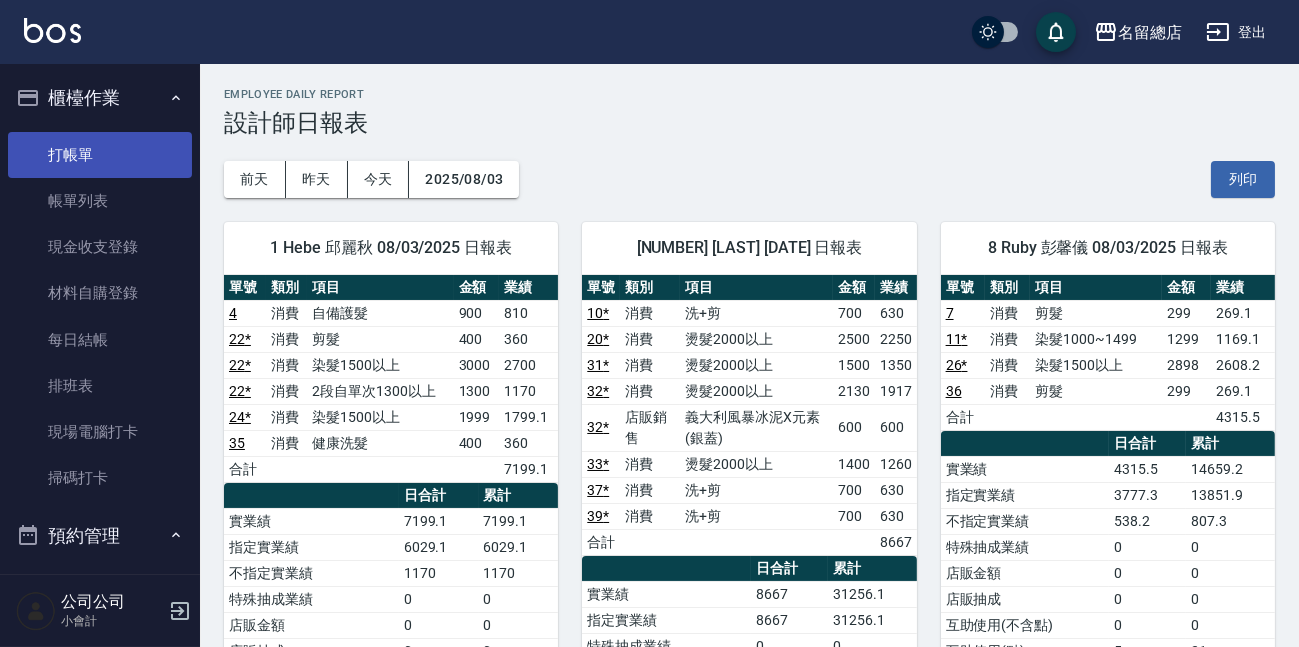click on "打帳單" at bounding box center [100, 155] 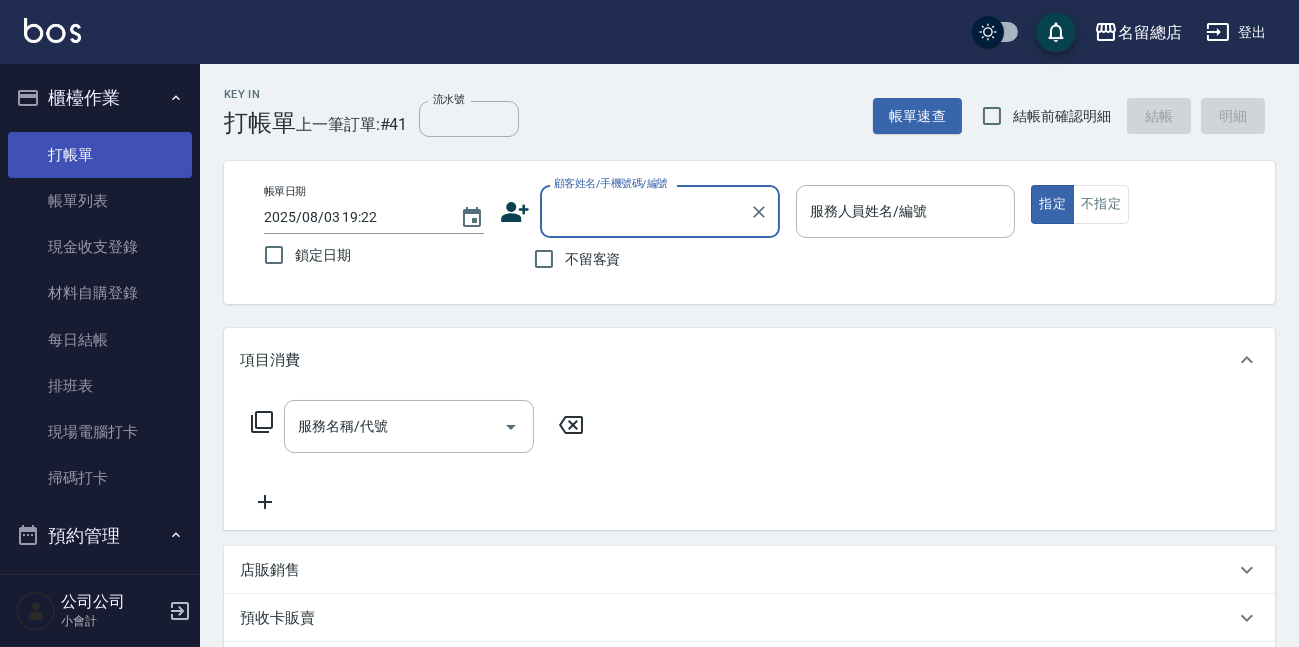 click on "打帳單" at bounding box center (100, 155) 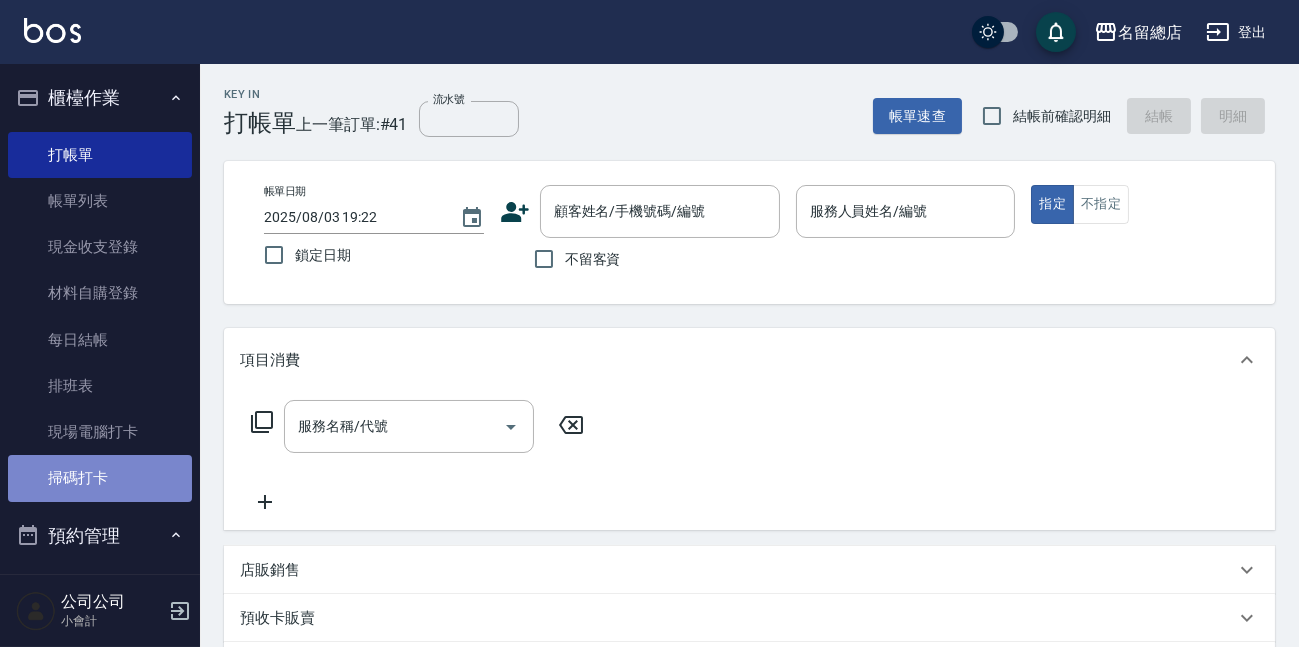 click on "掃碼打卡" at bounding box center (100, 478) 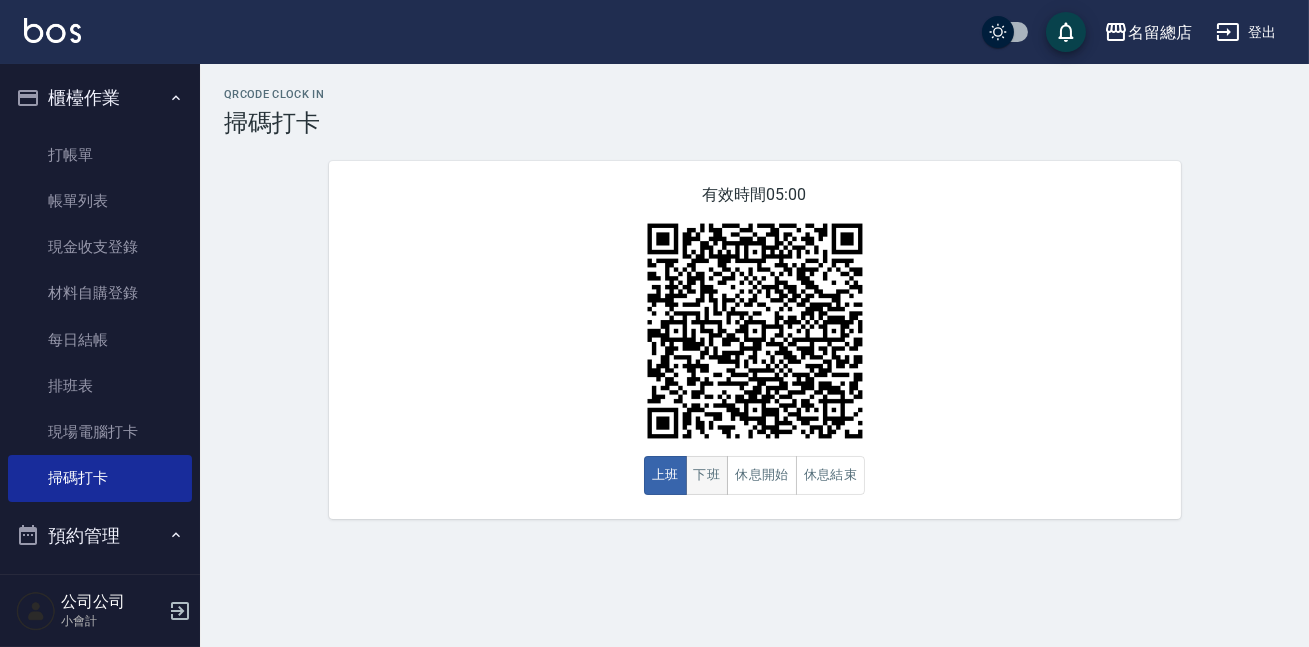 click on "下班" at bounding box center [707, 475] 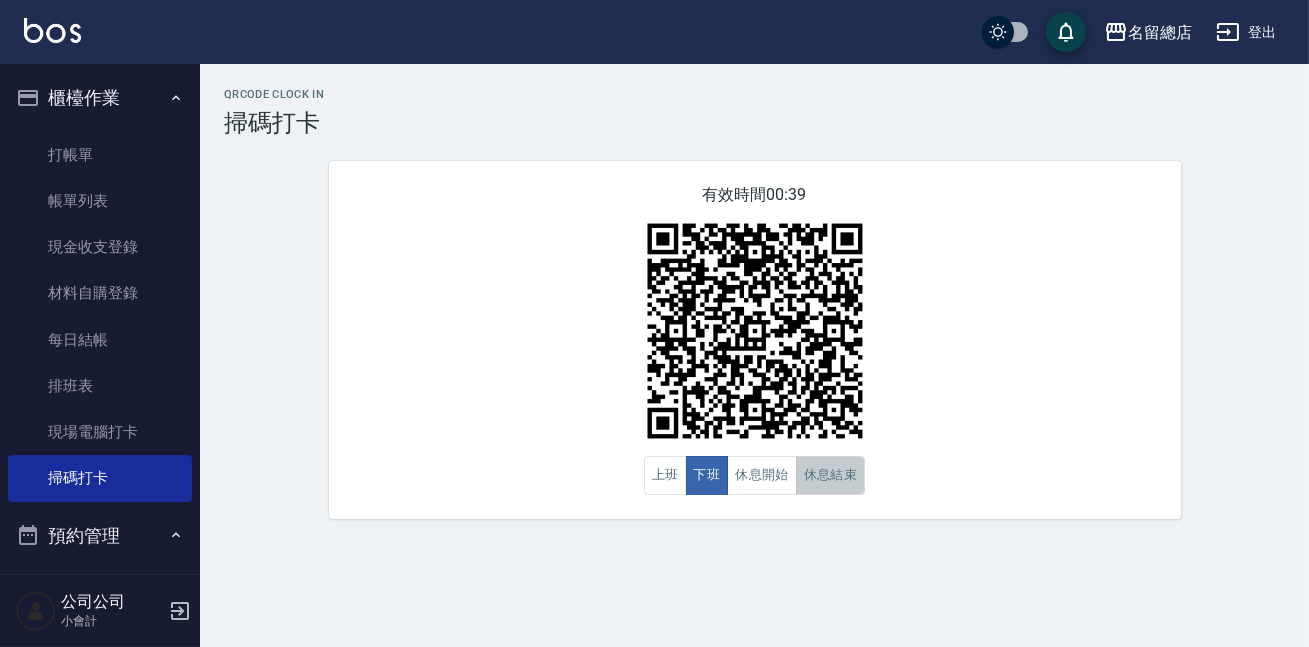 click on "休息結束" at bounding box center (831, 475) 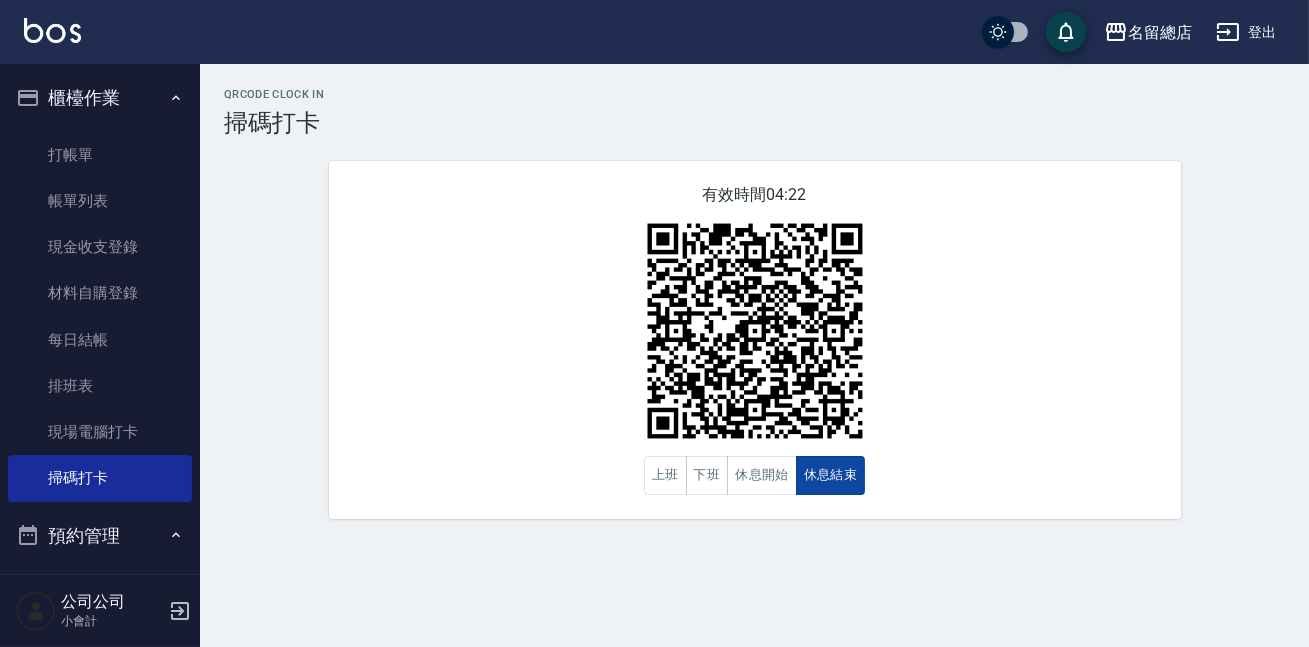 click on "休息結束" at bounding box center (831, 475) 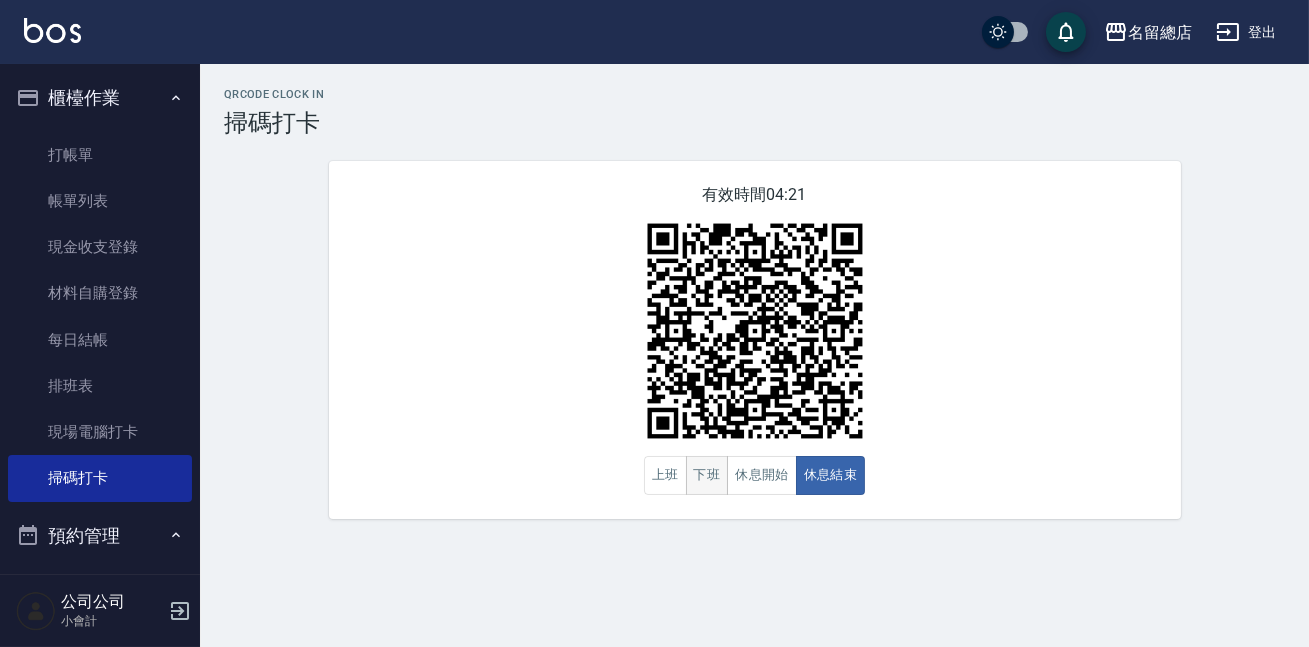 click on "下班" at bounding box center (707, 475) 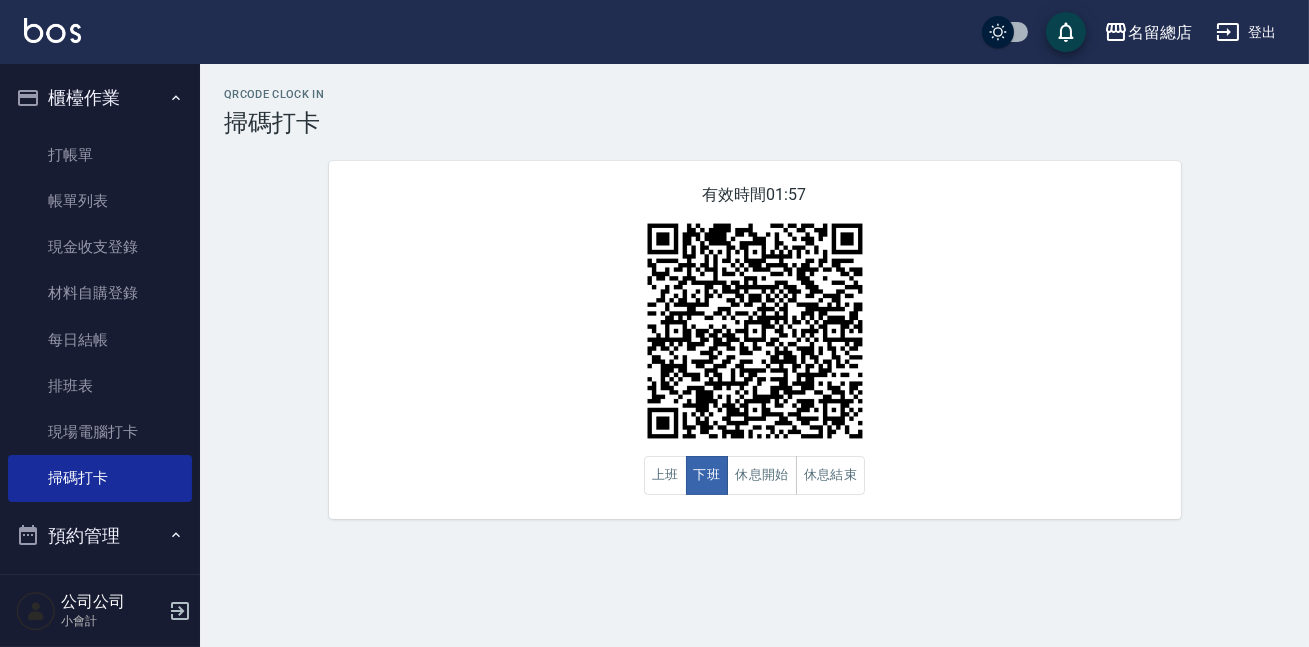 click on "[PRODUCT] [PRODUCT] [PRODUCT] [TIME] [PRODUCT] [PRODUCT] [PRODUCT] [PRODUCT]" at bounding box center [654, 323] 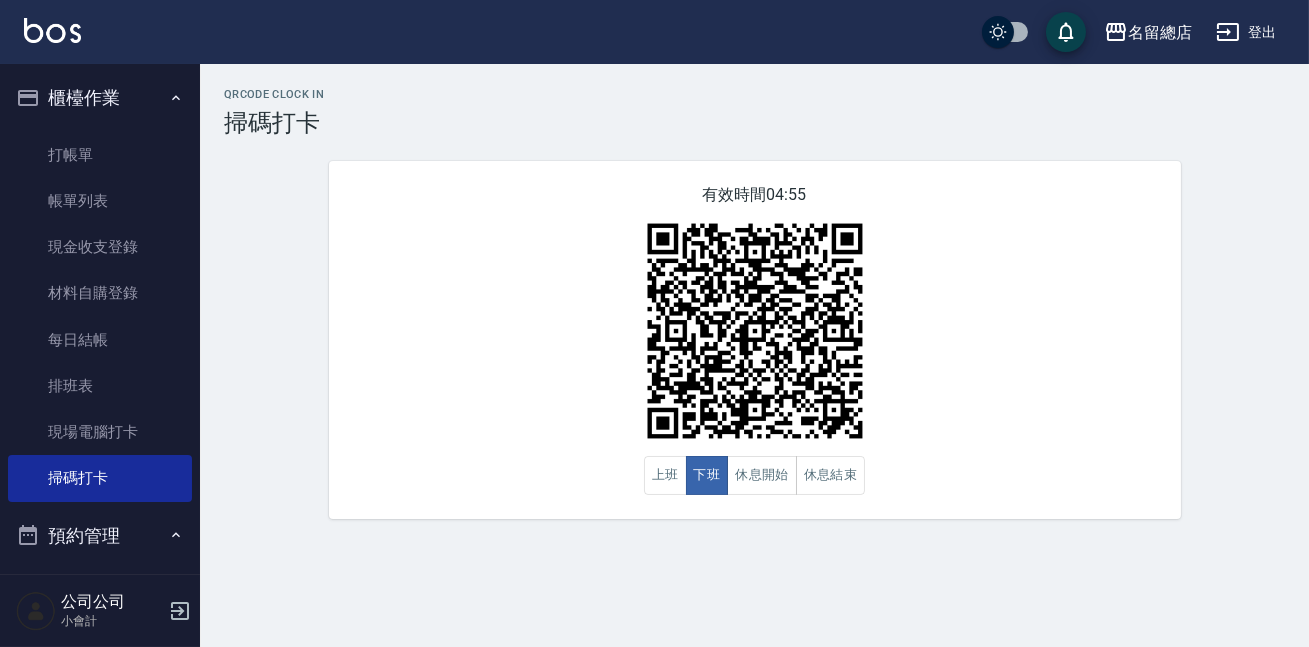 click on "[PRODUCT] [PRODUCT] [PRODUCT] [TIME] [PRODUCT] [PRODUCT] [PRODUCT] [PRODUCT]" at bounding box center (654, 323) 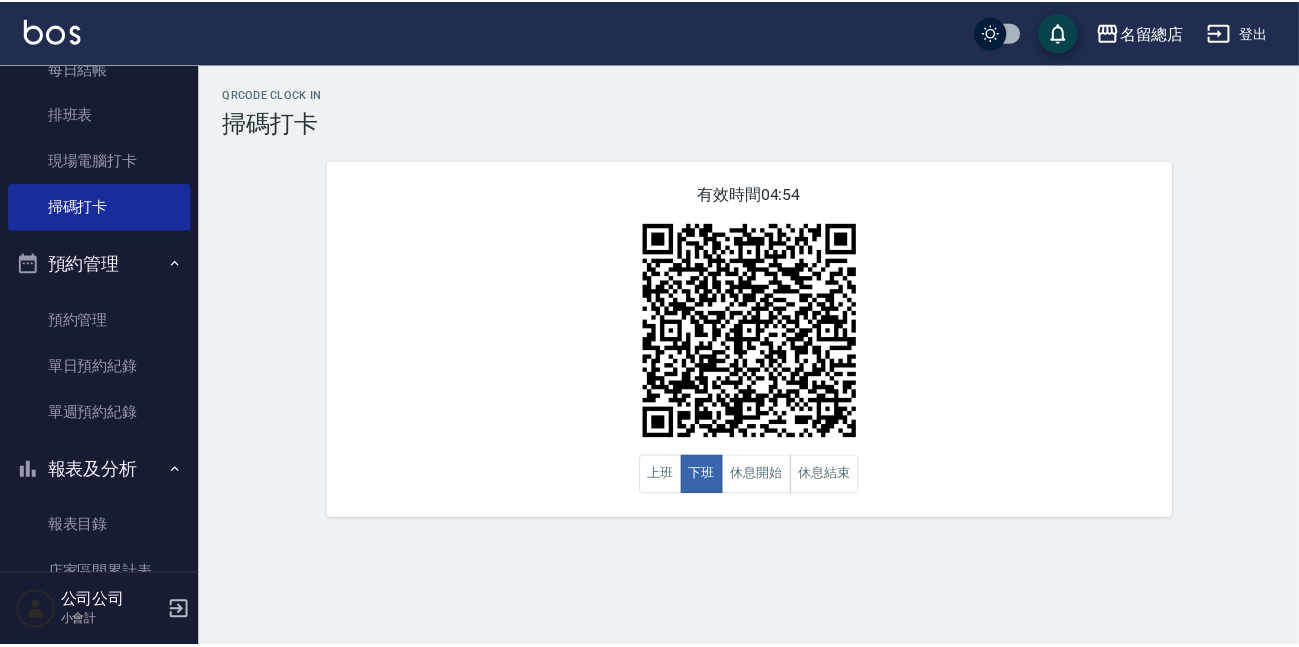 scroll, scrollTop: 716, scrollLeft: 0, axis: vertical 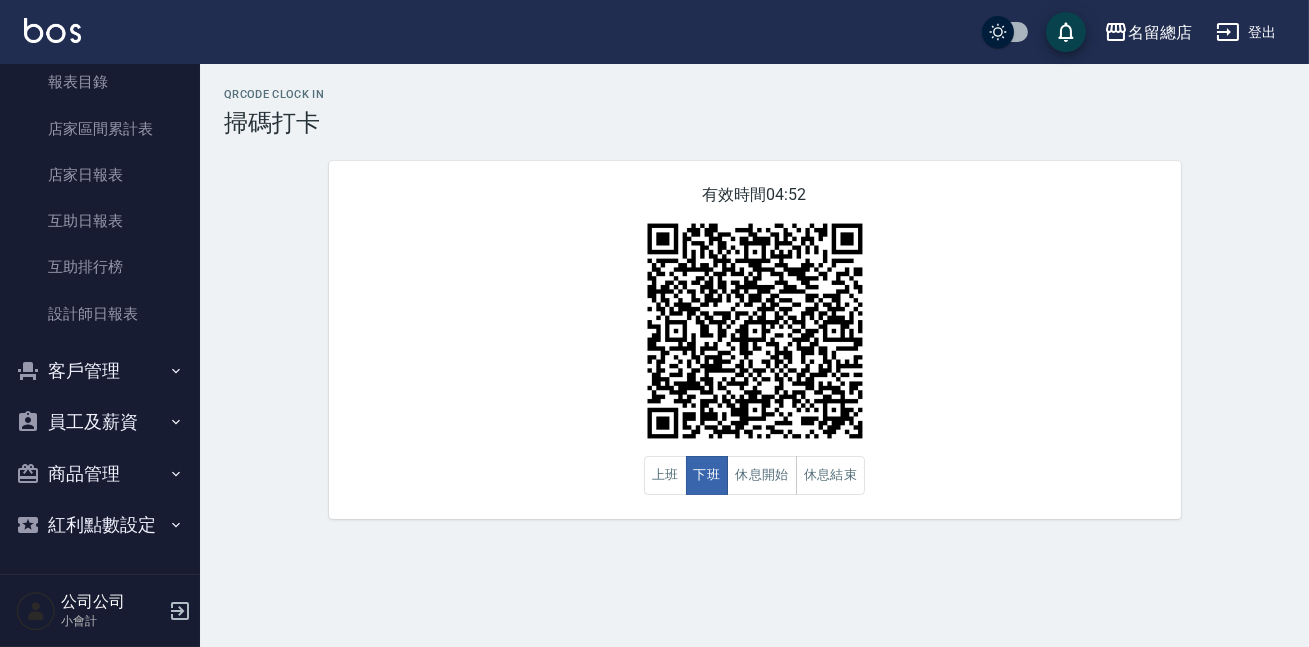click on "商品管理" at bounding box center [100, 474] 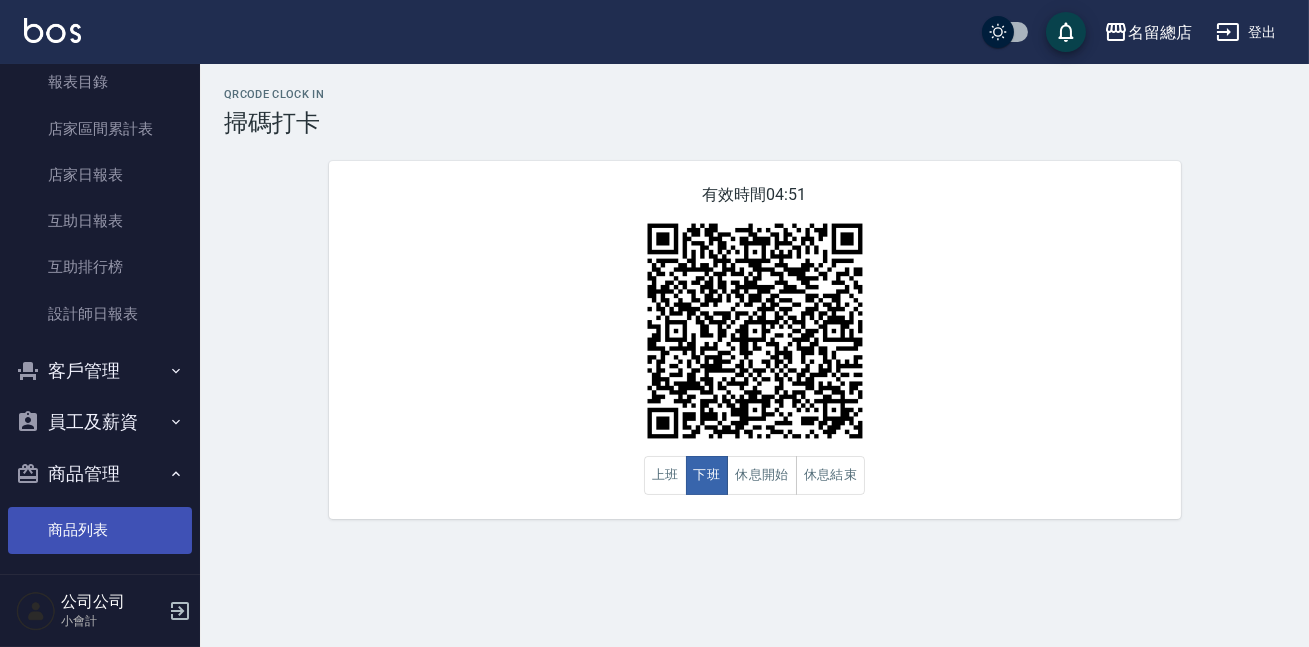 click on "商品列表" at bounding box center (100, 530) 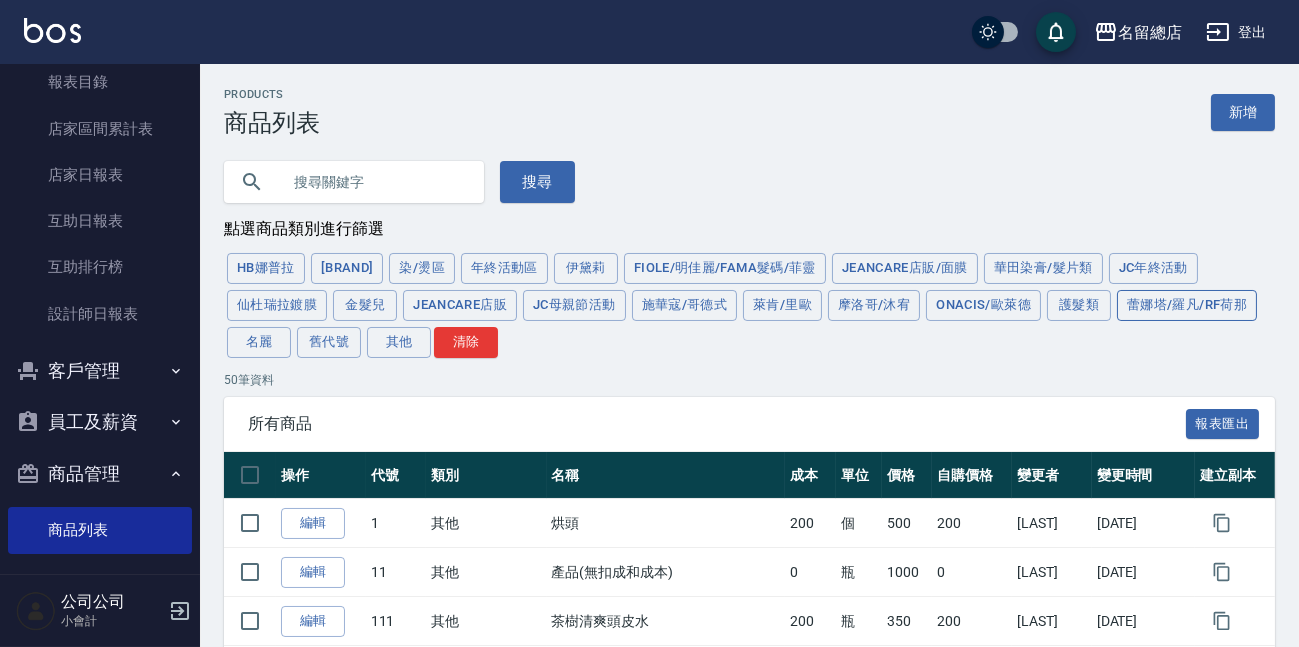 click on "蕾娜塔/羅凡/RF荷那" at bounding box center (1187, 305) 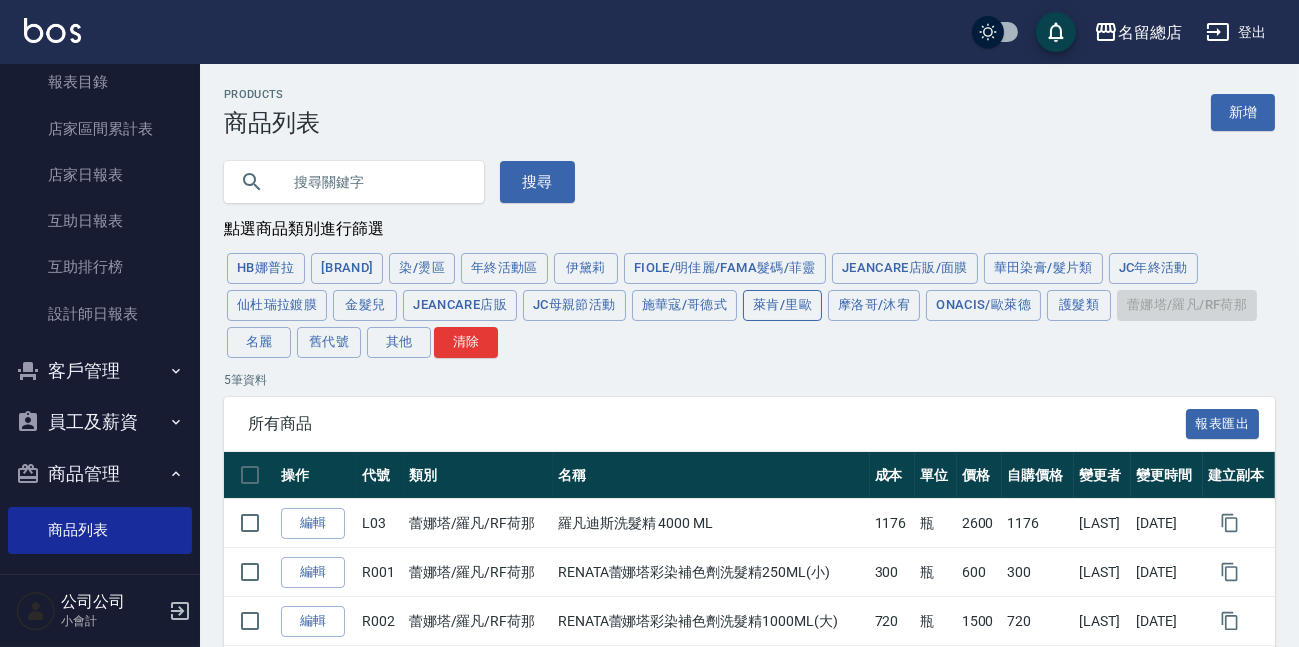 scroll, scrollTop: 191, scrollLeft: 0, axis: vertical 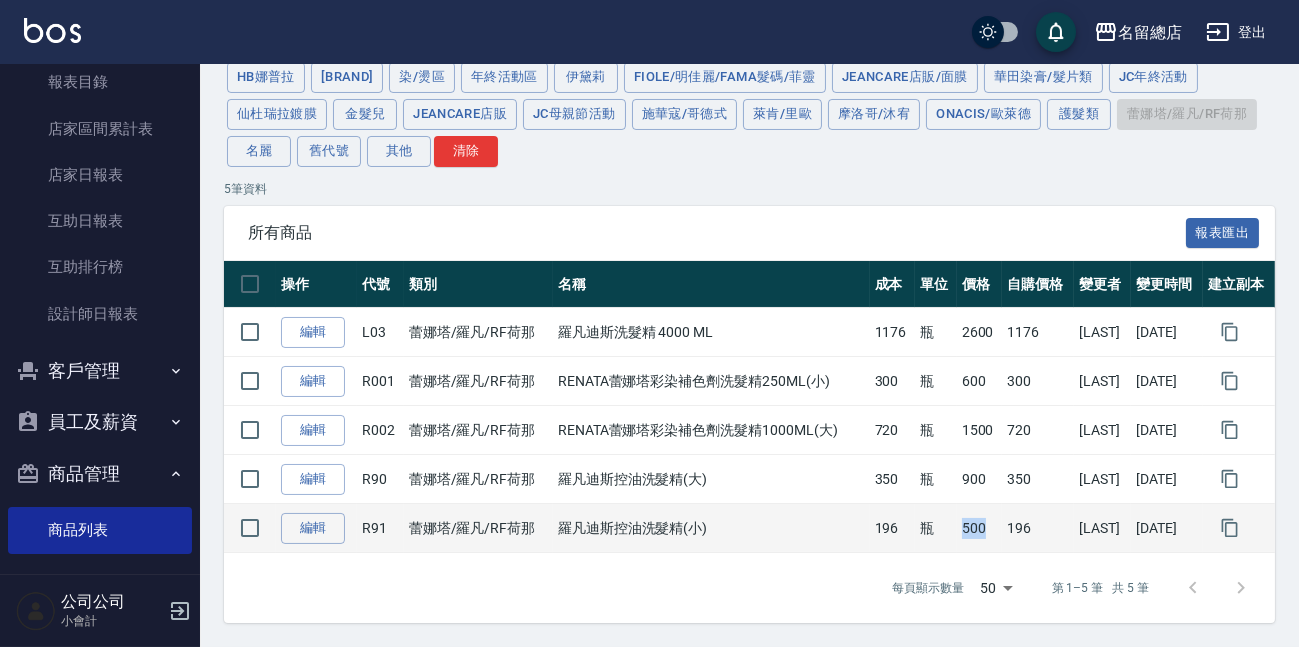 drag, startPoint x: 952, startPoint y: 524, endPoint x: 982, endPoint y: 527, distance: 30.149628 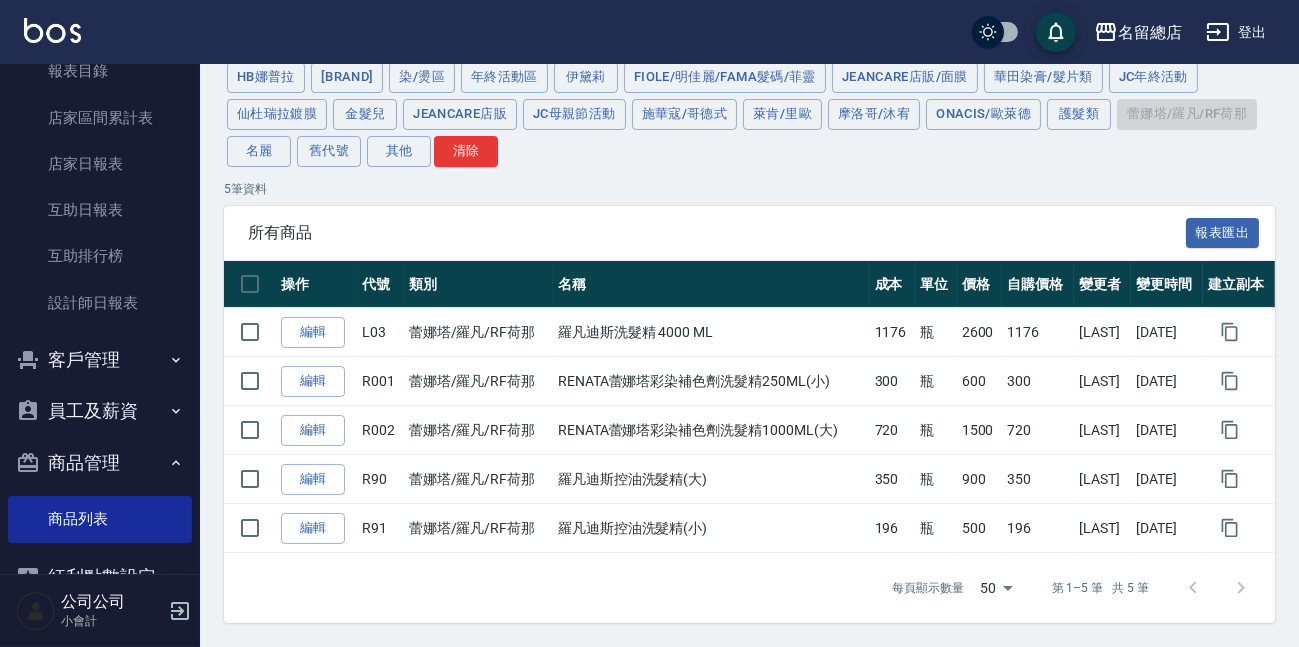 scroll, scrollTop: 778, scrollLeft: 0, axis: vertical 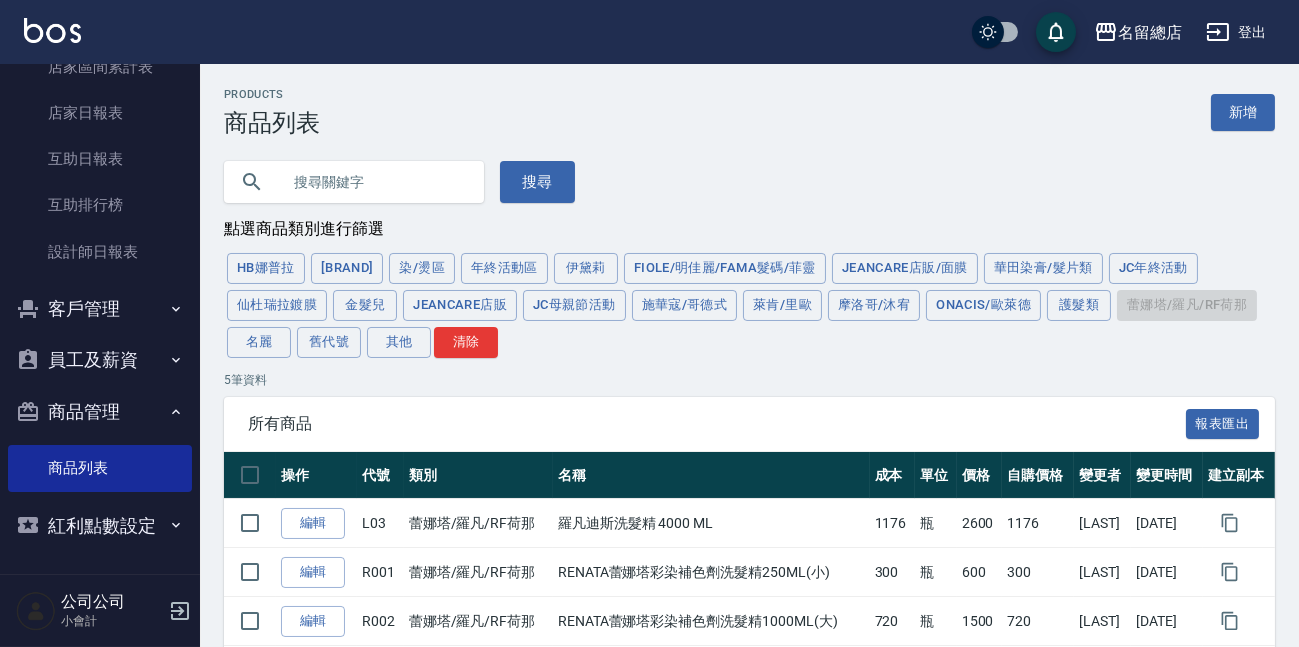 click at bounding box center [374, 182] 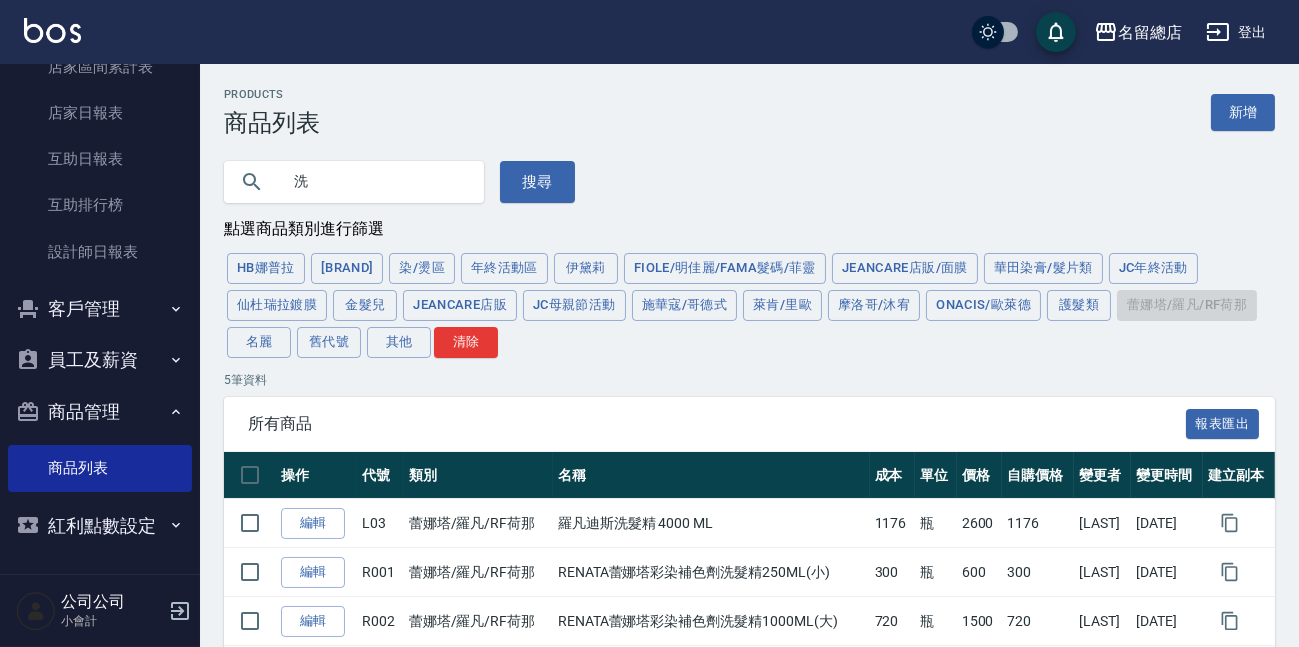 type on "洗" 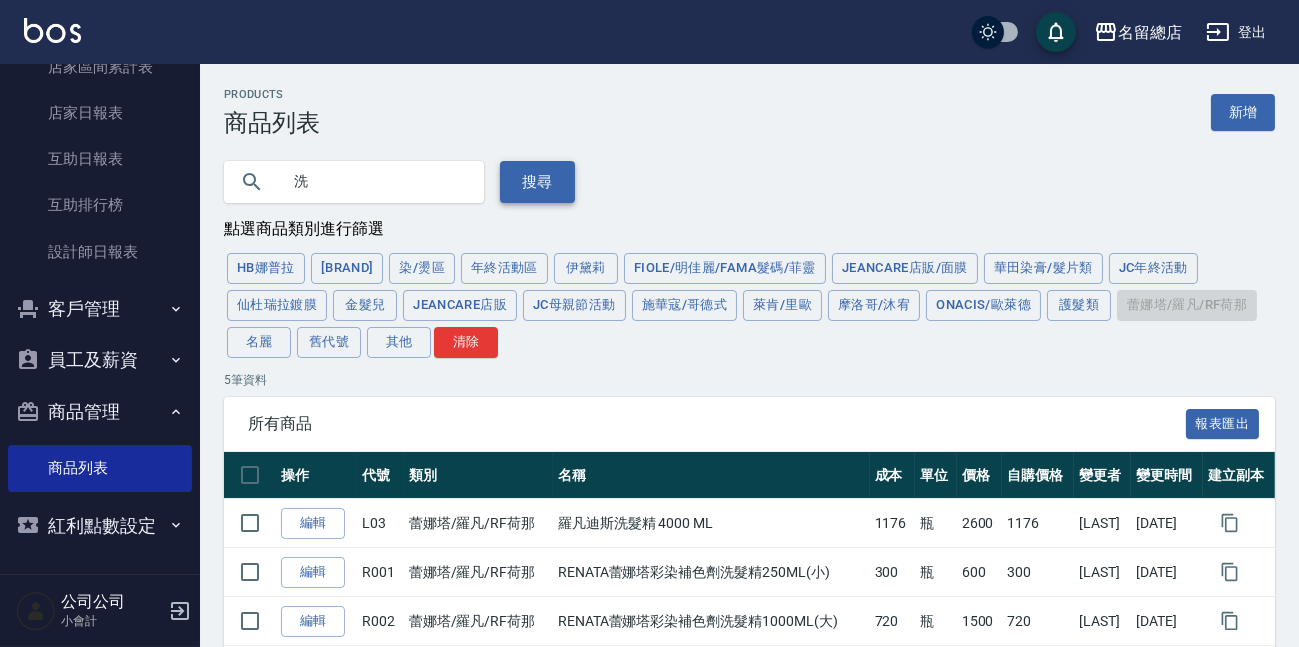 click on "搜尋" at bounding box center (537, 182) 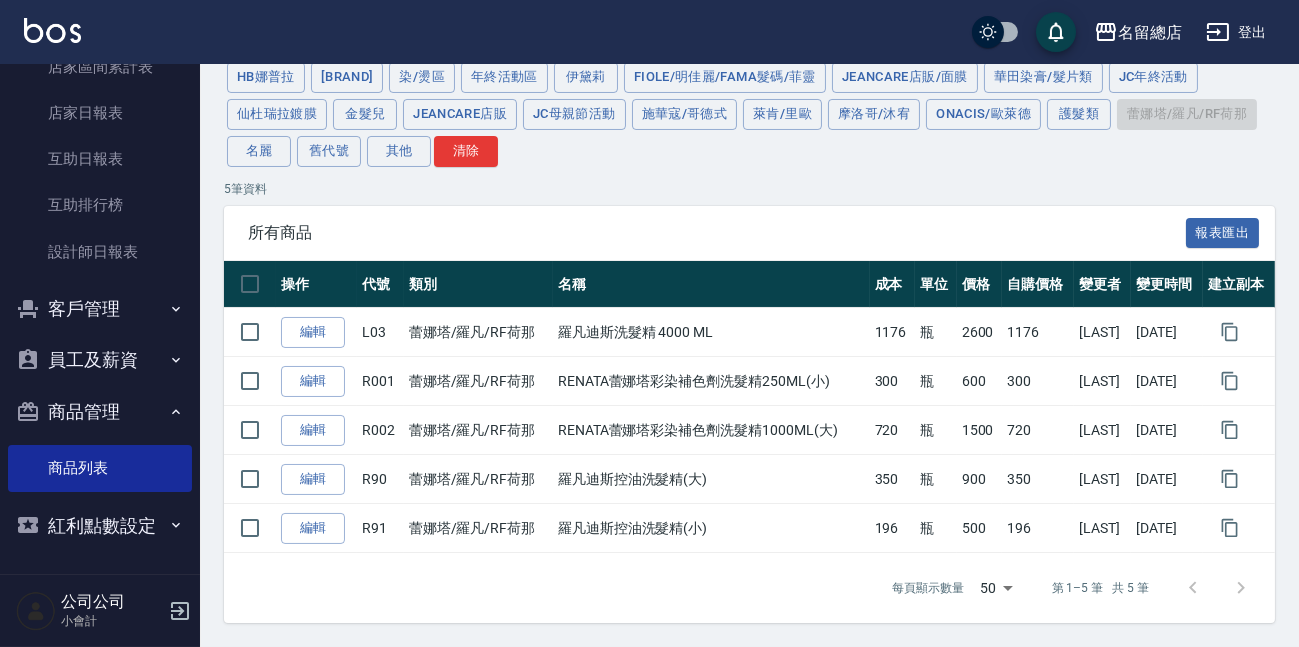 scroll, scrollTop: 0, scrollLeft: 0, axis: both 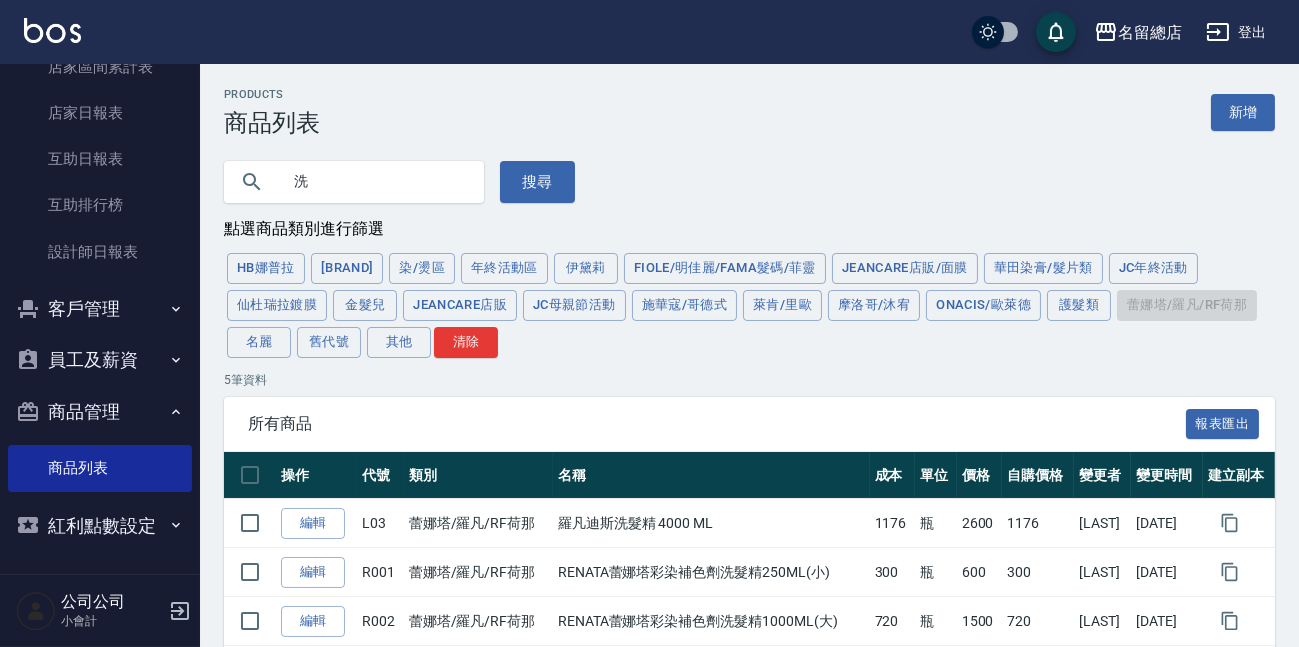 drag, startPoint x: 352, startPoint y: 185, endPoint x: 283, endPoint y: 190, distance: 69.18092 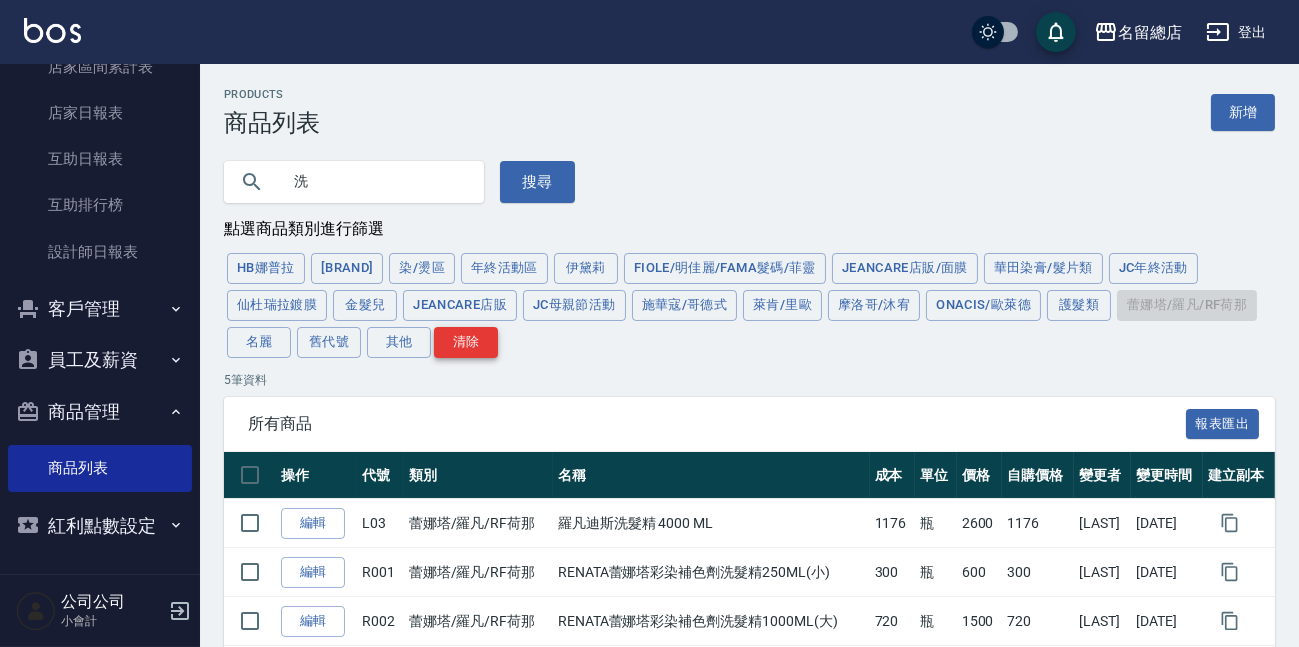 click on "清除" at bounding box center (466, 342) 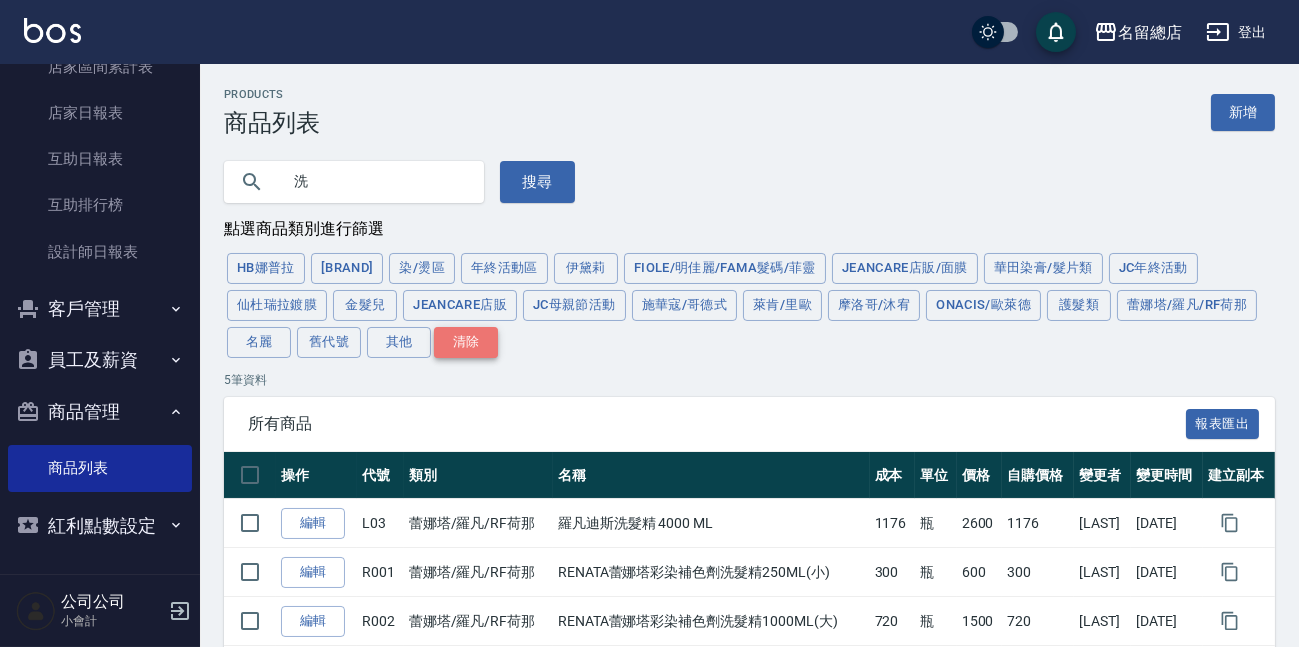 click on "清除" at bounding box center [466, 342] 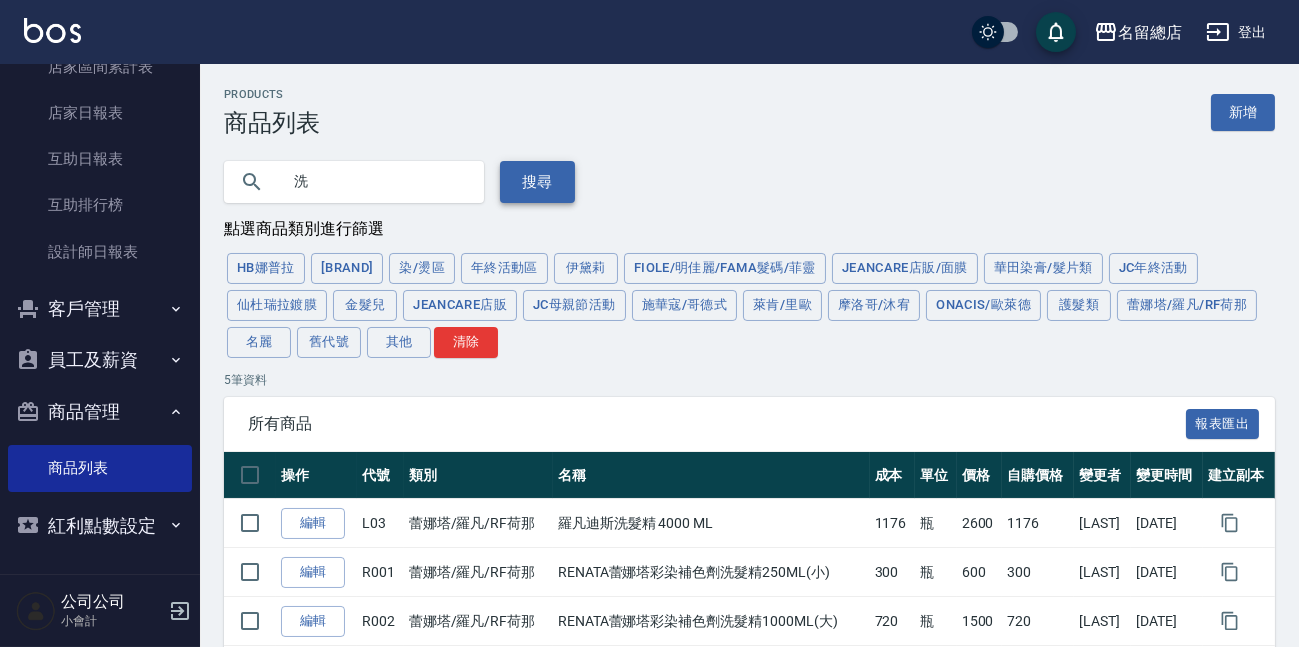 click on "搜尋" at bounding box center [537, 182] 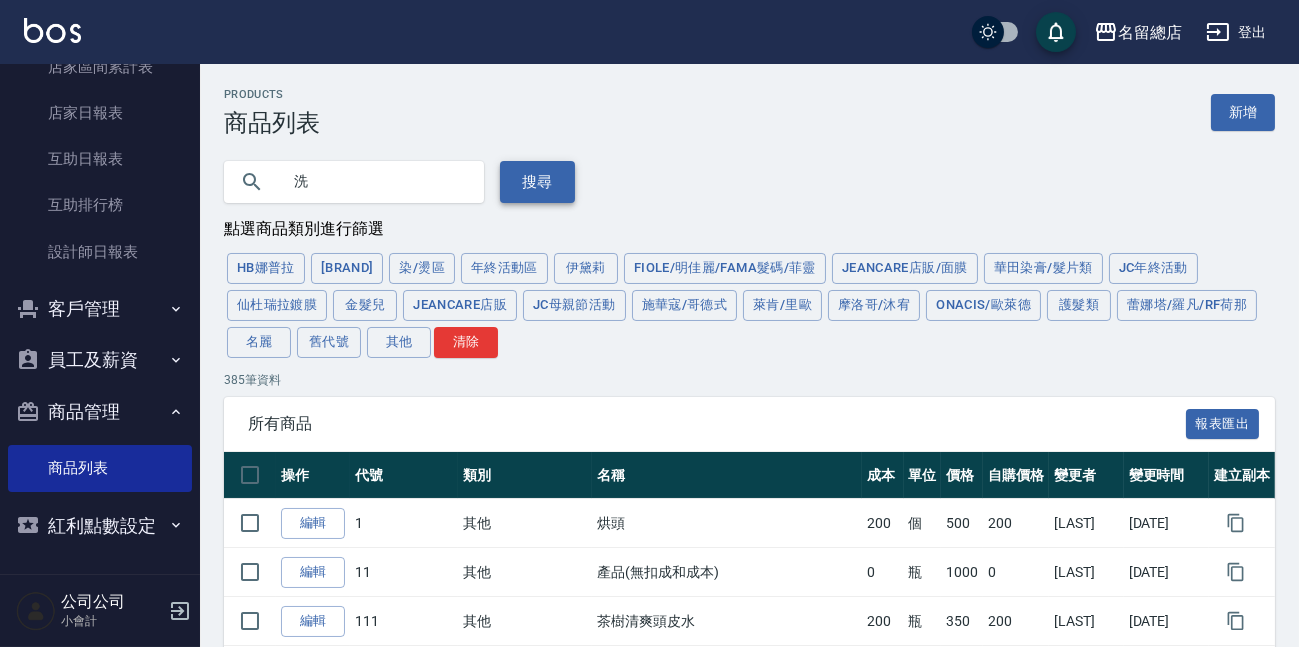type on "10000000" 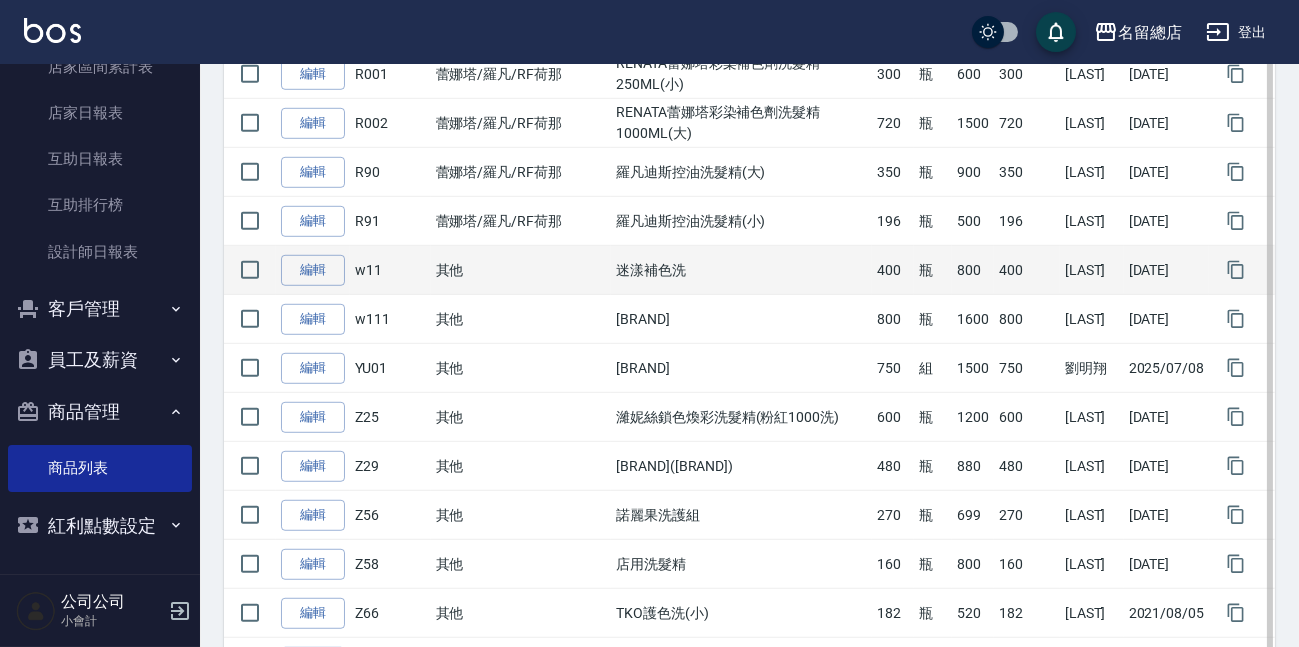 scroll, scrollTop: 2563, scrollLeft: 0, axis: vertical 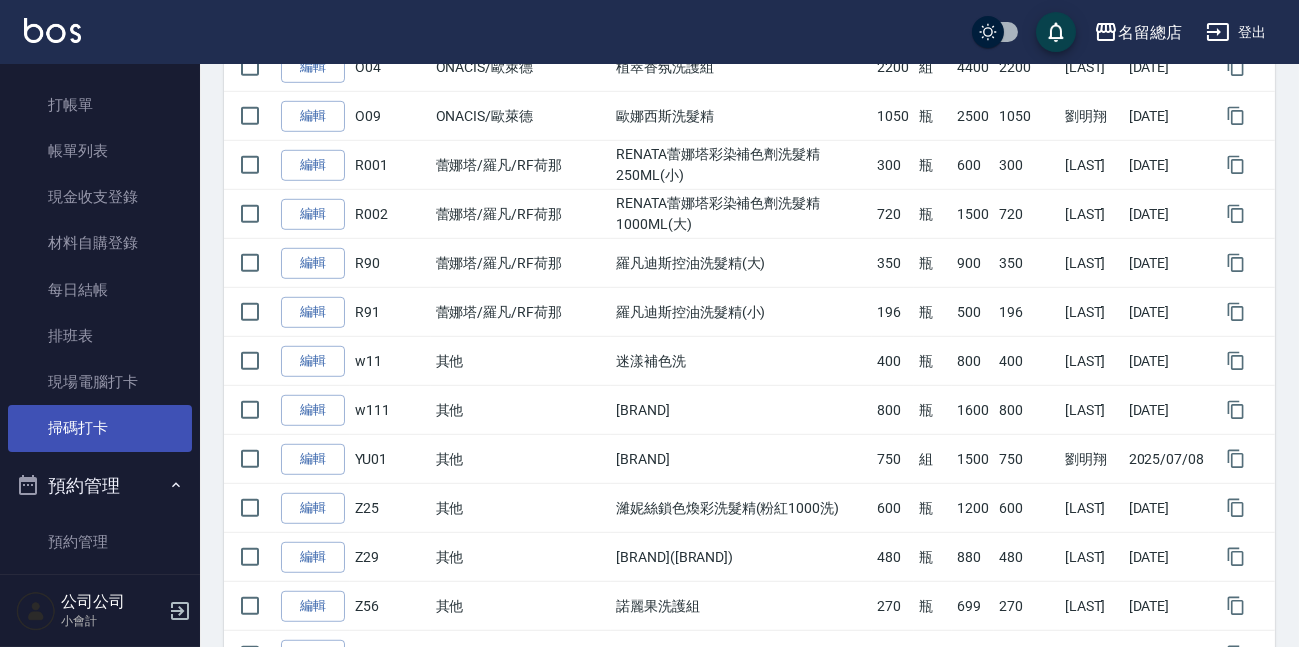 click on "掃碼打卡" at bounding box center (100, 428) 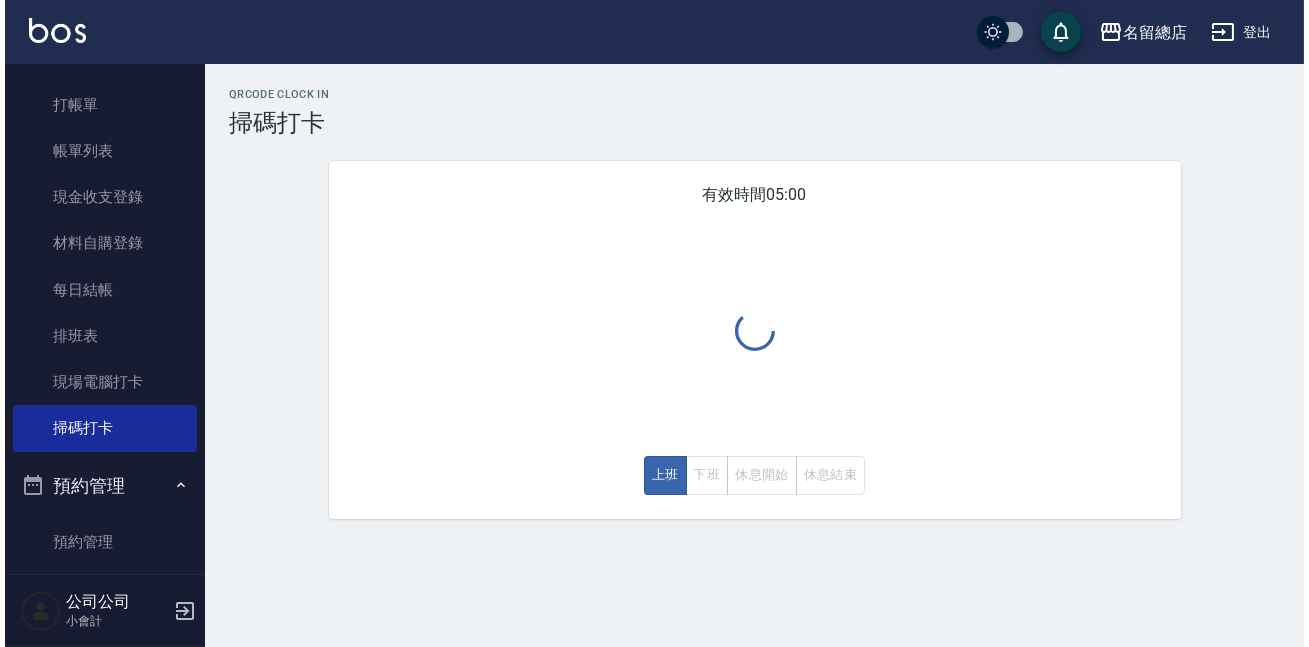 scroll, scrollTop: 0, scrollLeft: 0, axis: both 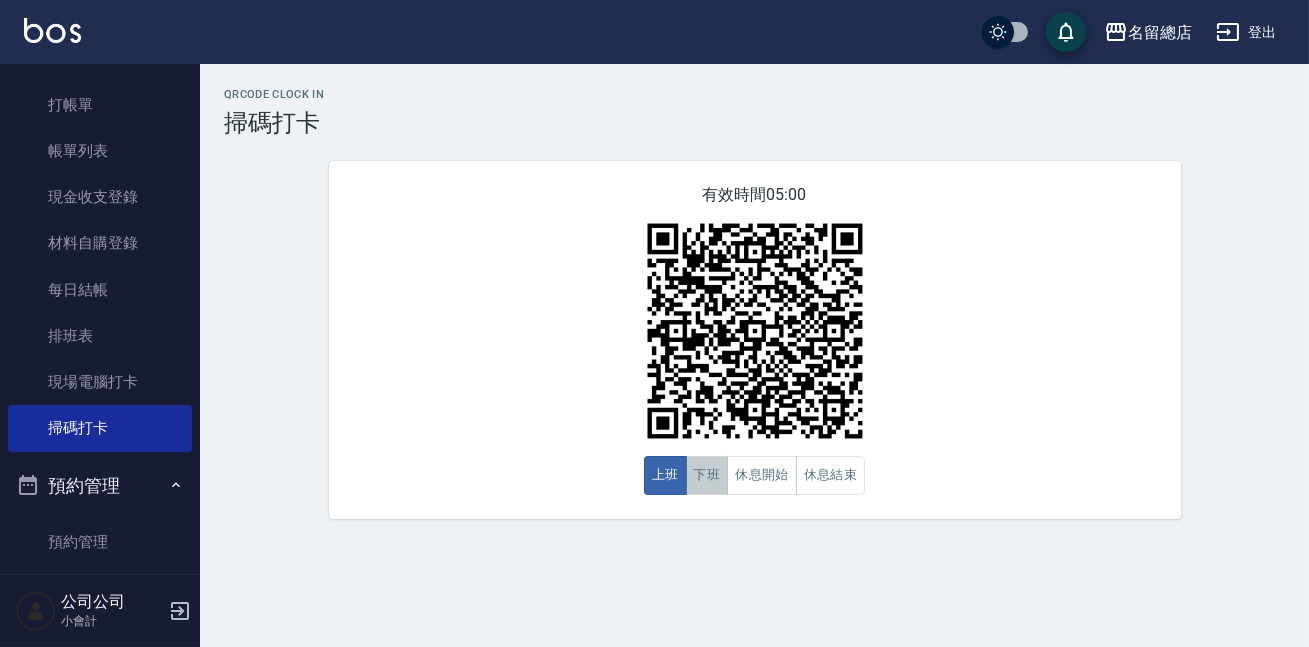 click on "下班" at bounding box center [707, 475] 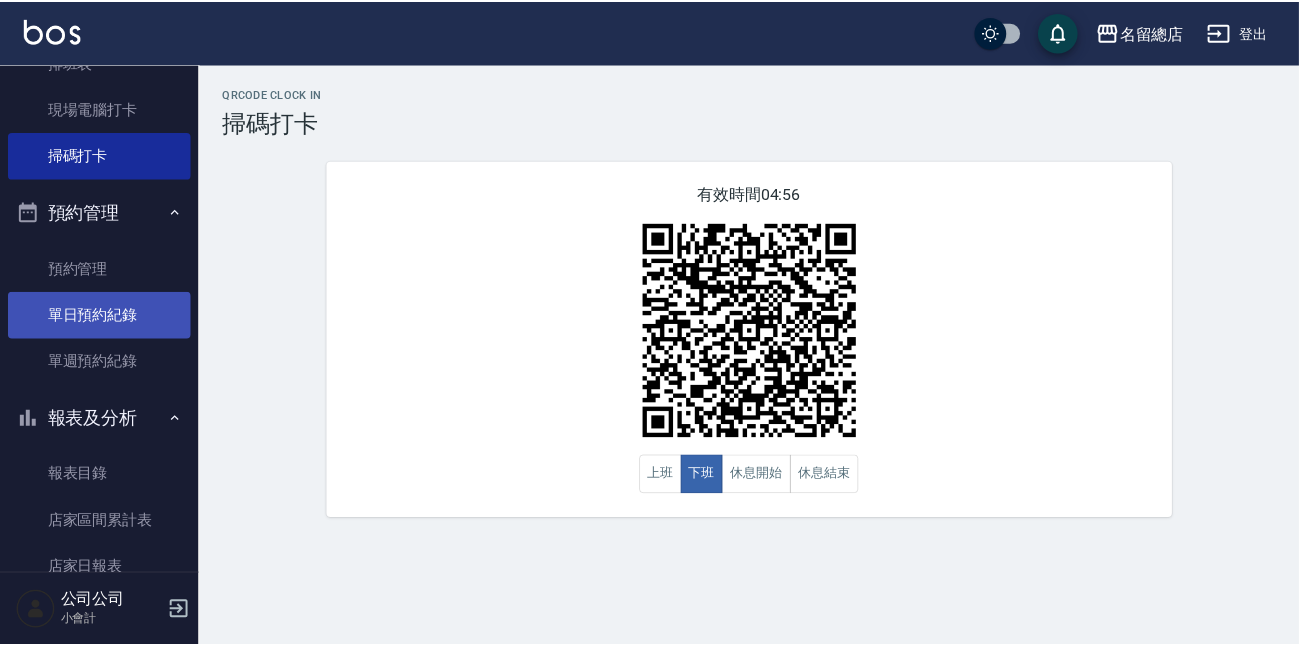 scroll, scrollTop: 505, scrollLeft: 0, axis: vertical 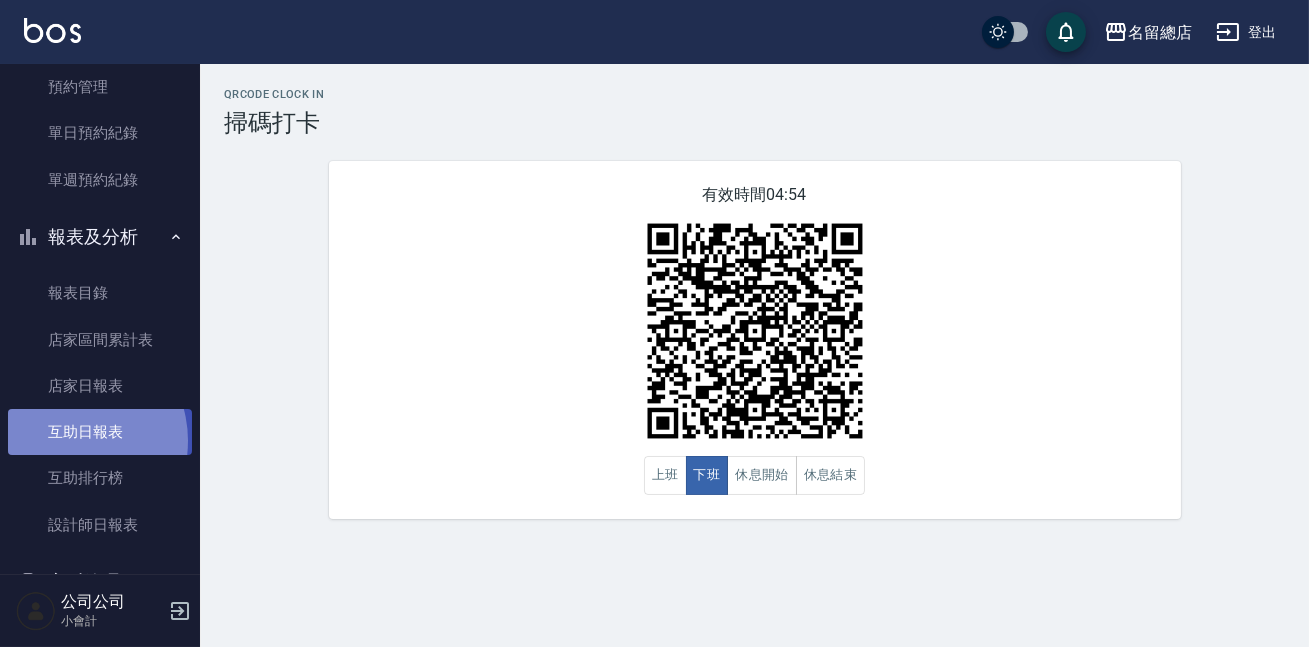 click on "互助日報表" at bounding box center [100, 432] 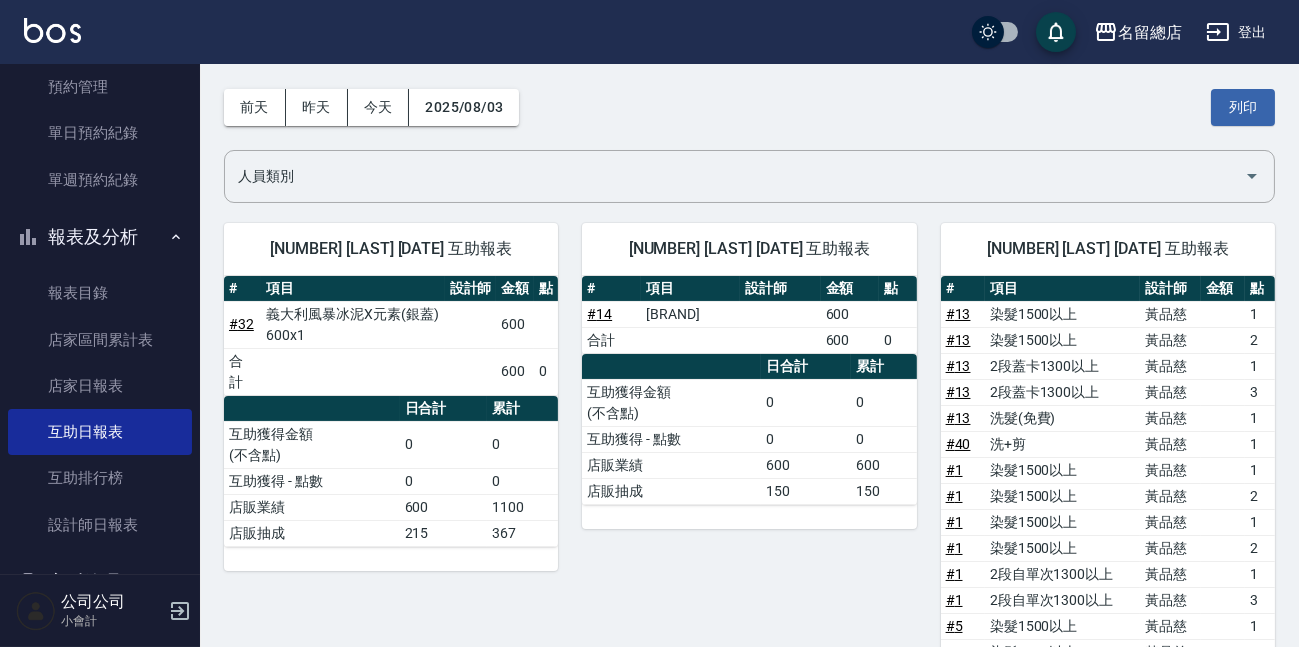 scroll, scrollTop: 0, scrollLeft: 0, axis: both 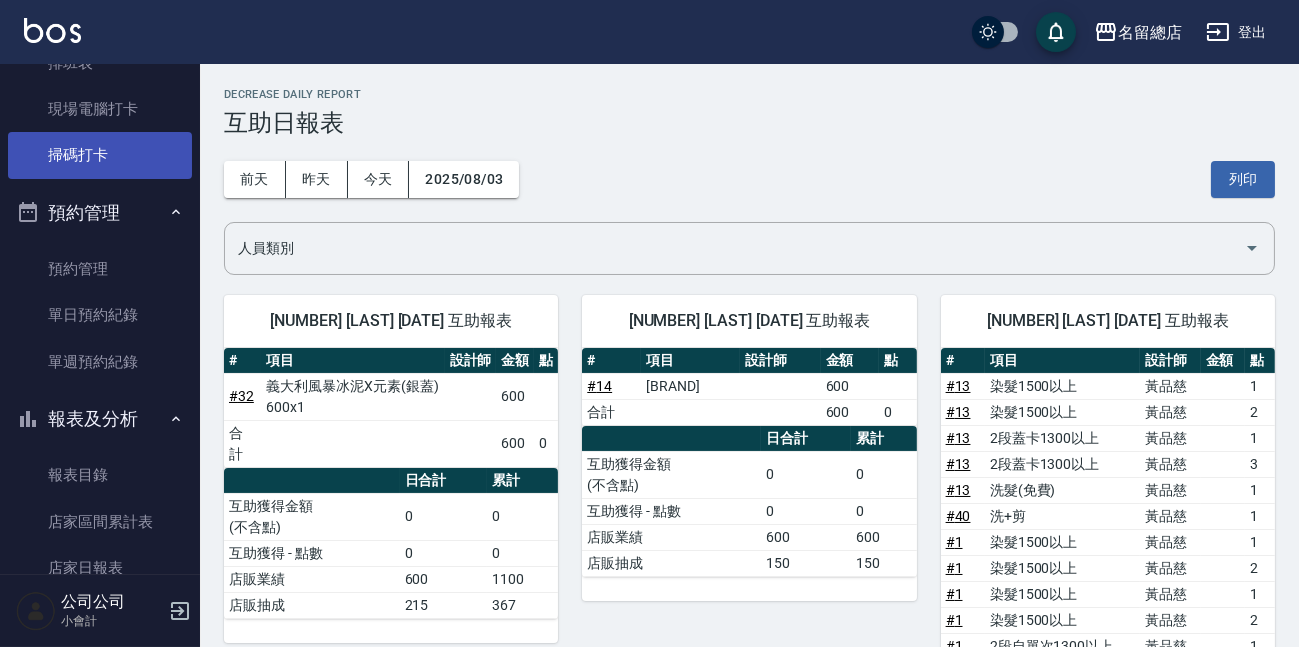click on "掃碼打卡" at bounding box center (100, 155) 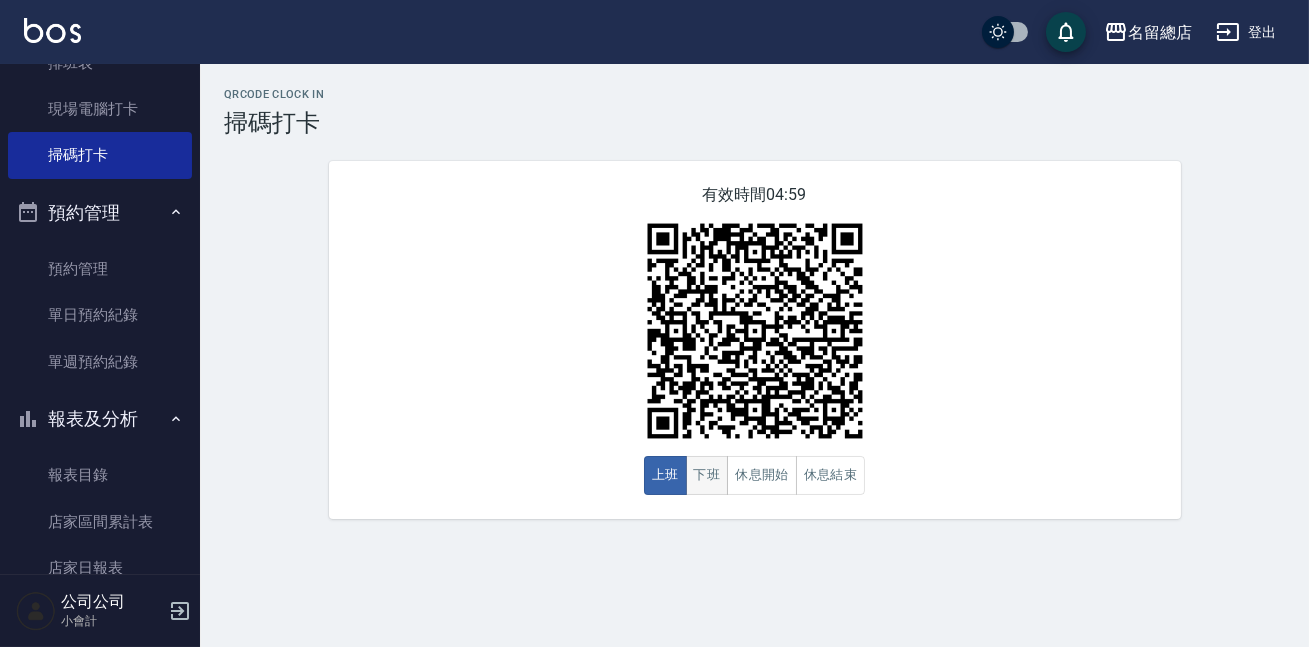 click on "下班" at bounding box center (707, 475) 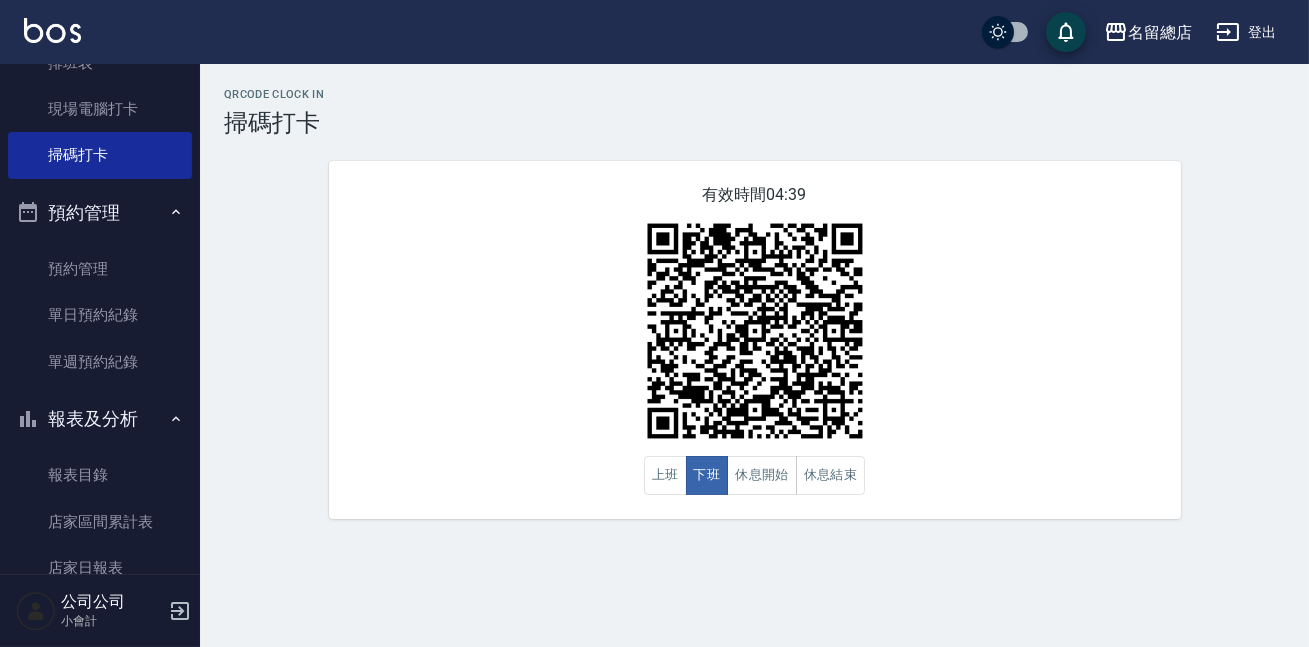 click on "[PRODUCT] [PRODUCT] [PRODUCT] [TIME] [PRODUCT] [PRODUCT] [PRODUCT] [PRODUCT]" at bounding box center (654, 323) 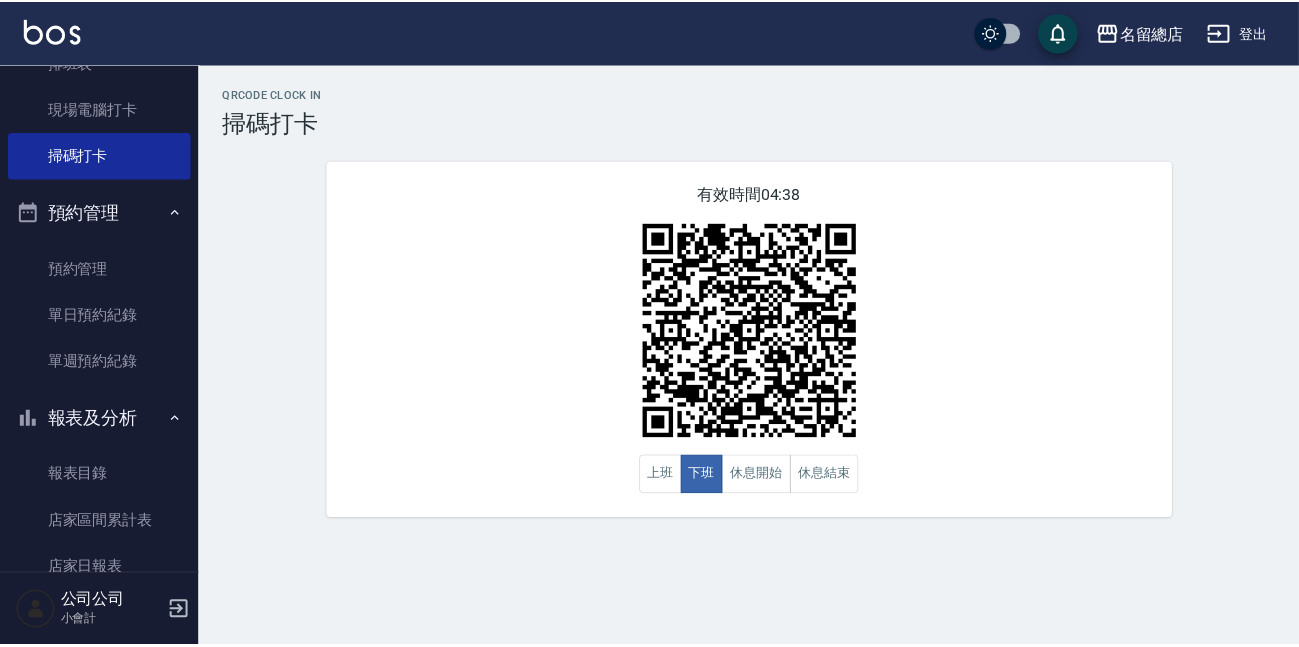 scroll, scrollTop: 596, scrollLeft: 0, axis: vertical 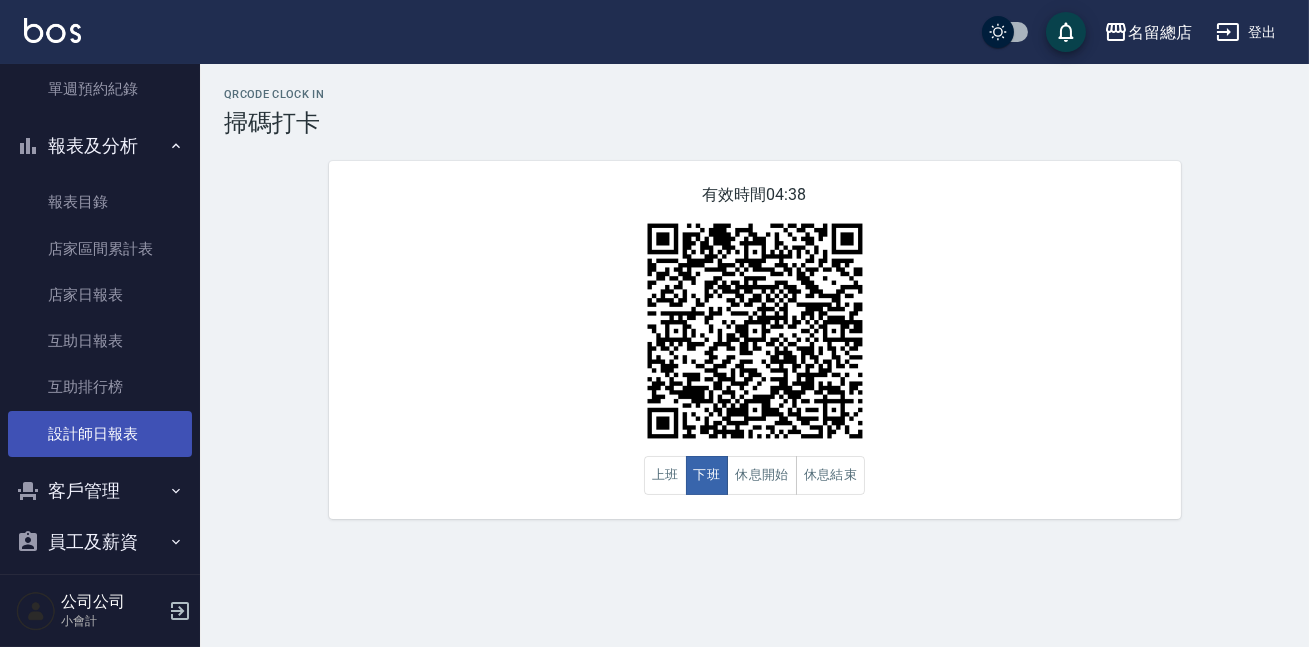 click on "設計師日報表" at bounding box center (100, 434) 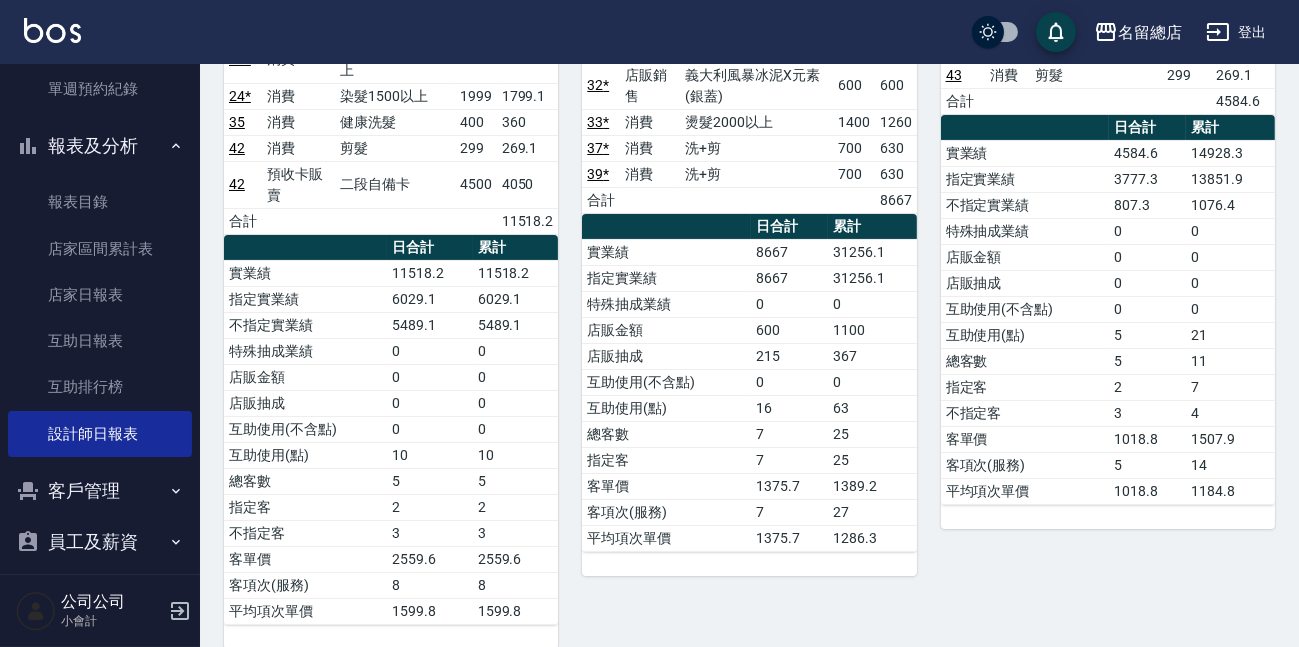scroll, scrollTop: 0, scrollLeft: 0, axis: both 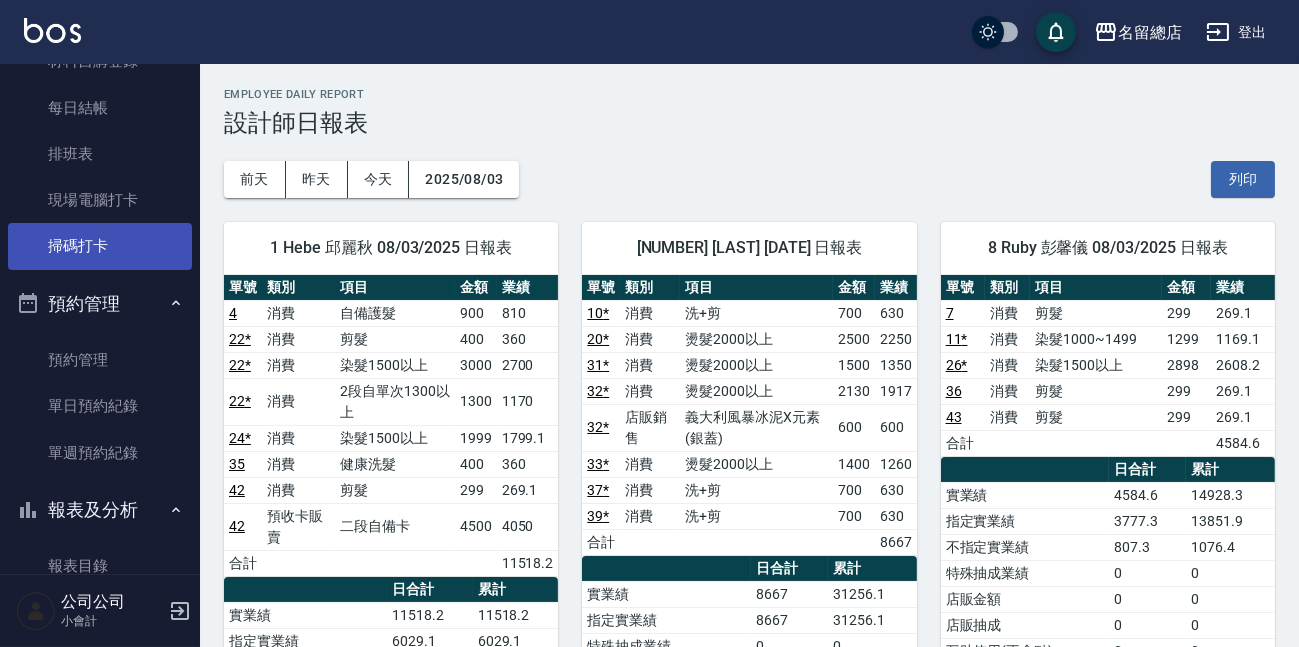 click on "掃碼打卡" at bounding box center (100, 246) 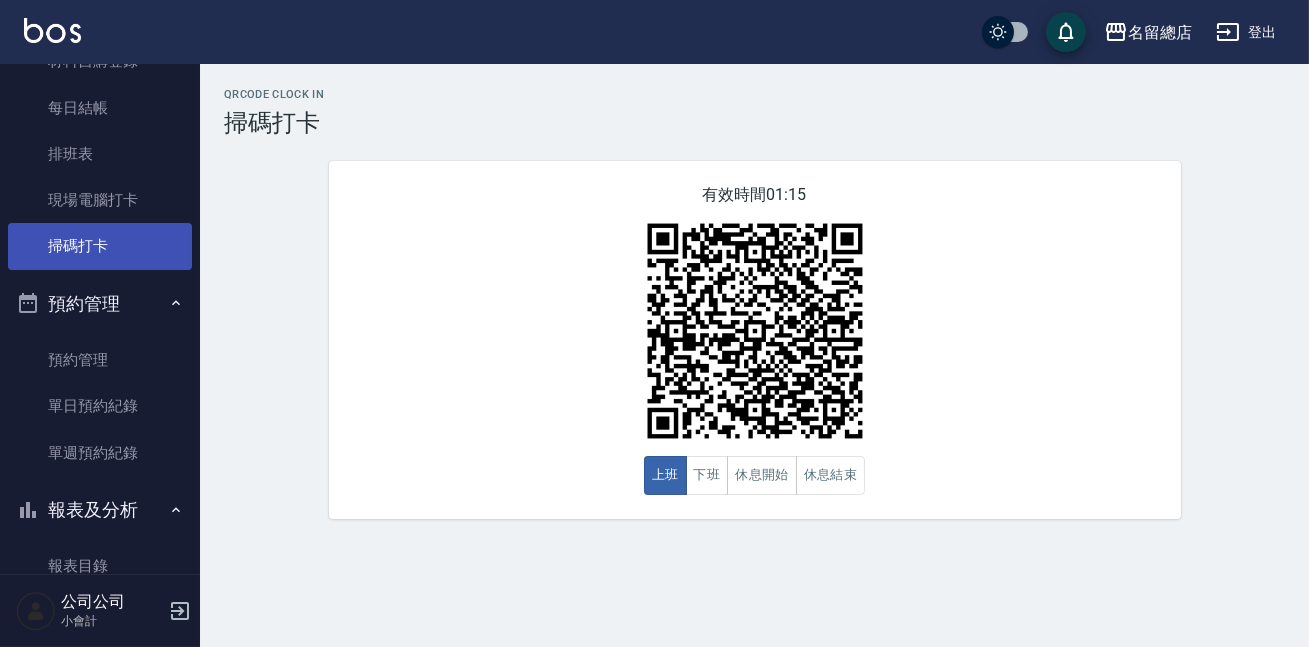 click on "掃碼打卡" at bounding box center (100, 246) 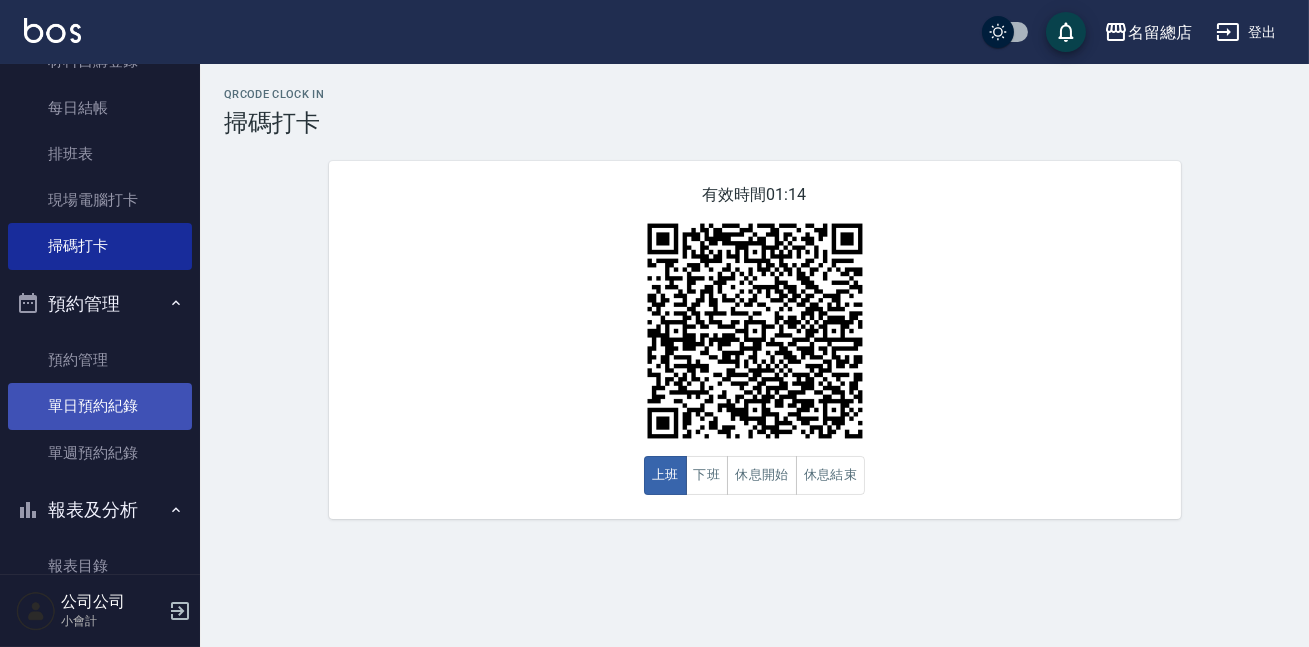 click on "單日預約紀錄" at bounding box center [100, 406] 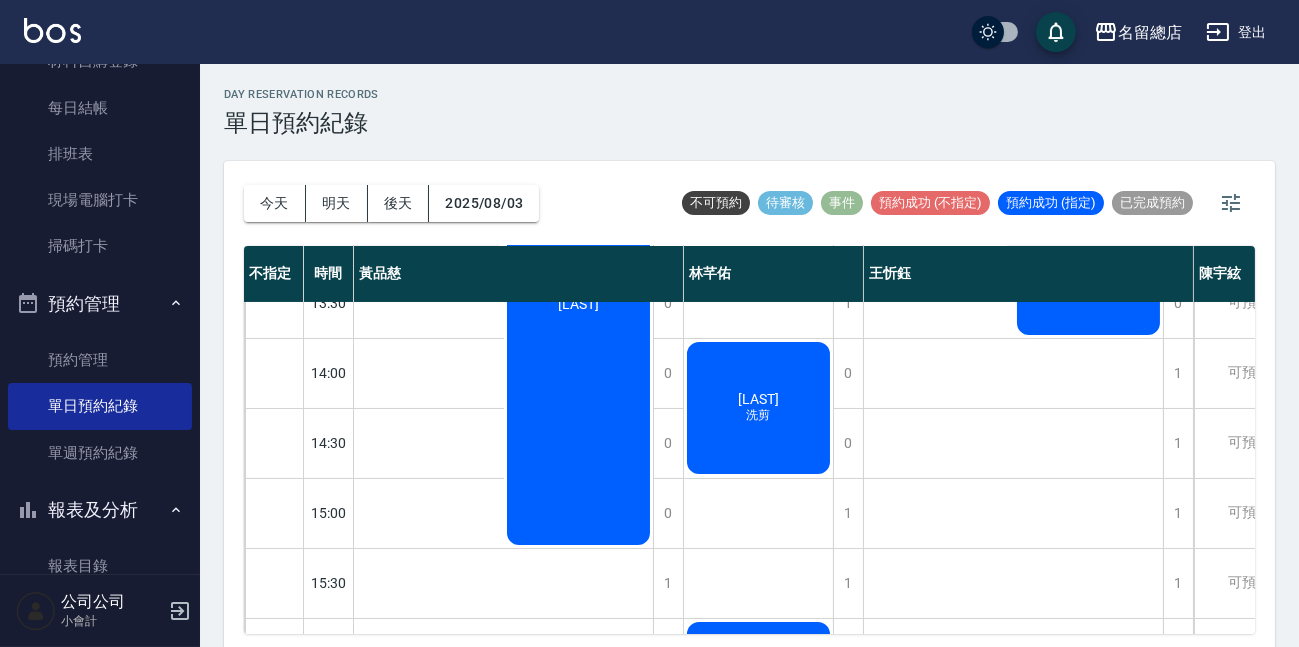 scroll, scrollTop: 0, scrollLeft: 0, axis: both 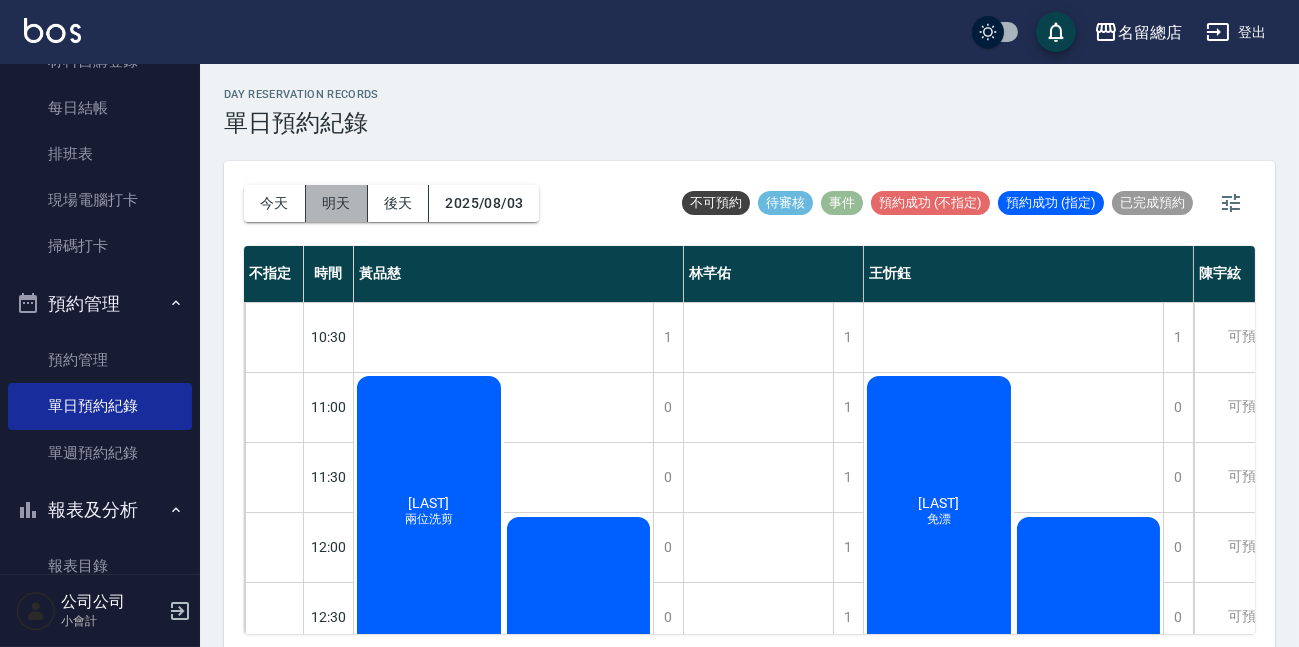 click on "明天" at bounding box center (337, 203) 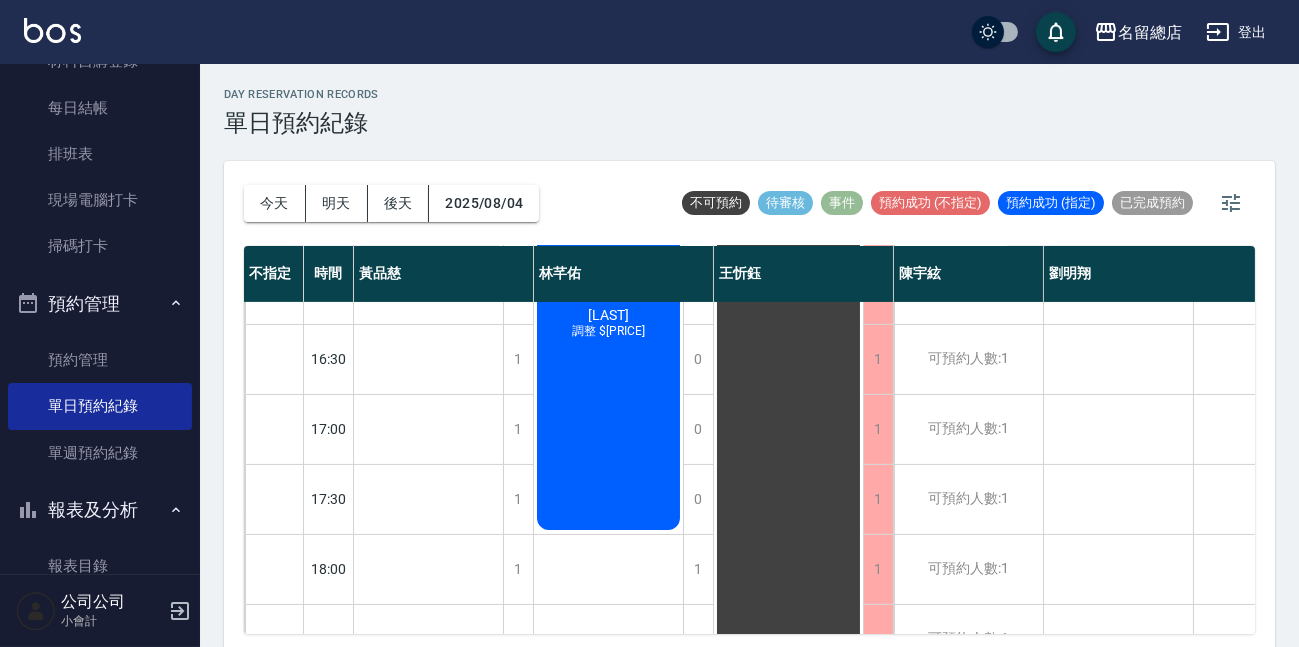 scroll, scrollTop: 636, scrollLeft: 0, axis: vertical 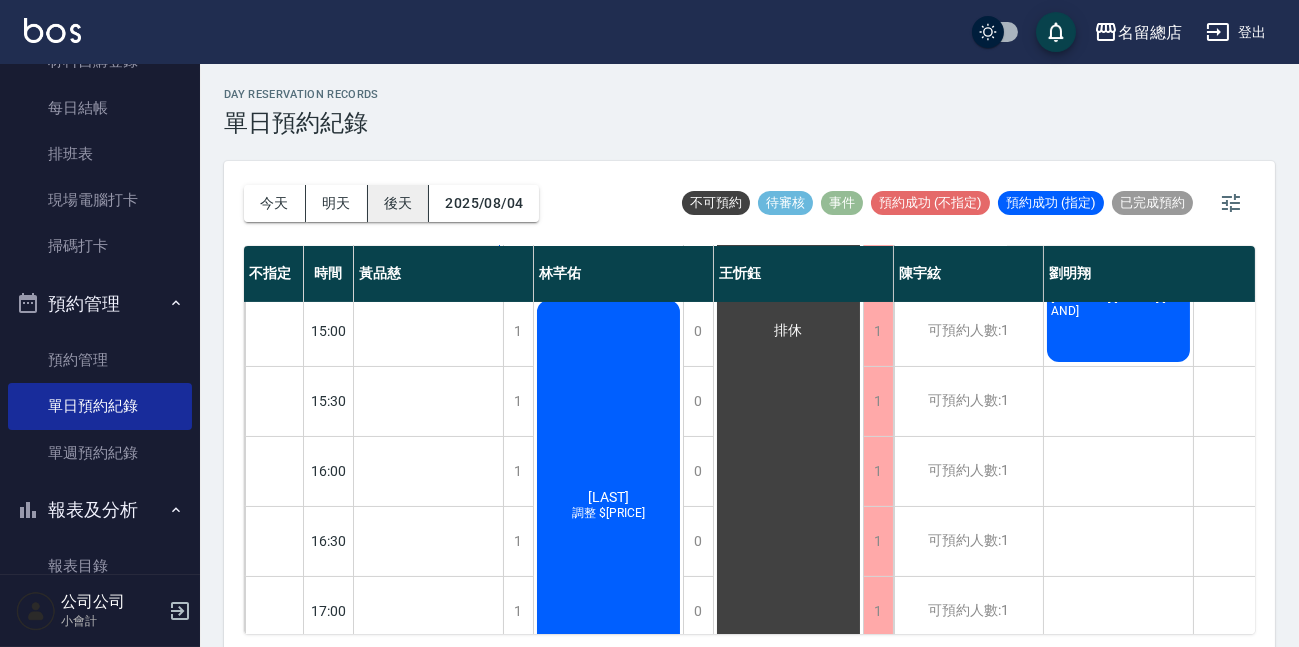 click on "後天" at bounding box center (399, 203) 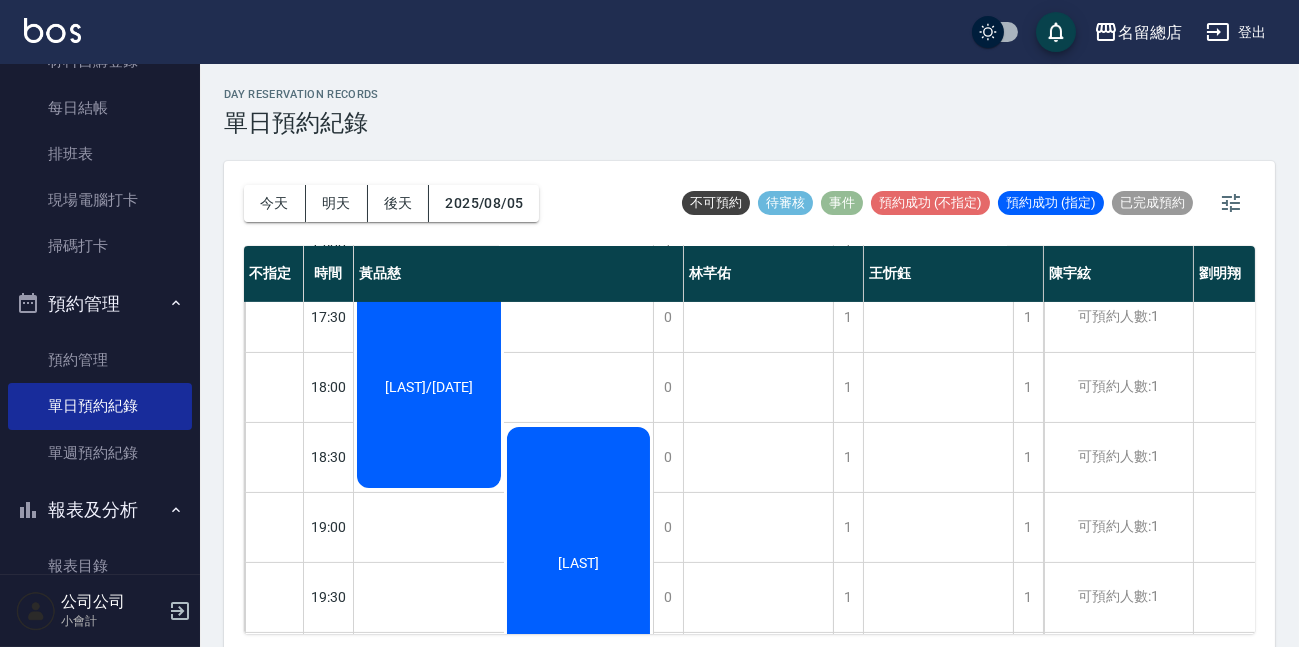 scroll, scrollTop: 1084, scrollLeft: 0, axis: vertical 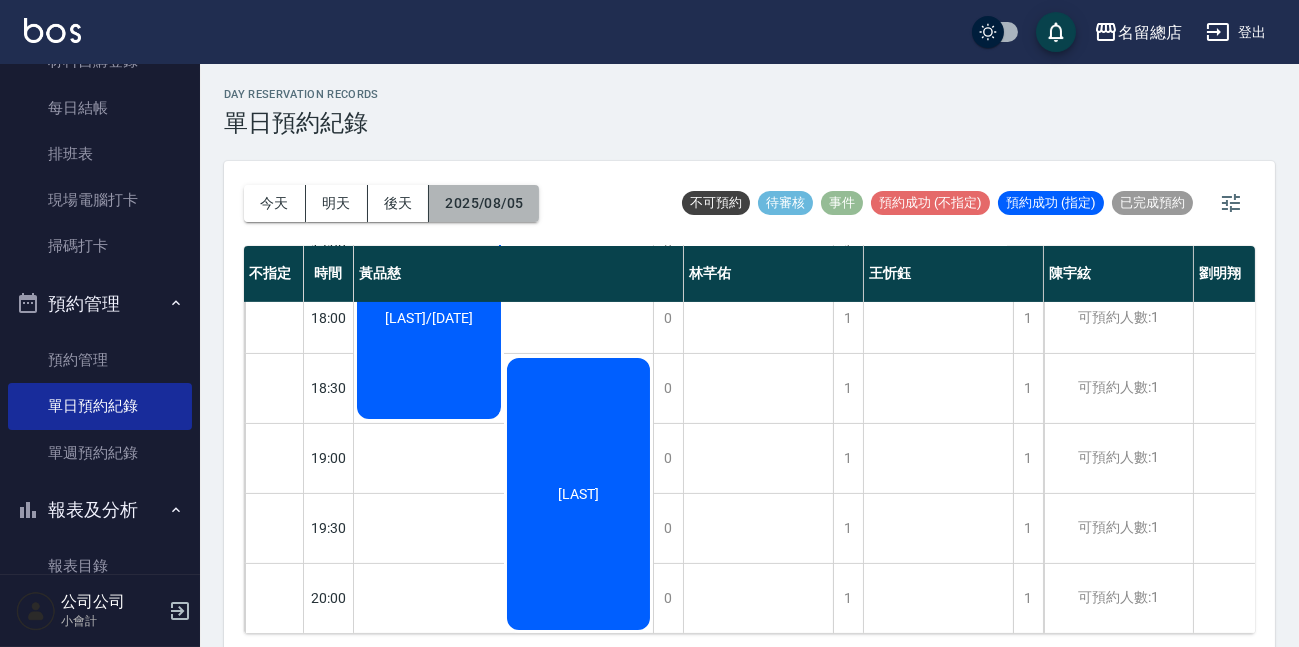 click on "2025/08/05" at bounding box center (484, 203) 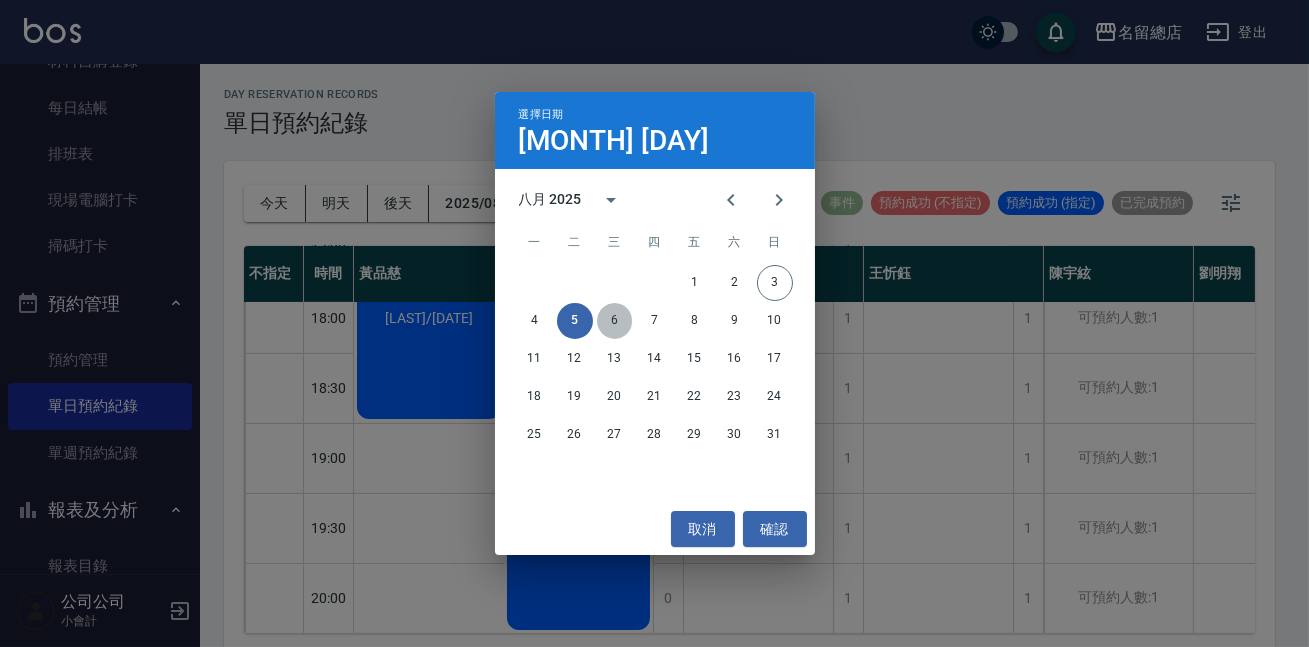 click on "6" at bounding box center [615, 321] 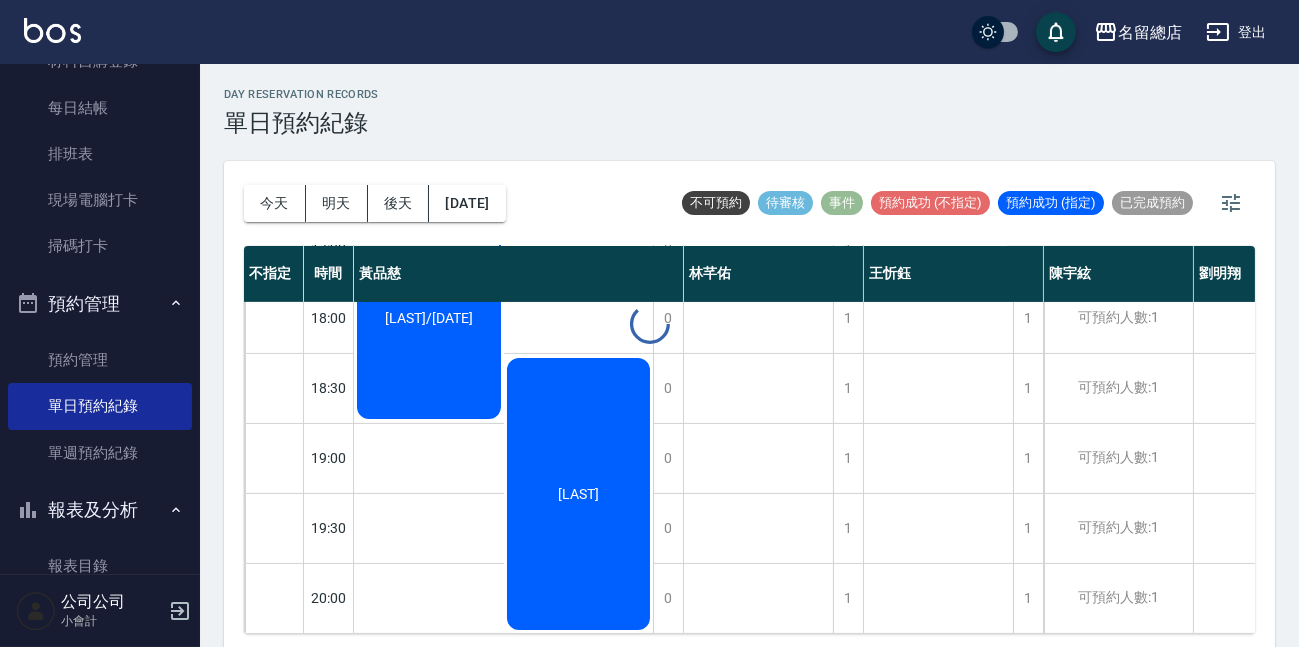 scroll, scrollTop: 1014, scrollLeft: 0, axis: vertical 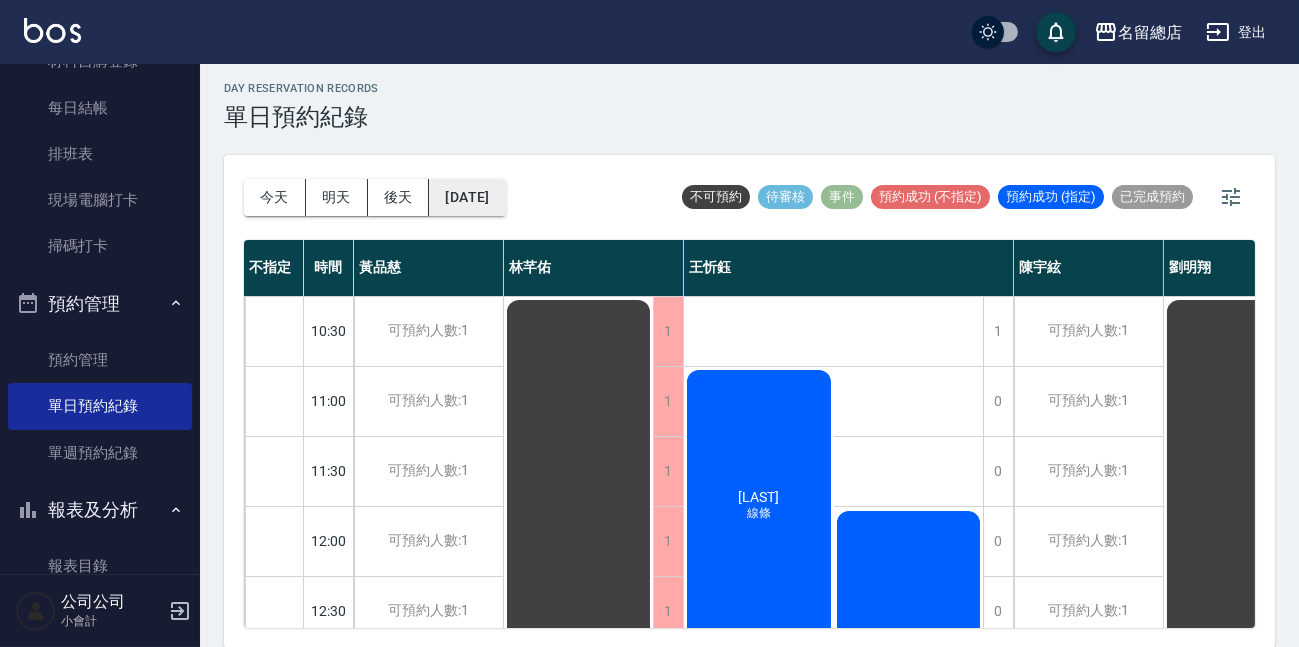 click on "[DATE]" at bounding box center [467, 197] 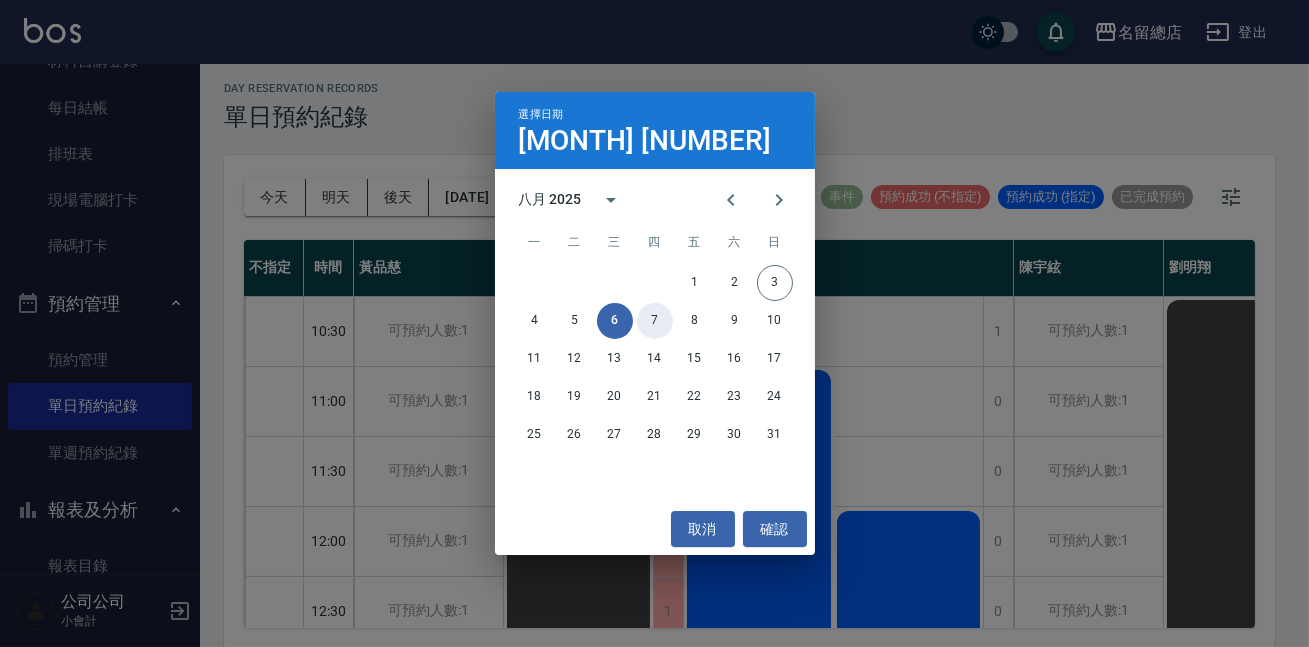 click on "7" at bounding box center [655, 321] 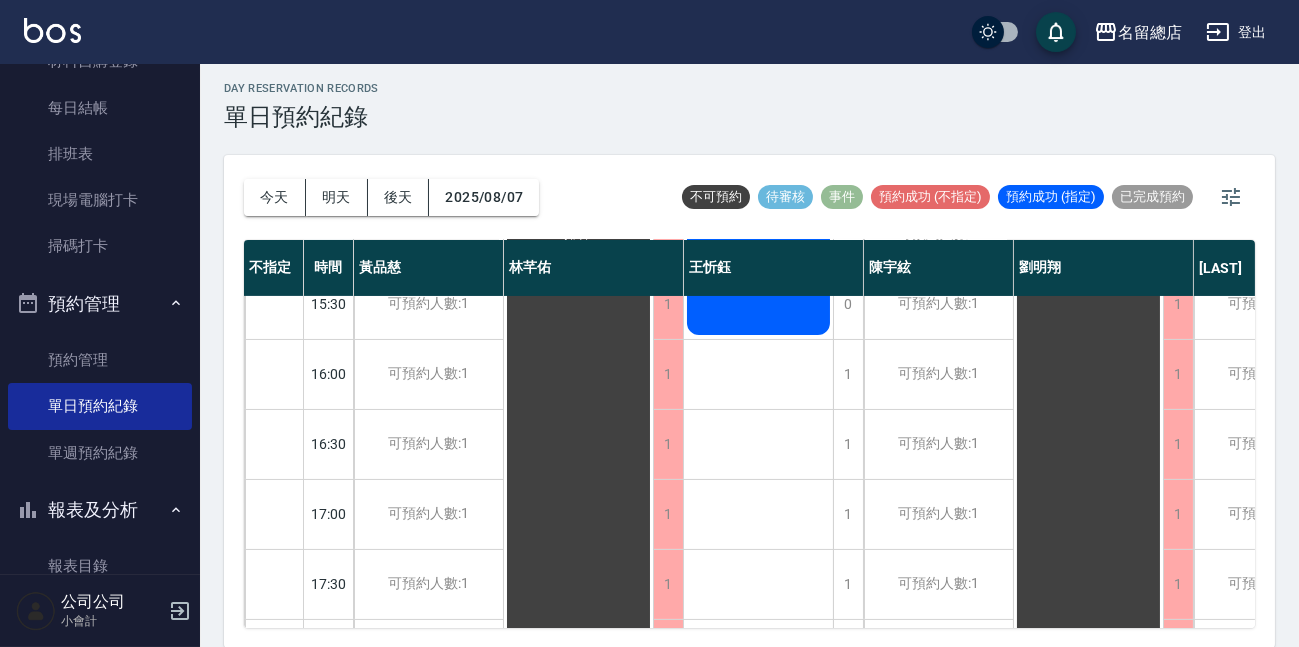 scroll, scrollTop: 1014, scrollLeft: 0, axis: vertical 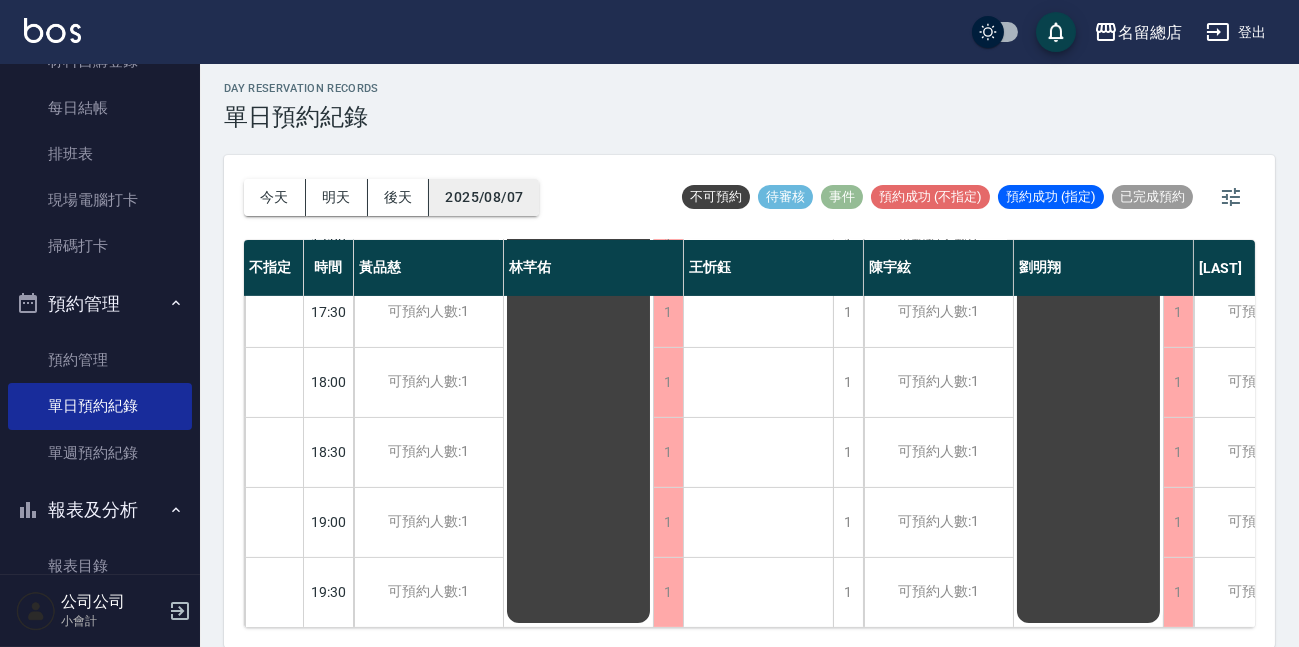 click on "2025/08/07" at bounding box center [484, 197] 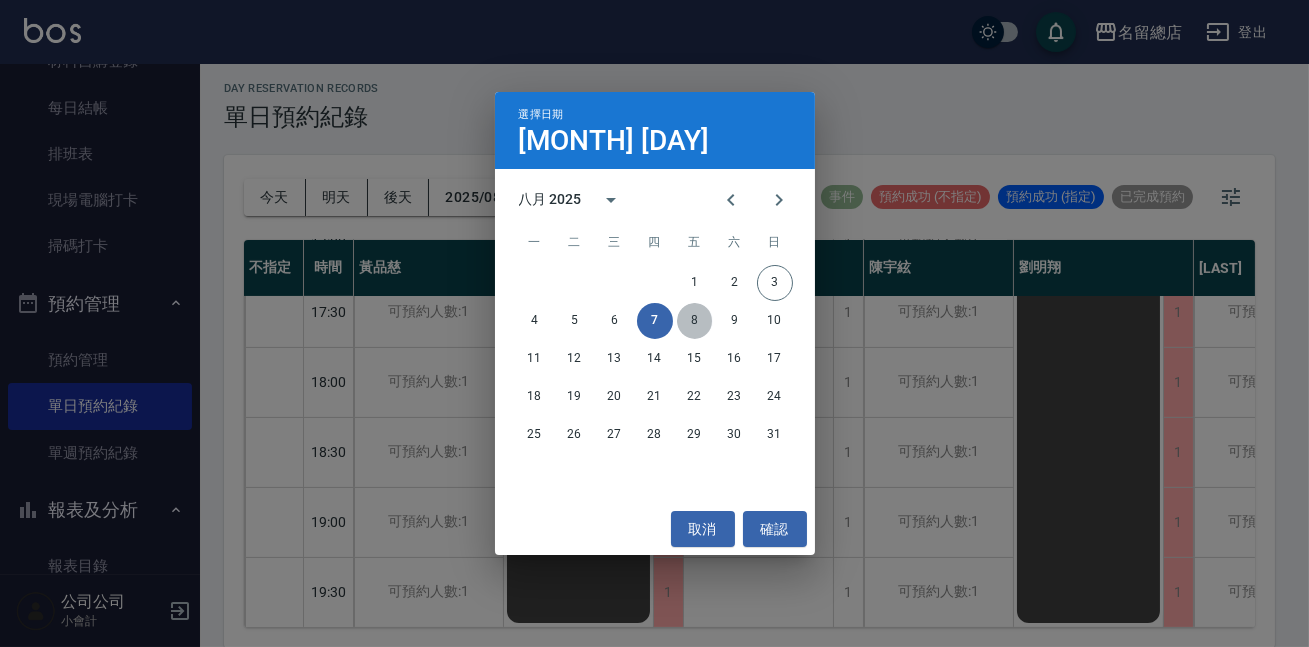click on "8" at bounding box center [695, 321] 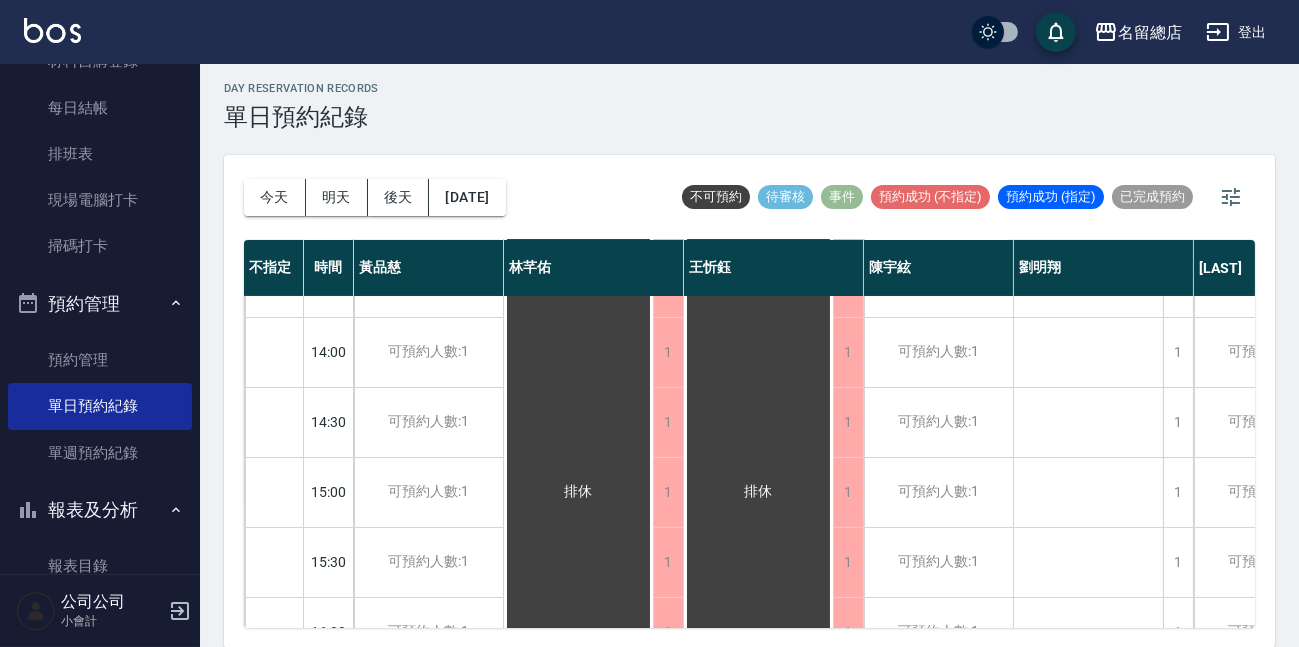 scroll, scrollTop: 378, scrollLeft: 0, axis: vertical 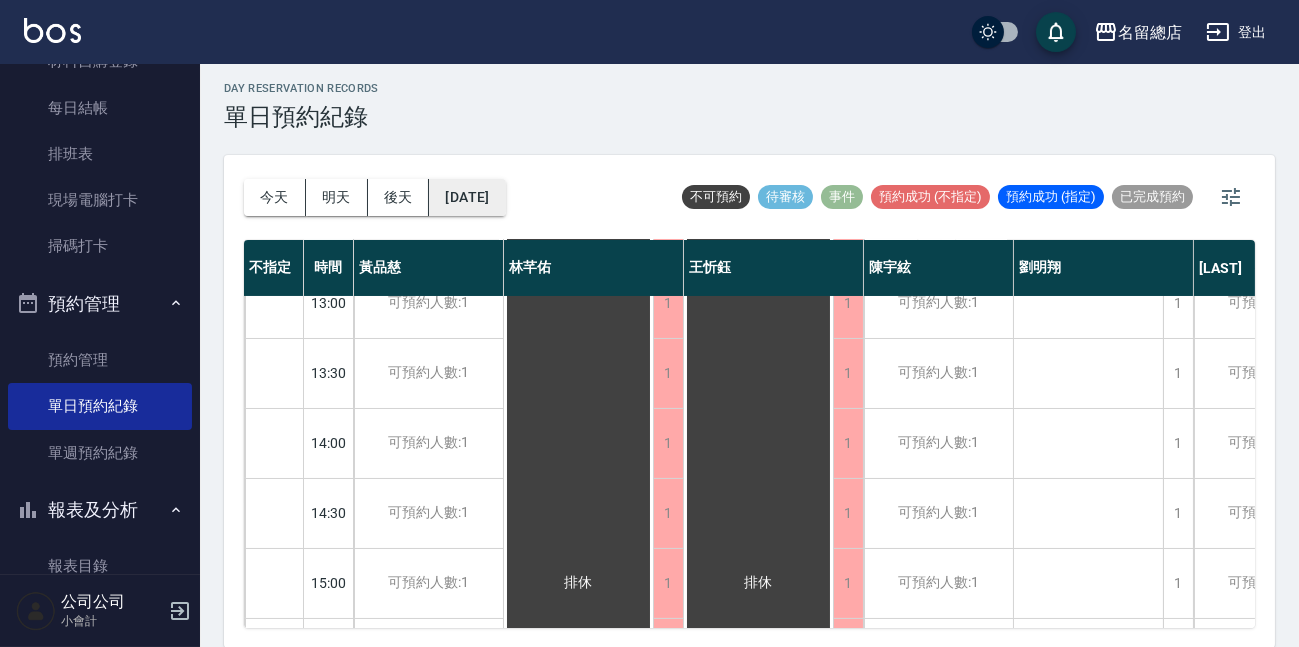 click on "[DATE]" at bounding box center (467, 197) 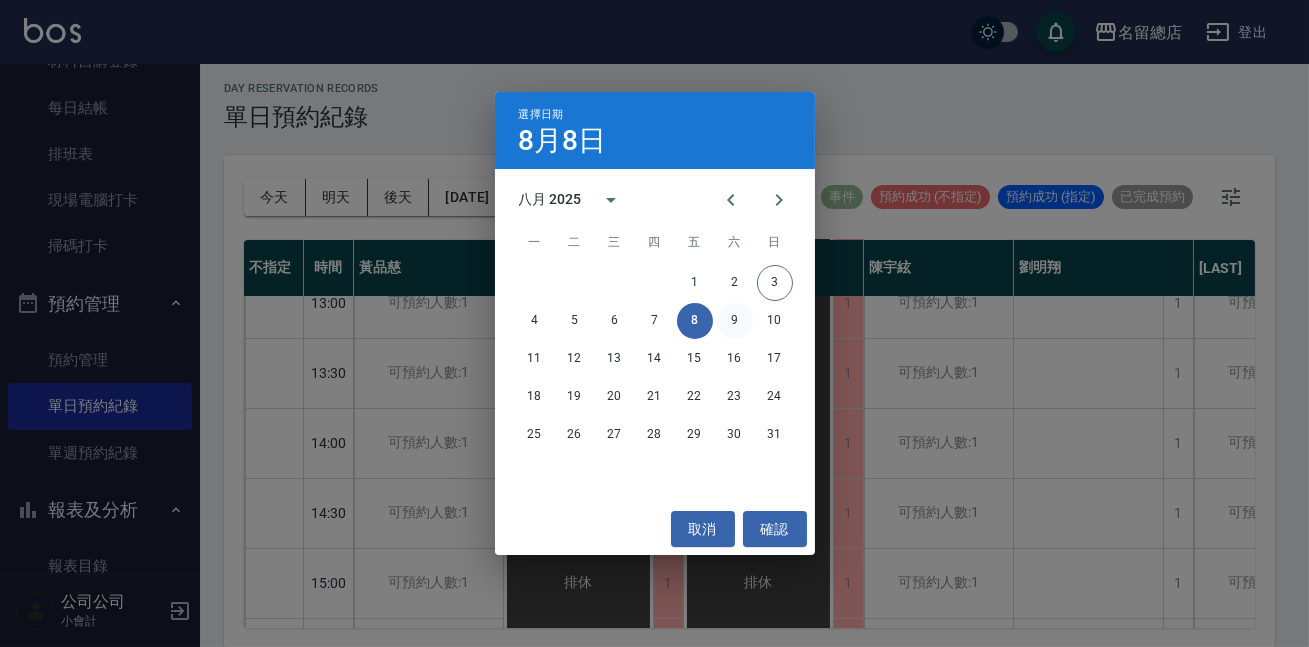 click on "9" at bounding box center [735, 321] 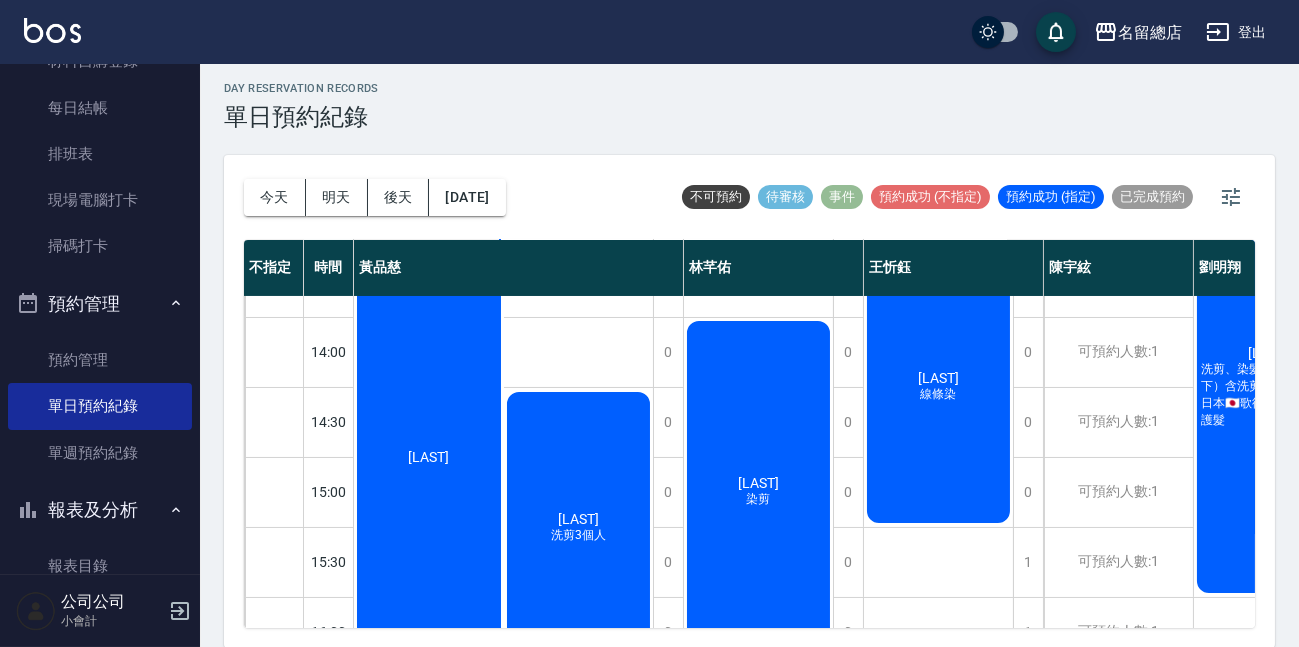 scroll, scrollTop: 0, scrollLeft: 0, axis: both 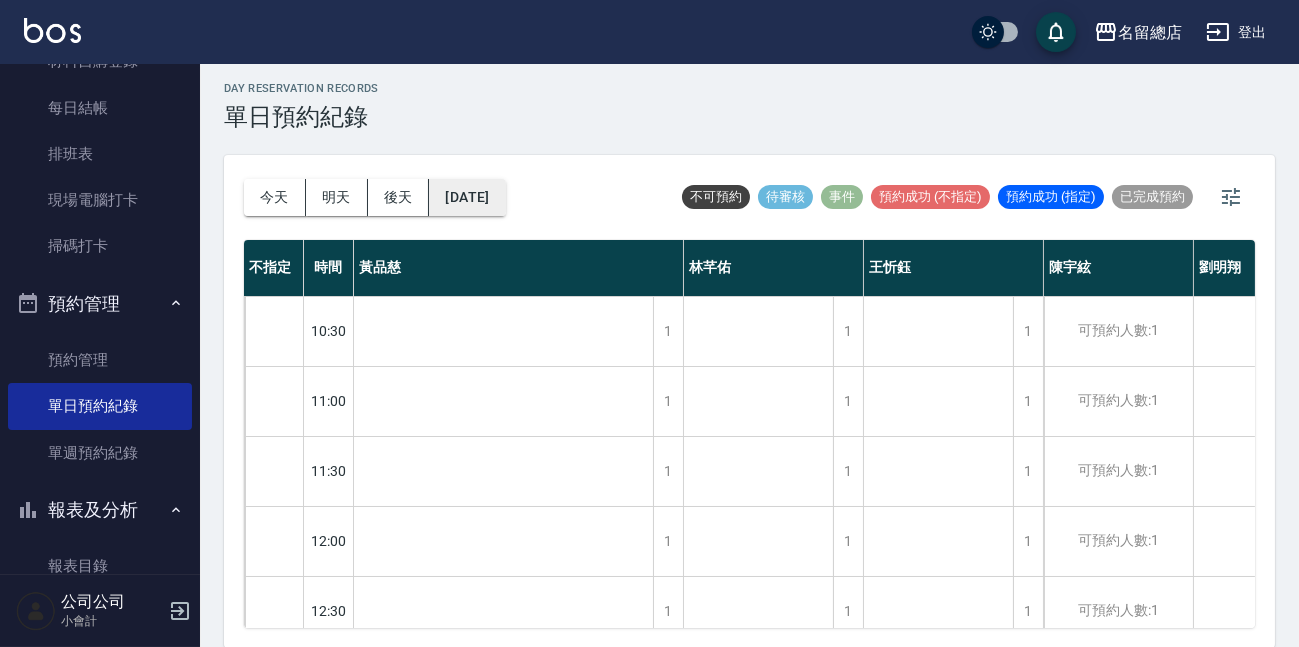 click on "[DATE]" at bounding box center [467, 197] 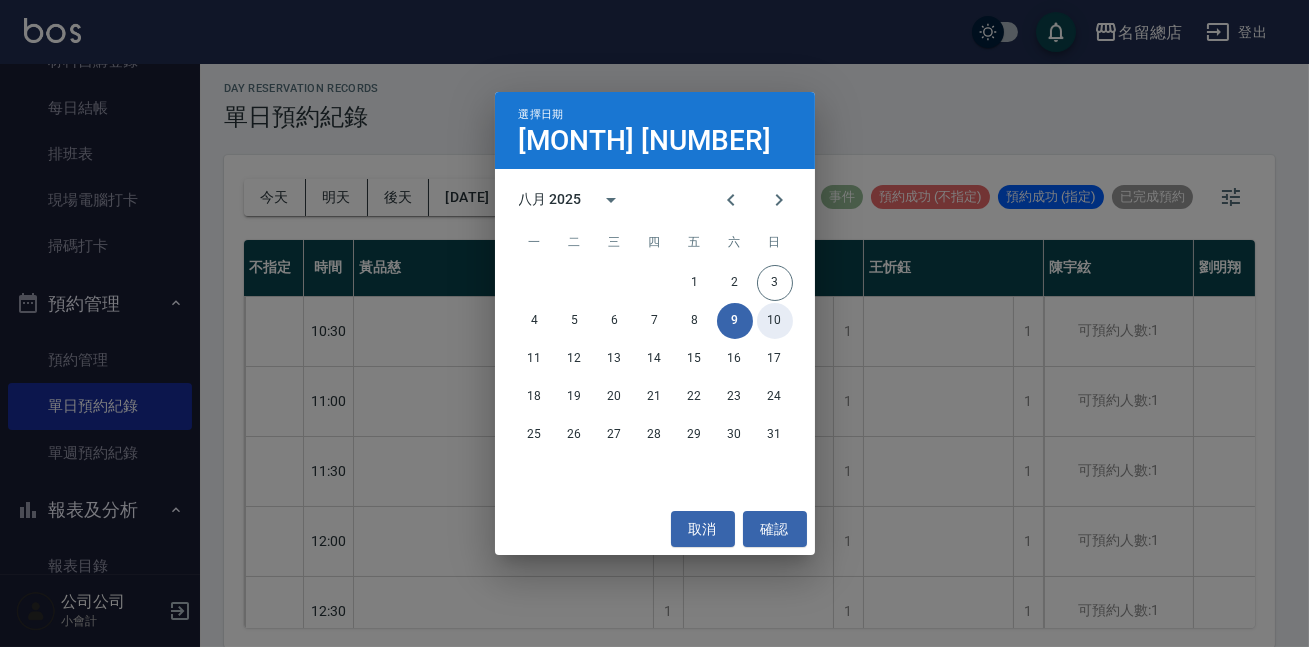 click on "10" at bounding box center (775, 321) 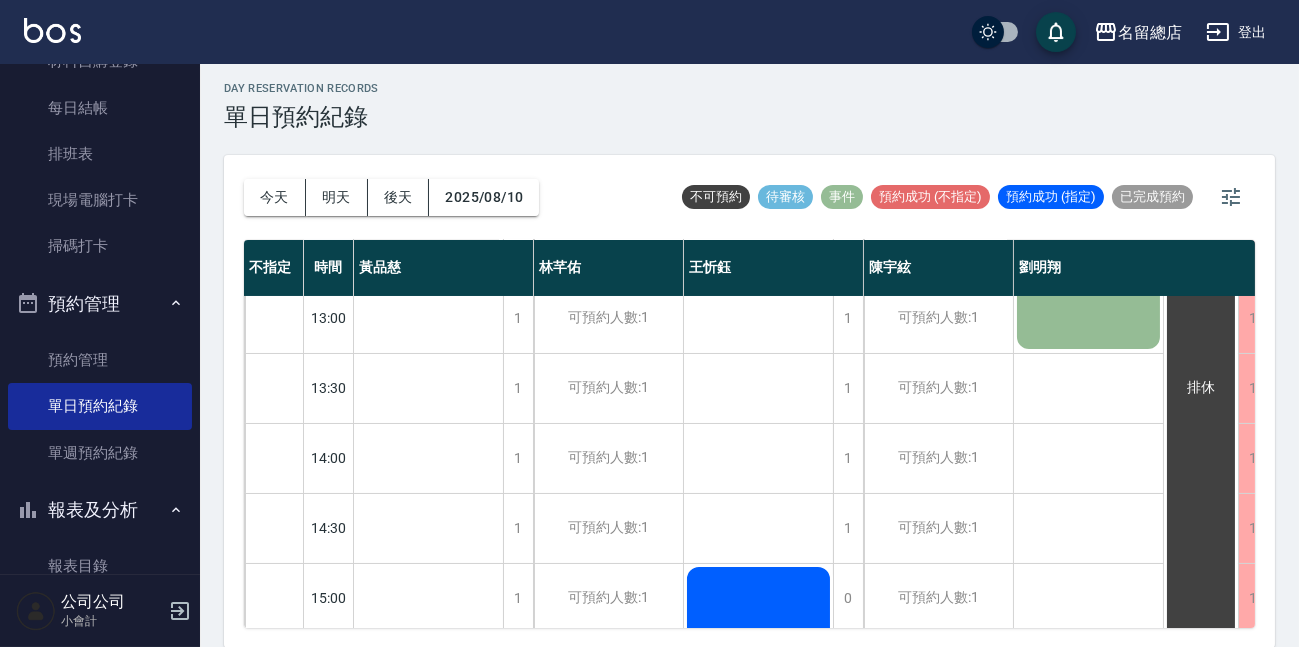 scroll, scrollTop: 272, scrollLeft: 0, axis: vertical 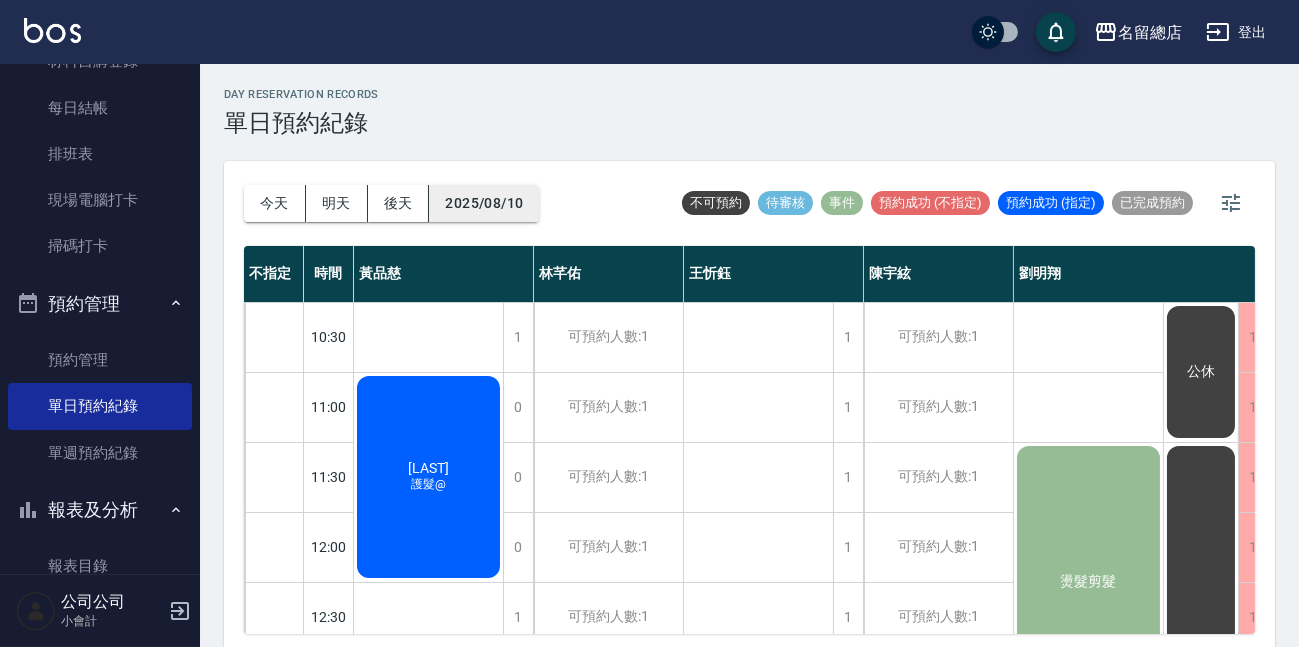 click on "2025/08/10" at bounding box center [484, 203] 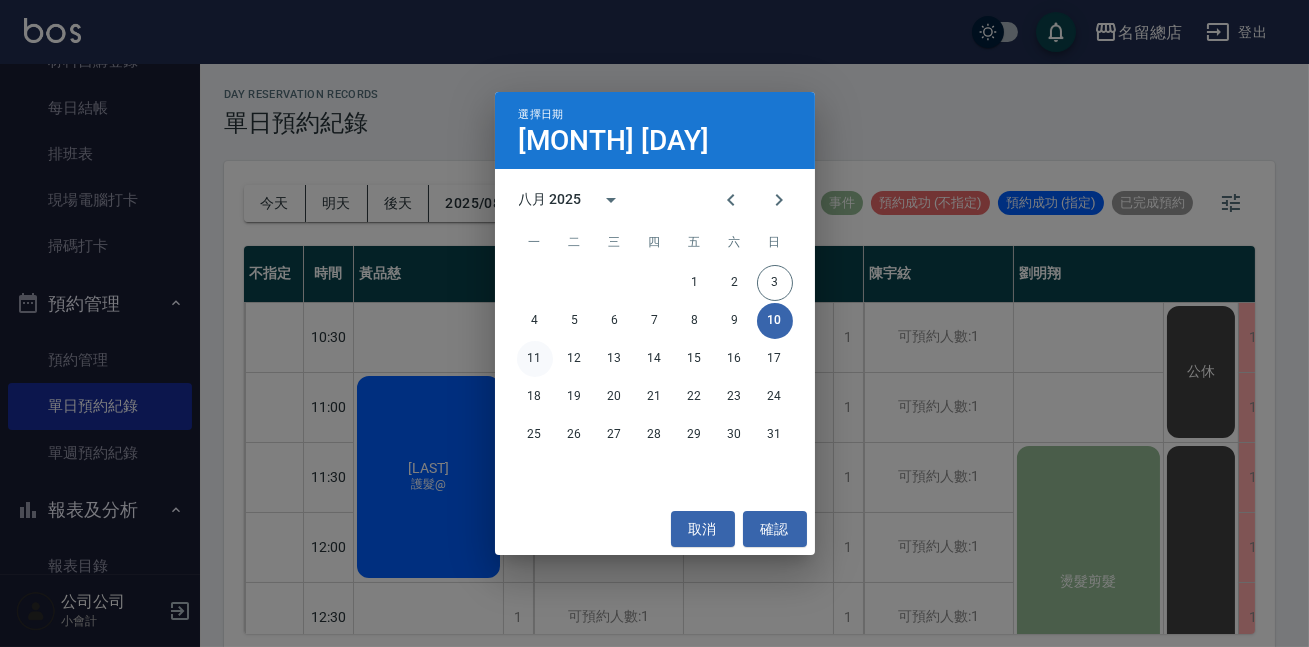 click on "11" at bounding box center [535, 359] 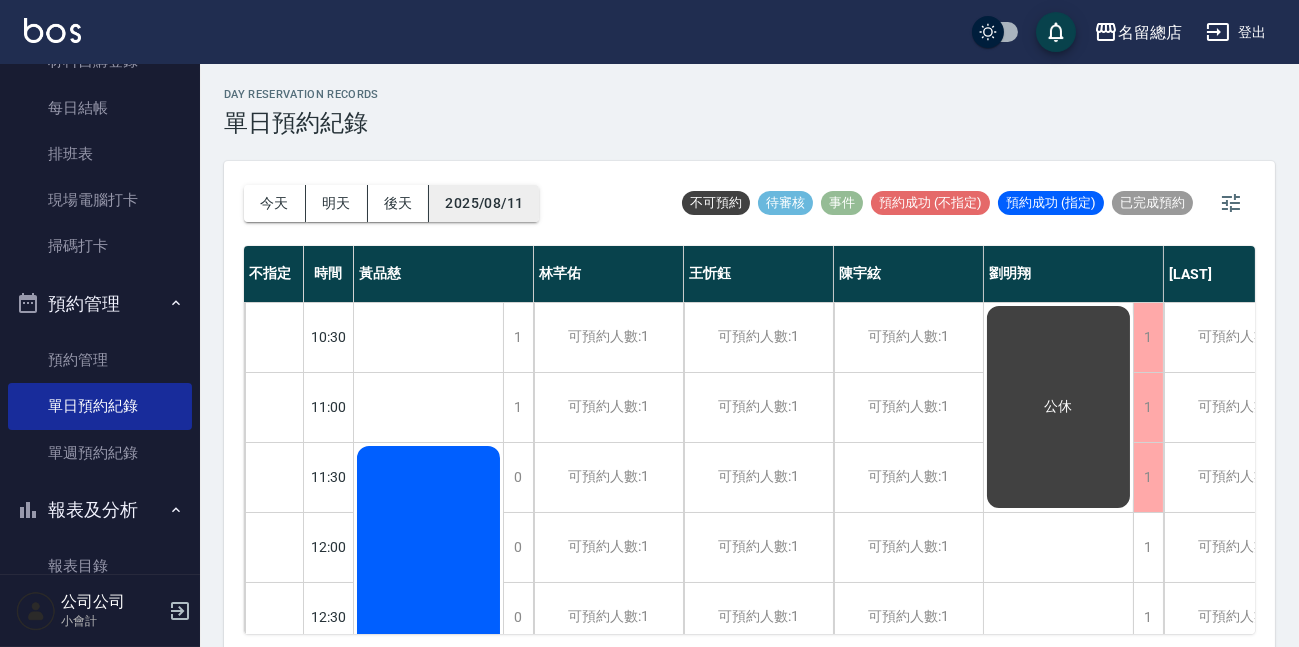 click on "2025/08/11" at bounding box center [484, 203] 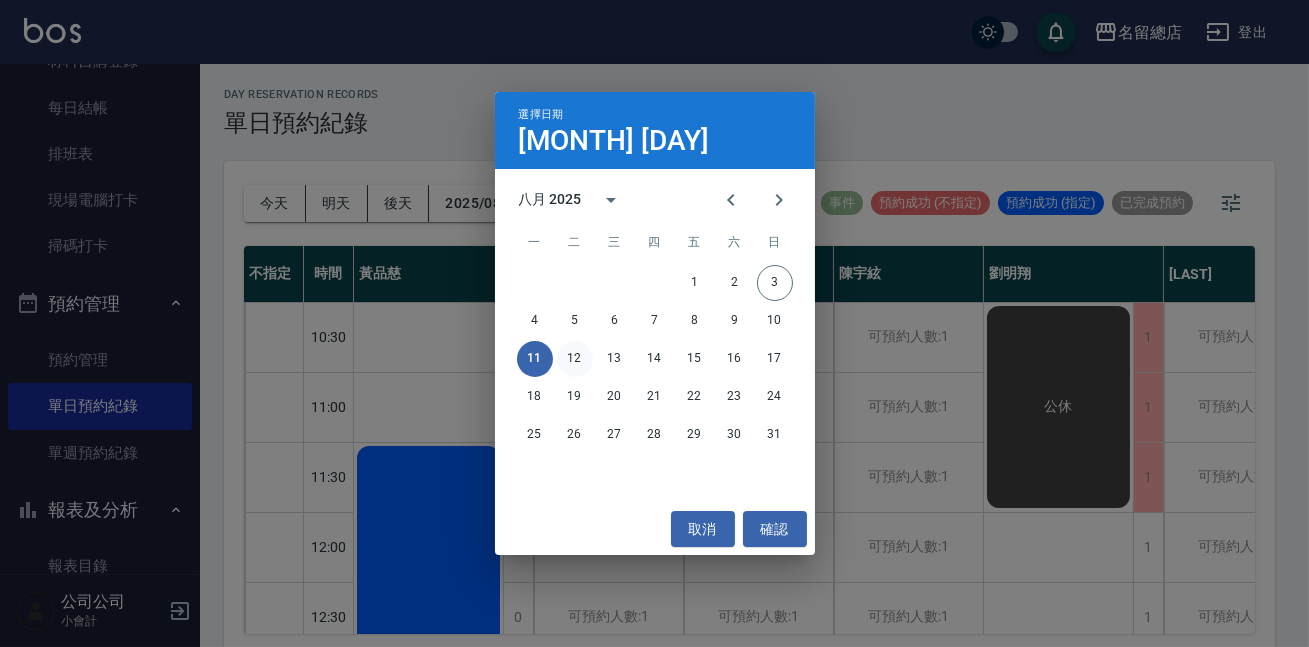 click on "12" at bounding box center (575, 359) 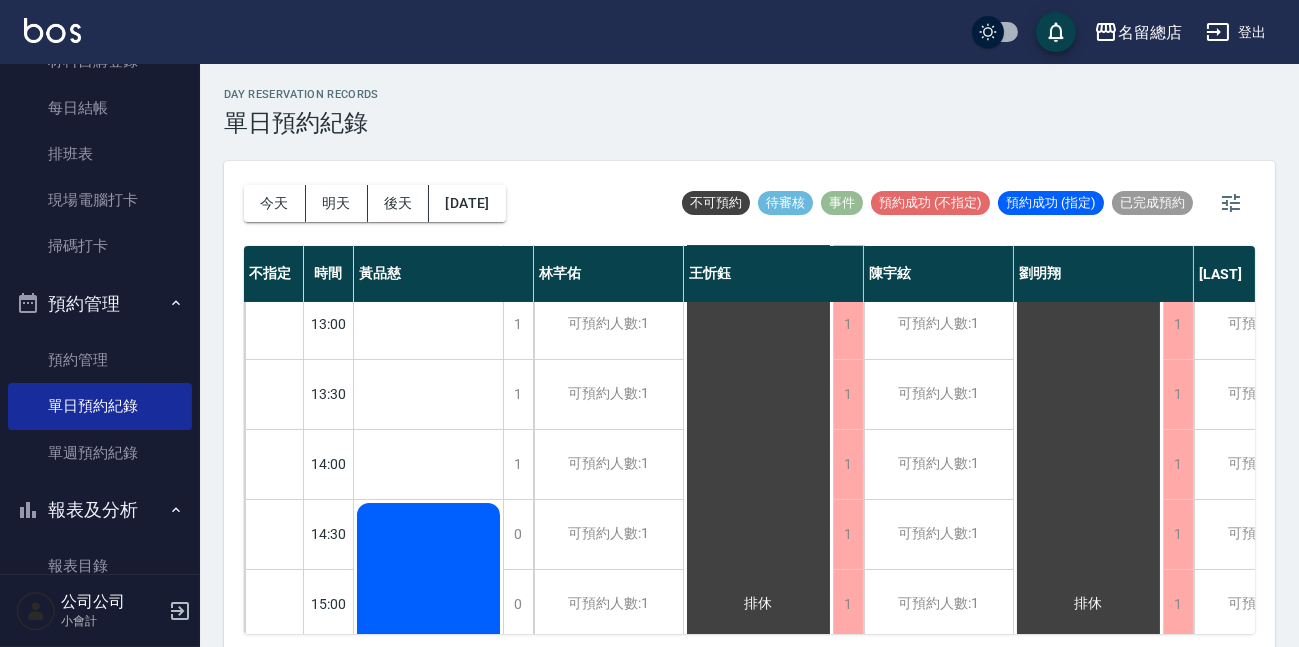 scroll, scrollTop: 909, scrollLeft: 0, axis: vertical 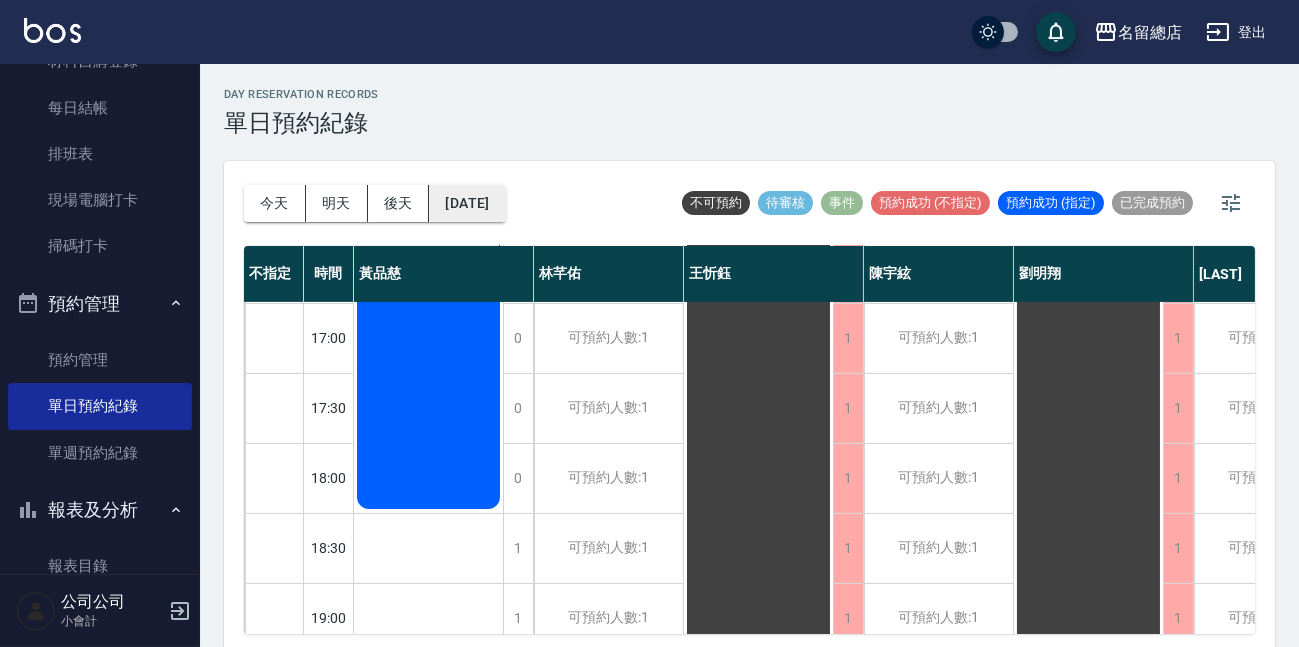click on "[DATE]" at bounding box center [467, 203] 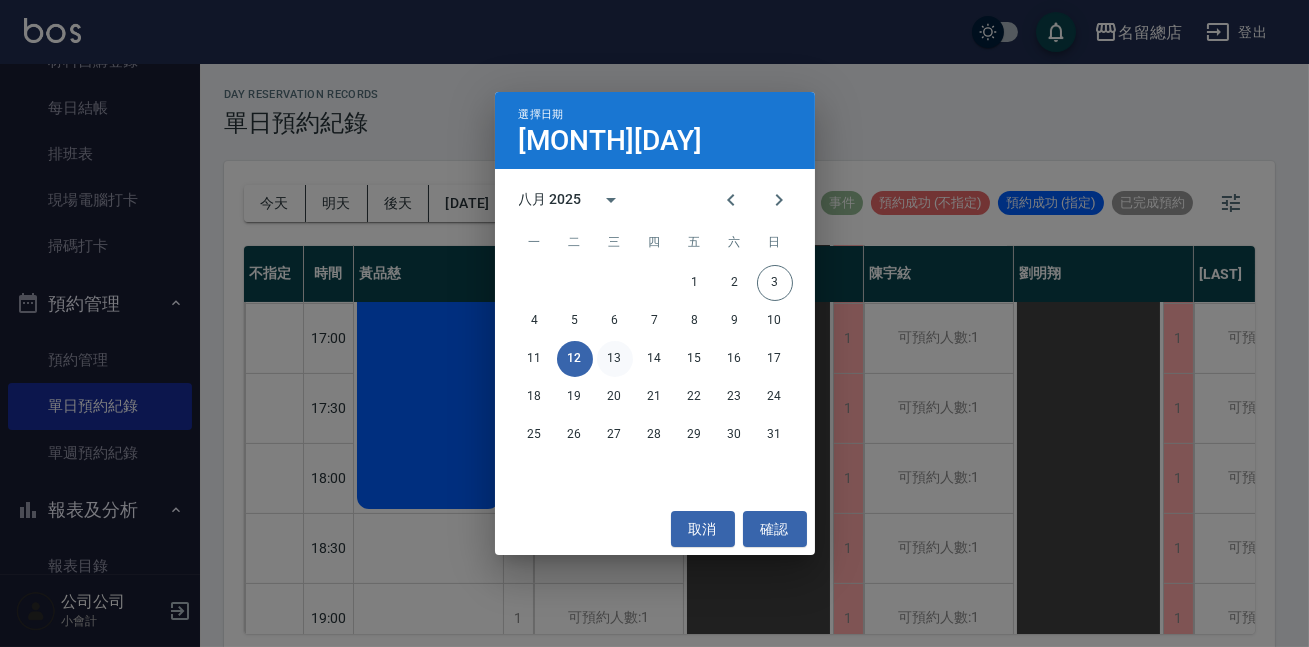 click on "13" at bounding box center (615, 359) 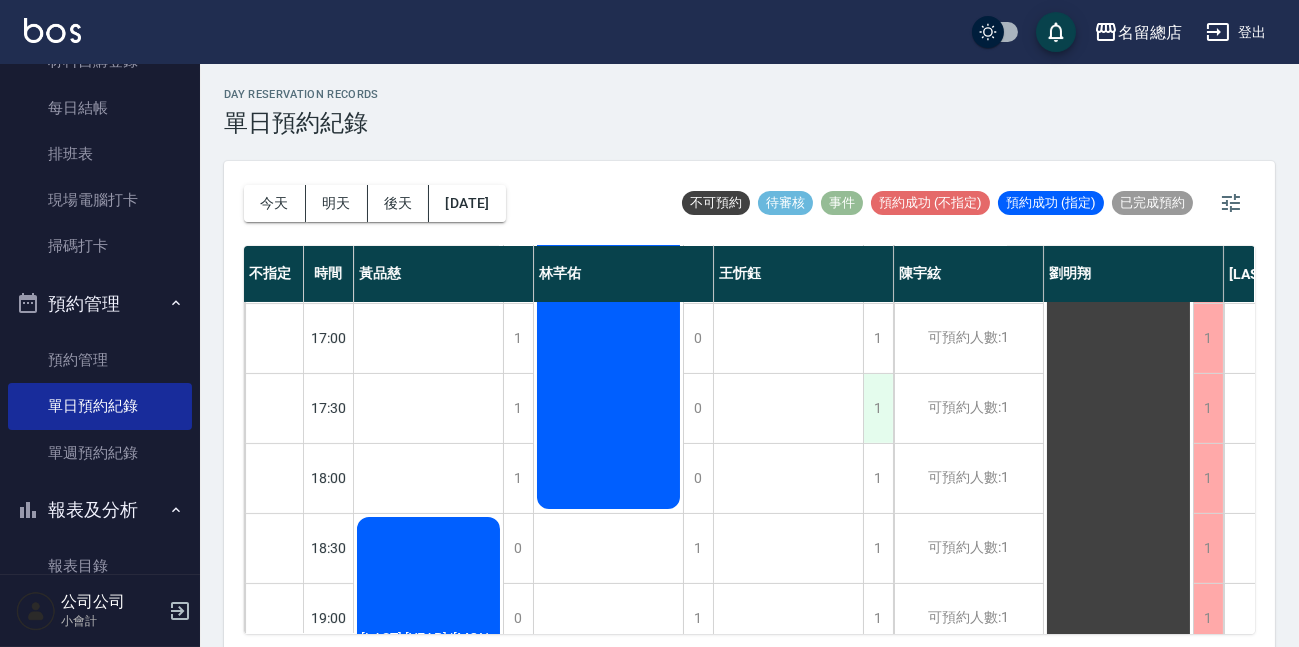 scroll, scrollTop: 1084, scrollLeft: 0, axis: vertical 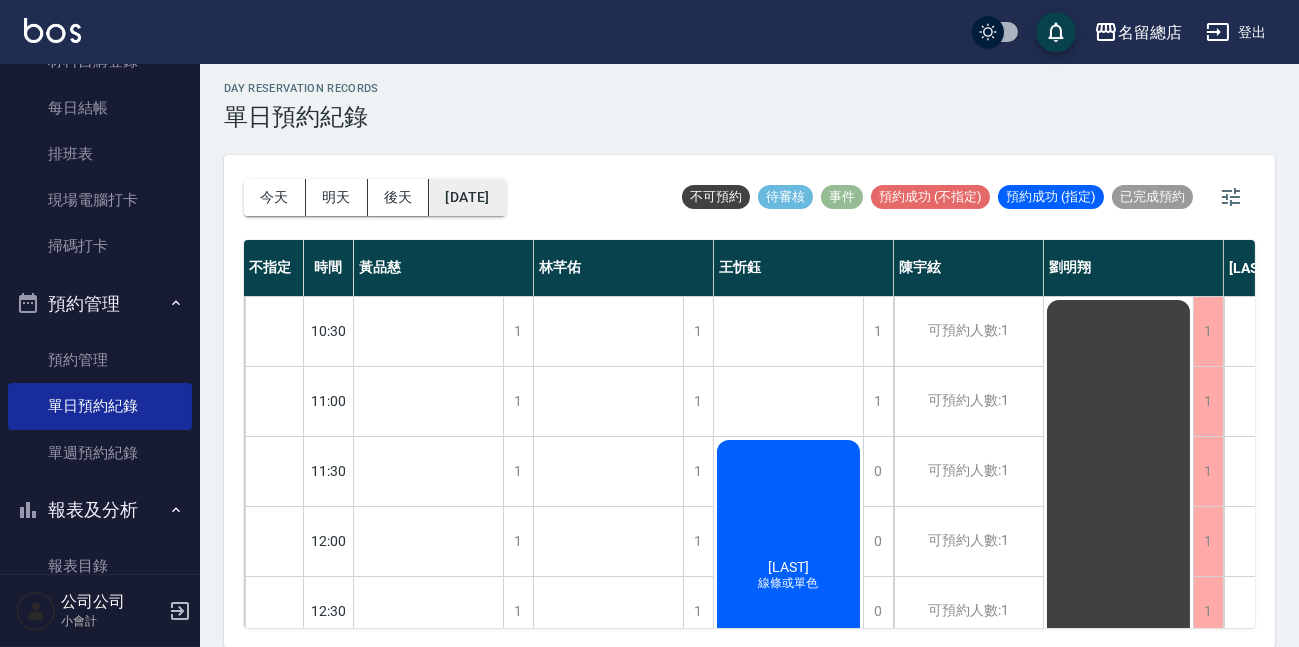 click on "[DATE]" at bounding box center (467, 197) 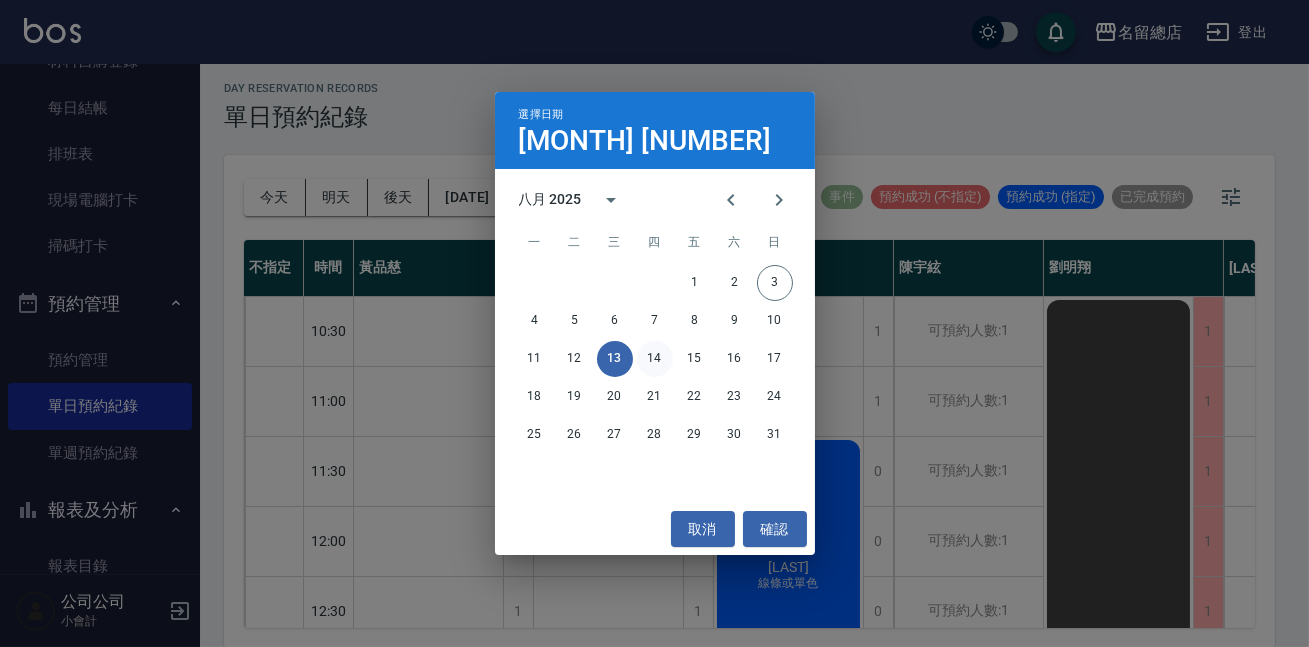 click on "14" at bounding box center [655, 359] 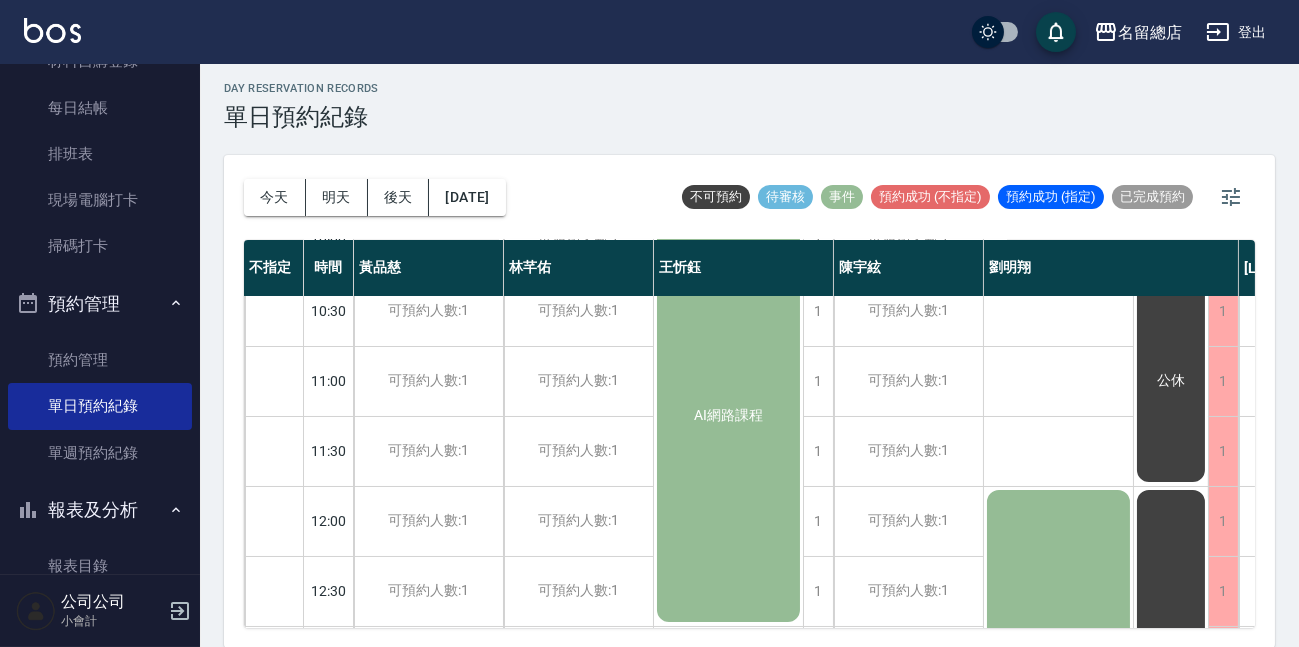scroll, scrollTop: 0, scrollLeft: 0, axis: both 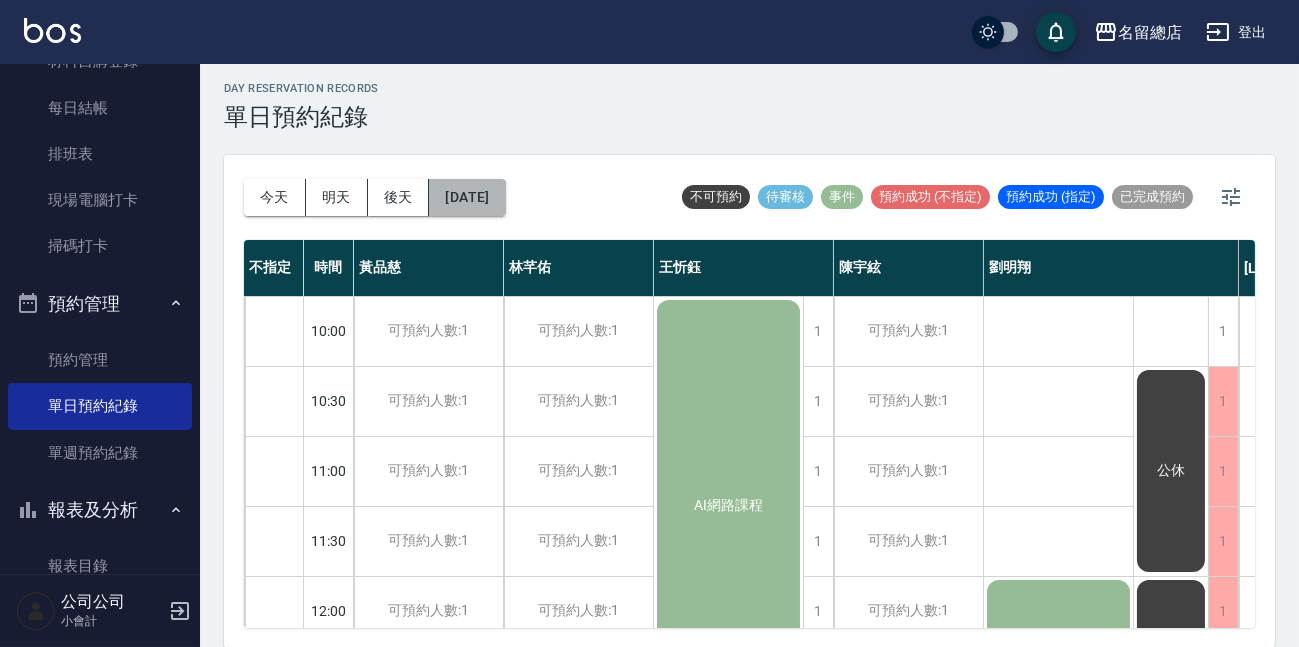 click on "[DATE]" at bounding box center (467, 197) 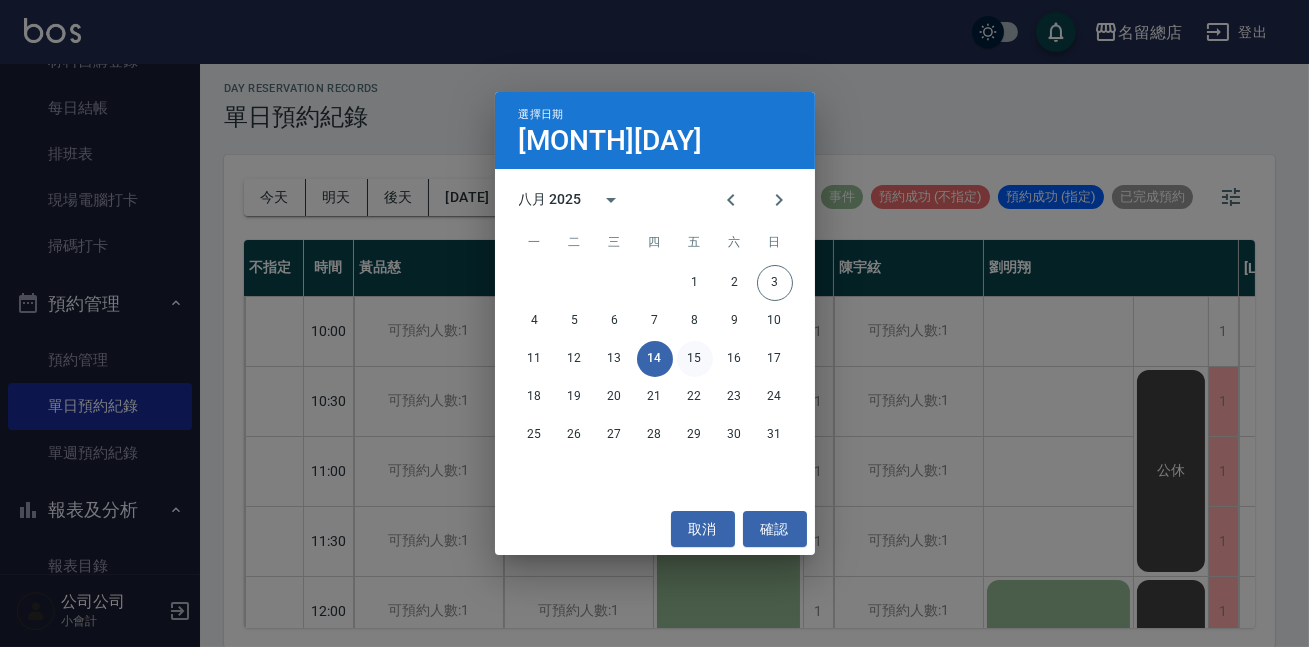 click on "15" at bounding box center (695, 359) 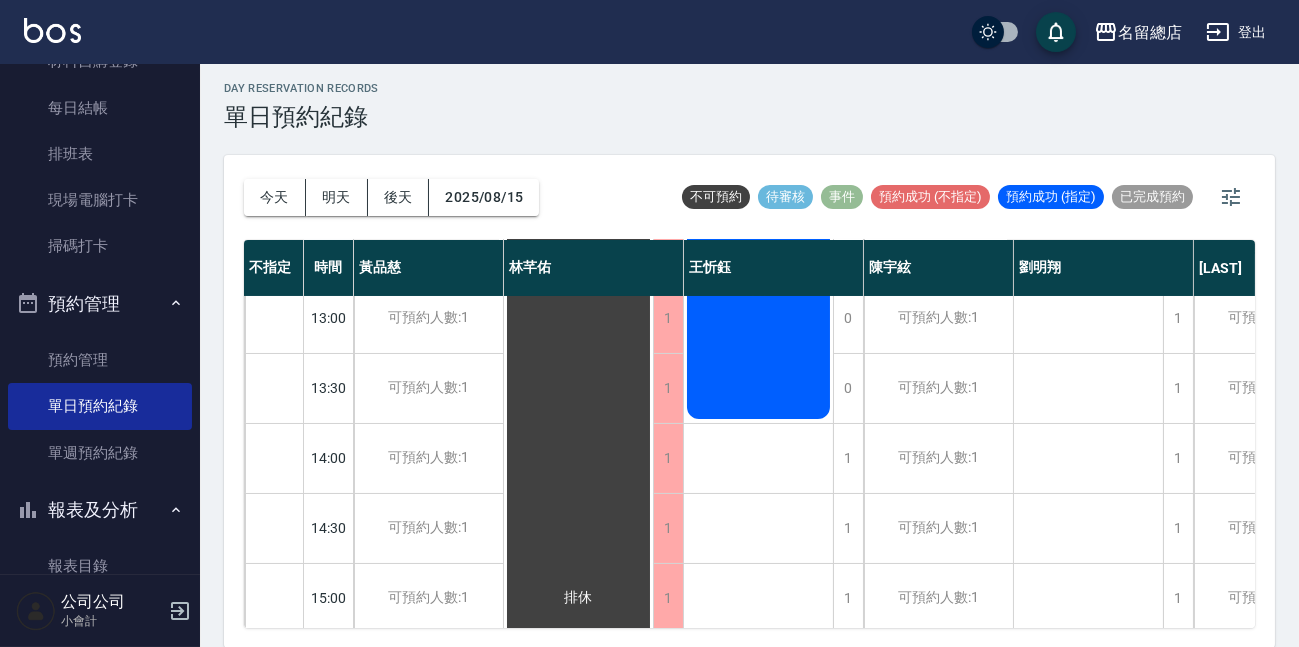 scroll, scrollTop: 272, scrollLeft: 0, axis: vertical 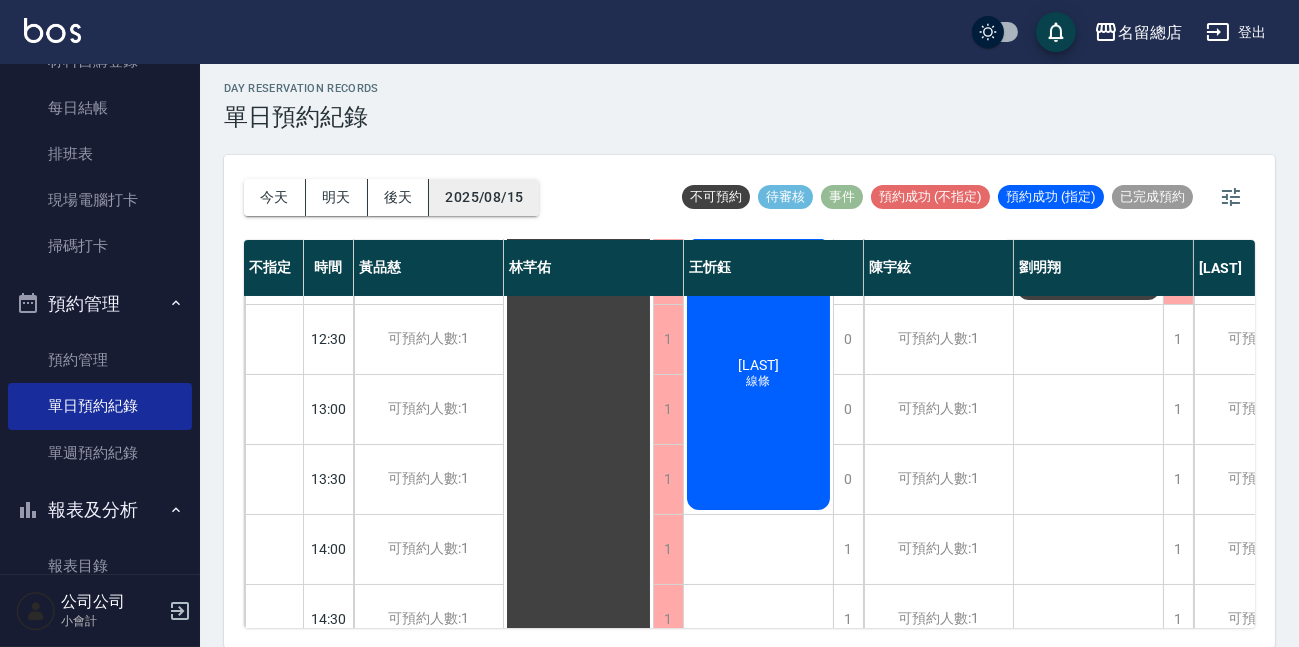 click on "2025/08/15" at bounding box center (484, 197) 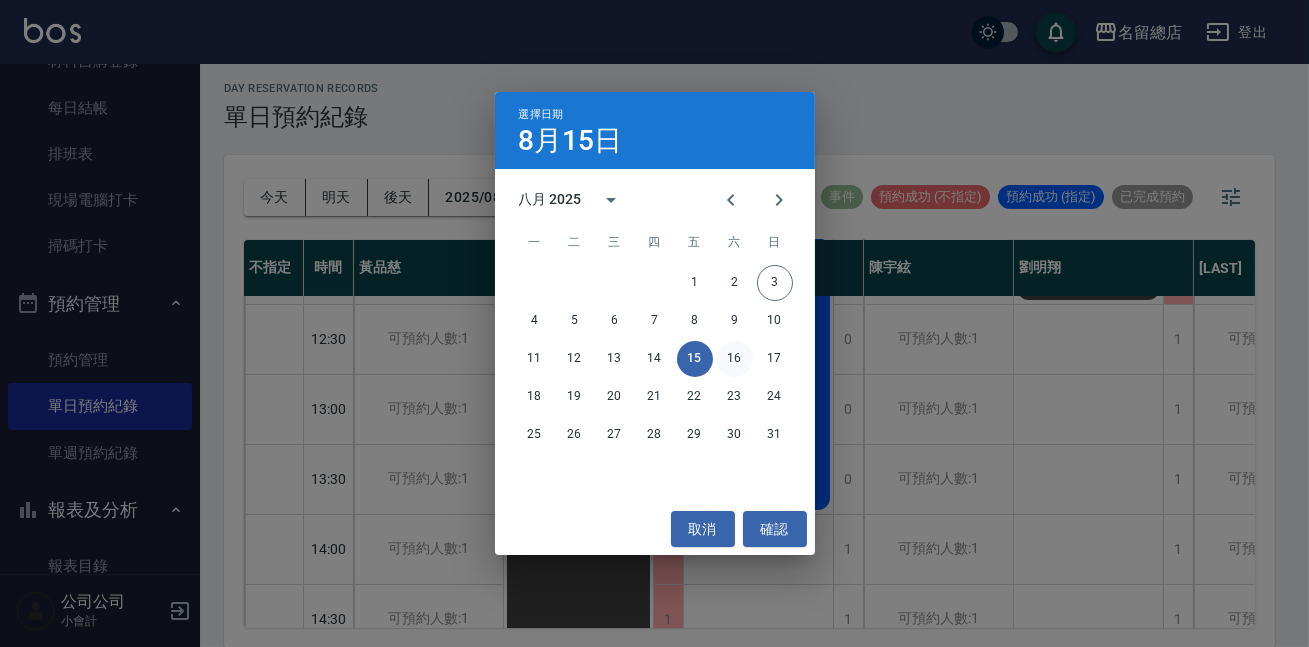 click on "16" at bounding box center (735, 359) 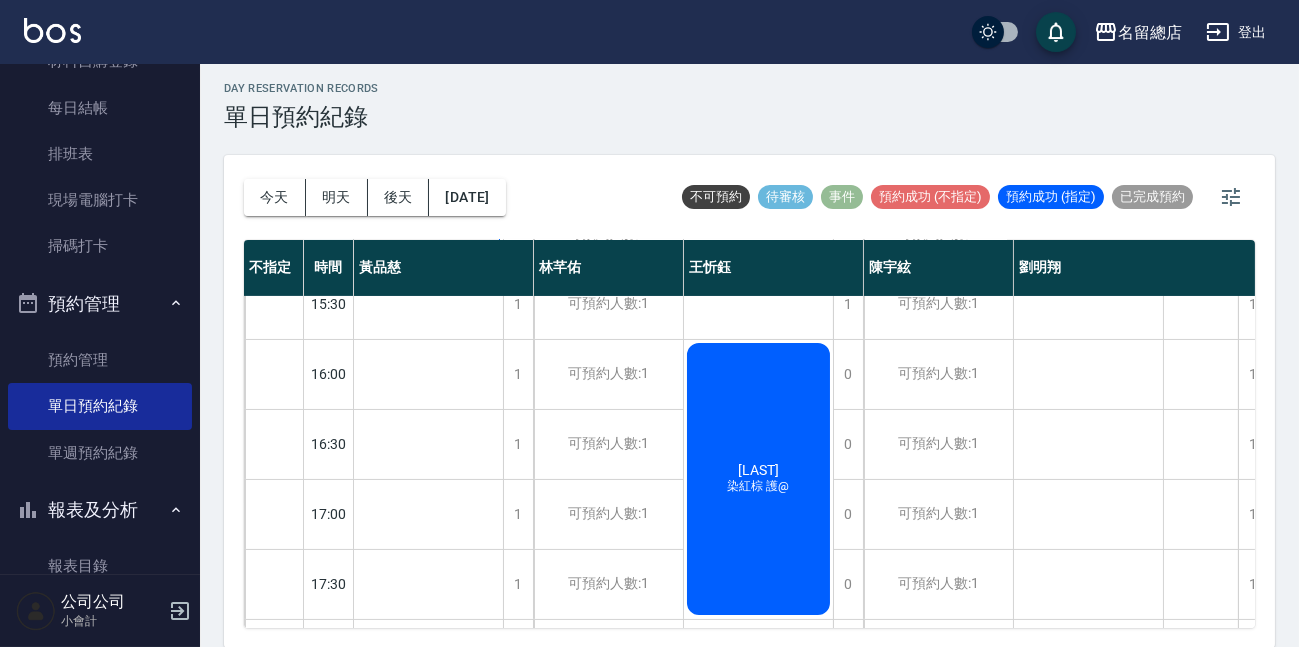 scroll, scrollTop: 818, scrollLeft: 0, axis: vertical 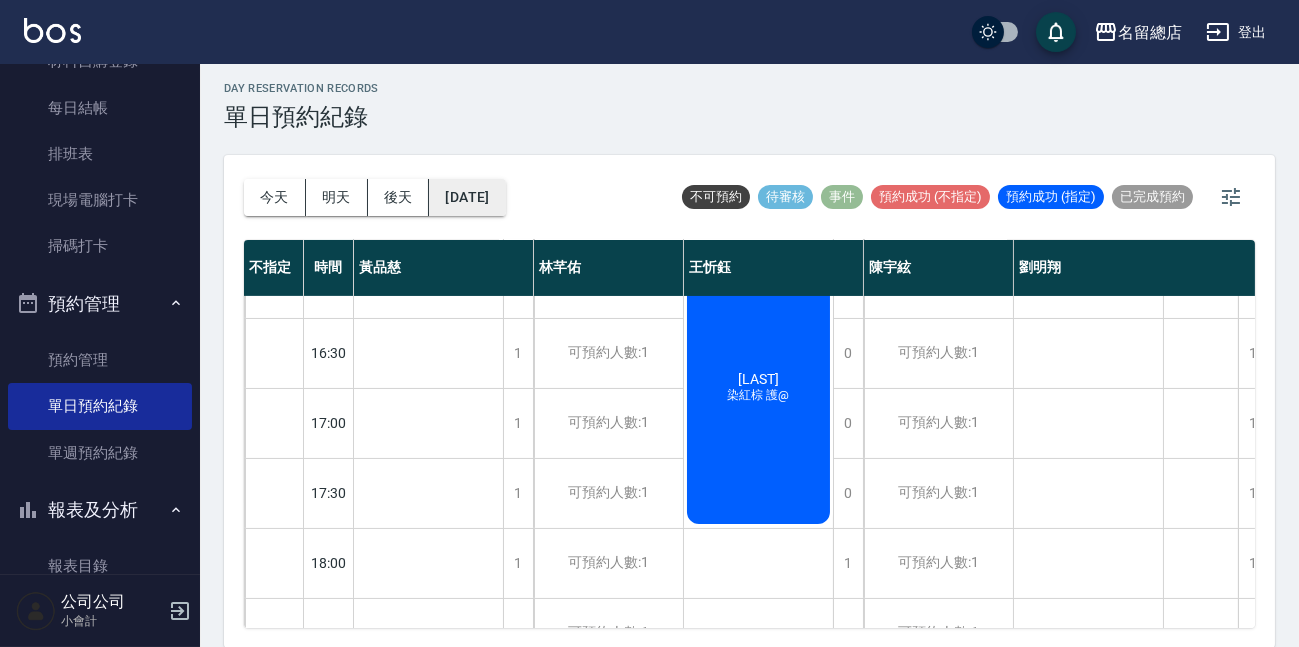 click on "[DATE]" at bounding box center [467, 197] 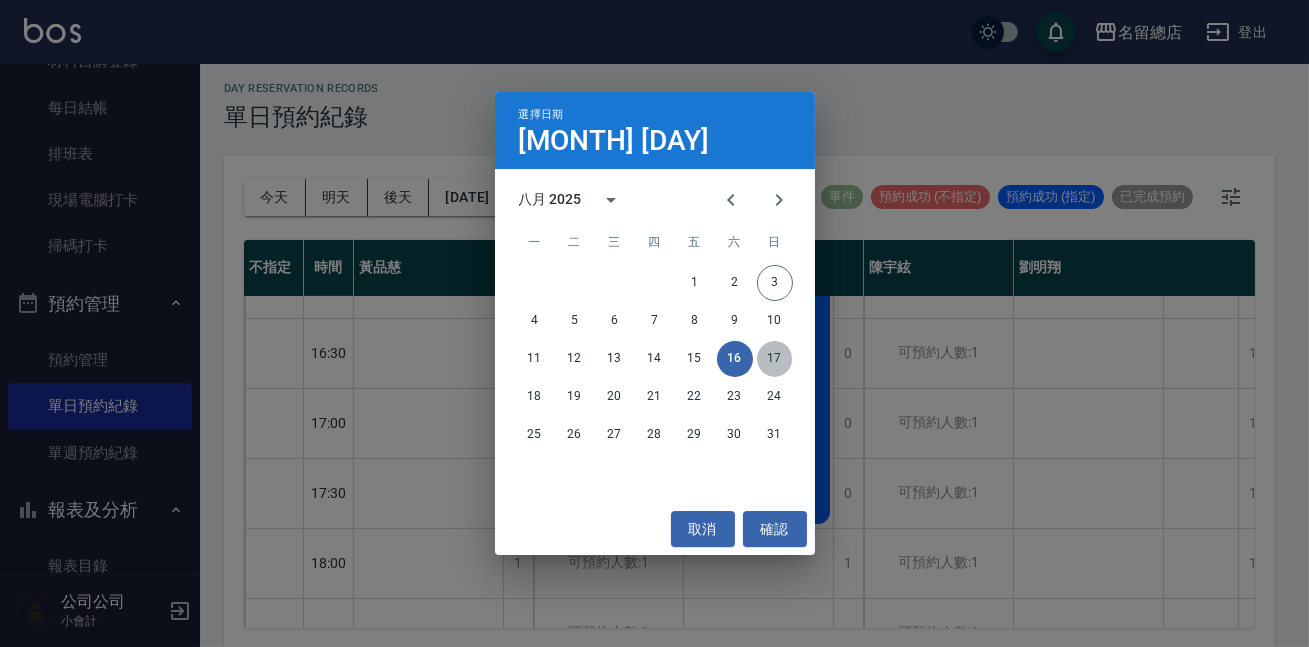 click on "17" at bounding box center [775, 359] 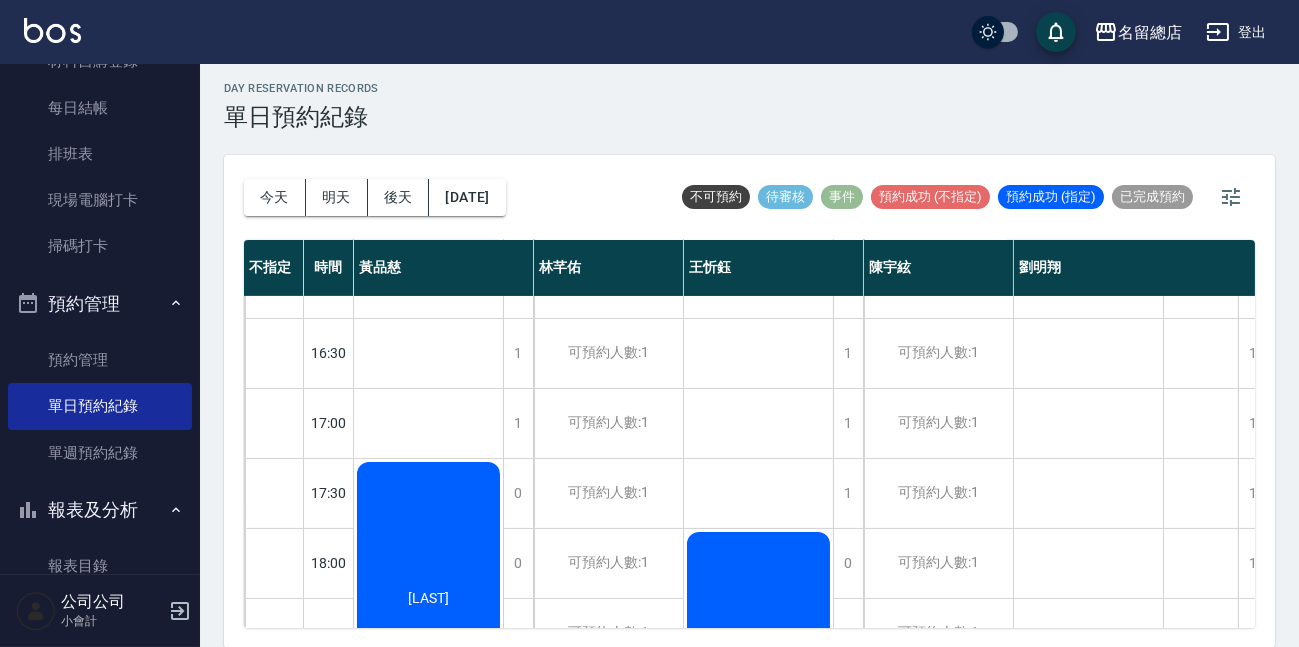 scroll, scrollTop: 1014, scrollLeft: 0, axis: vertical 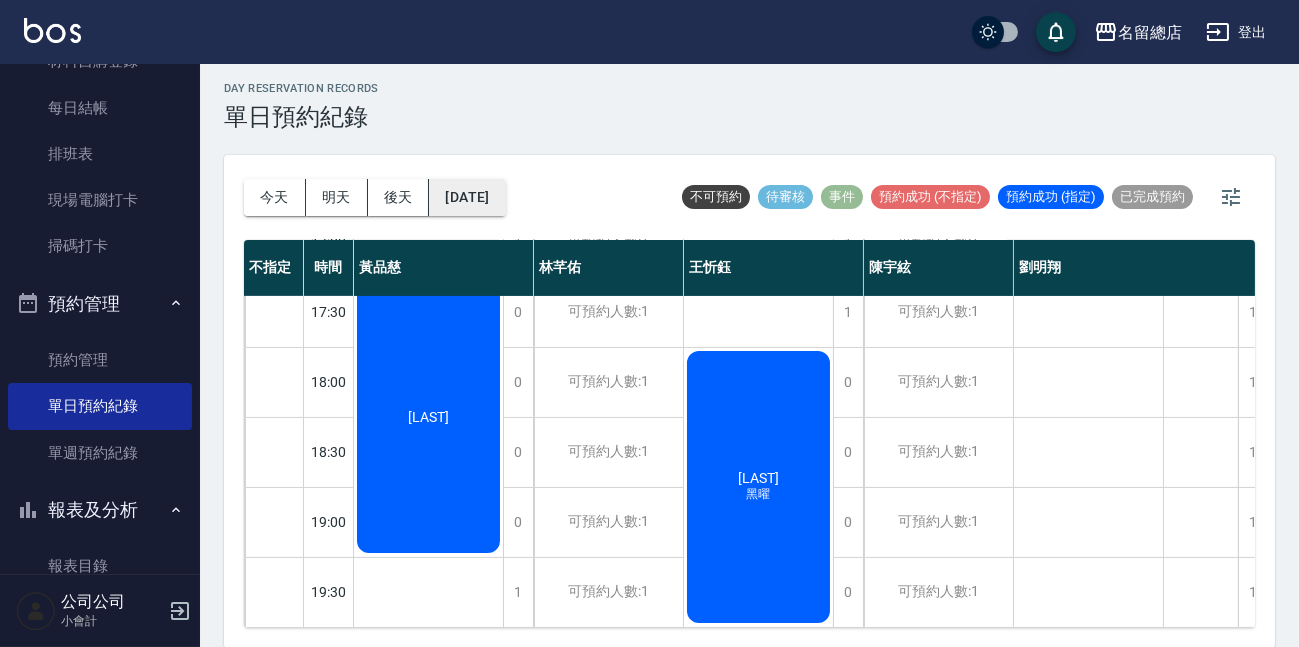 click on "[DATE]" at bounding box center (467, 197) 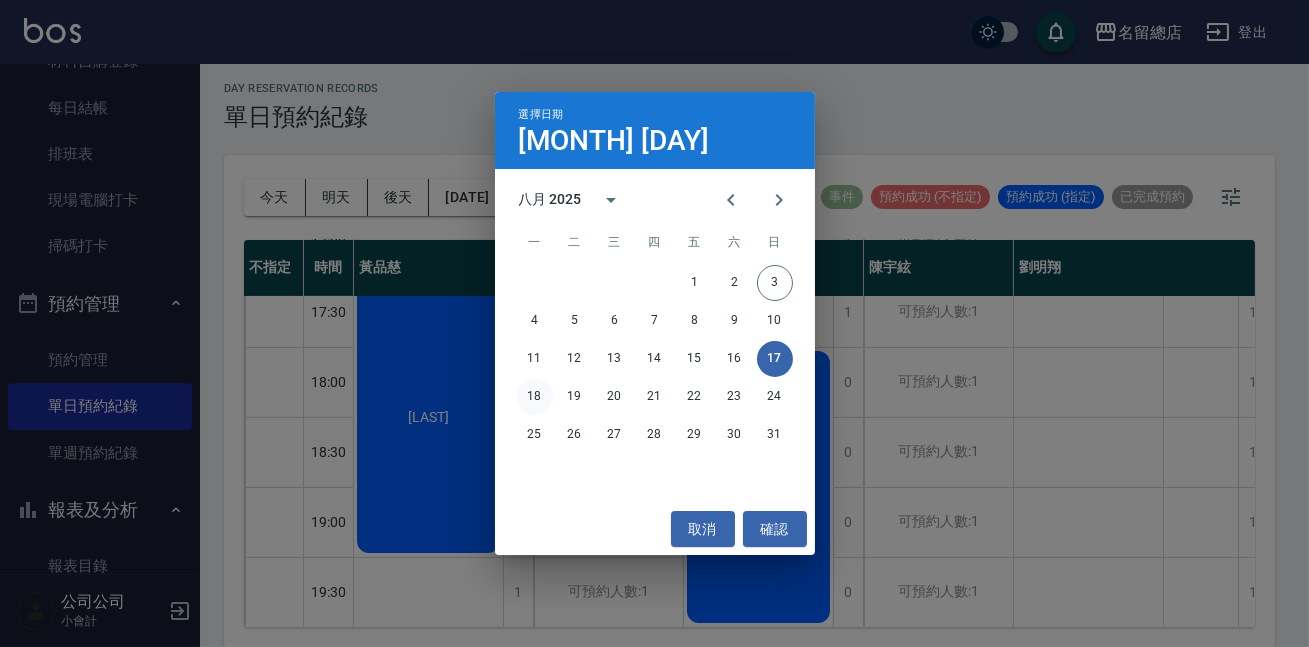 click on "18" at bounding box center [535, 397] 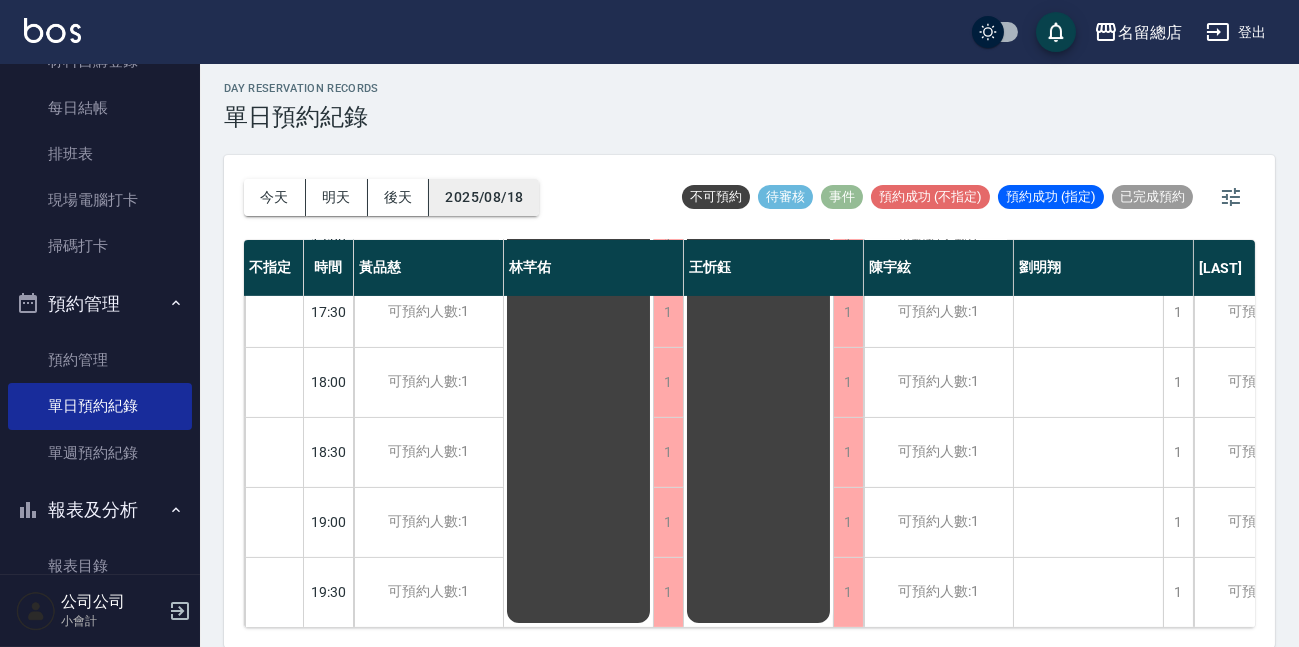 click on "2025/08/18" at bounding box center (484, 197) 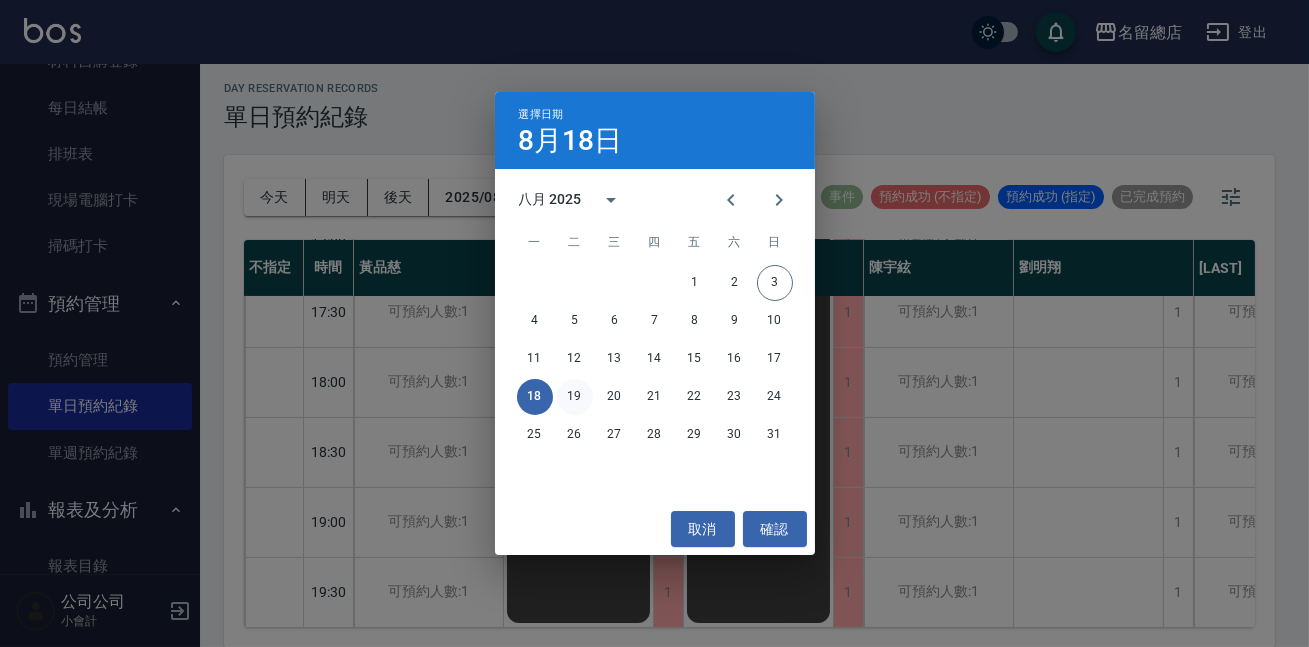 click on "19" at bounding box center [575, 397] 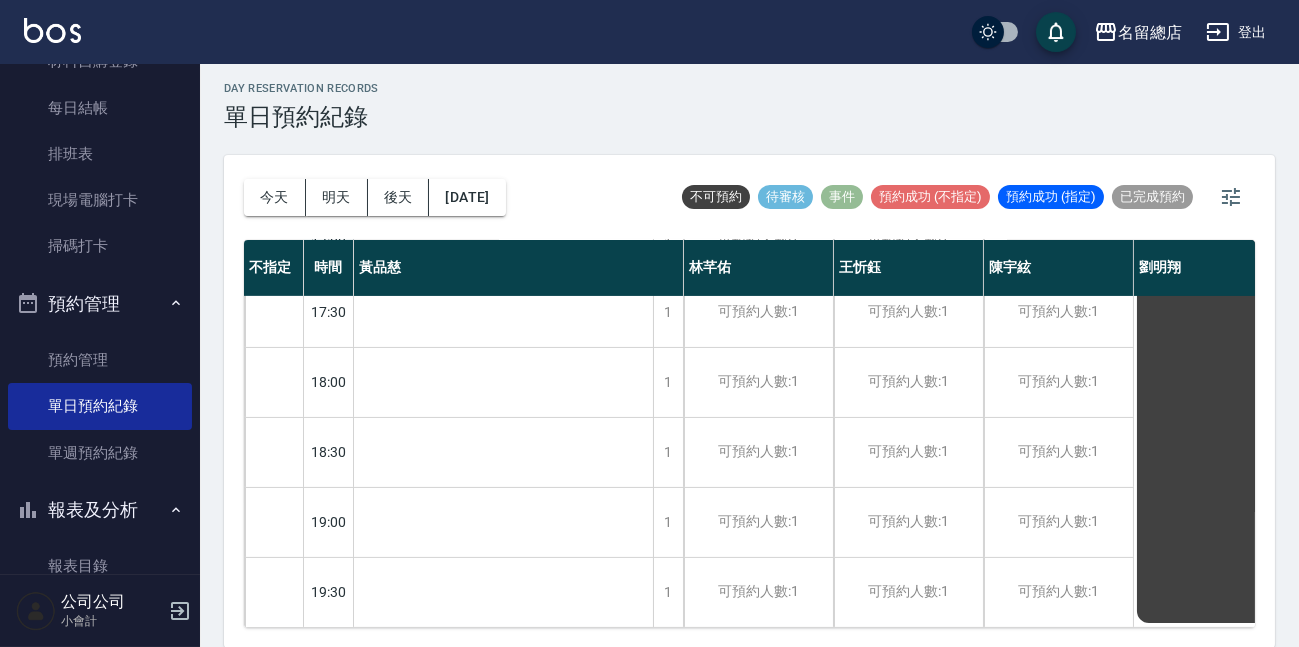 click on "今天 明天 後天 [DATE] 不可預約 待審核 事件 預約成功 (不指定) 預約成功 (指定) 已完成預約" at bounding box center (749, 197) 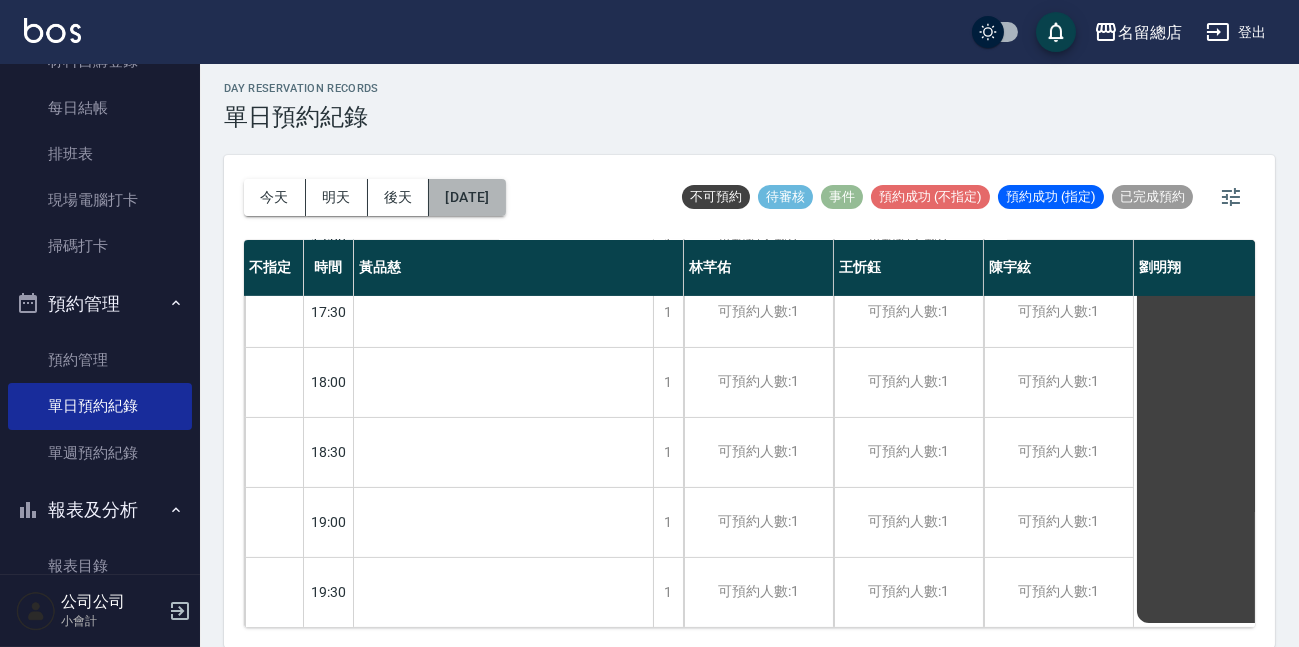 click on "[DATE]" at bounding box center (467, 197) 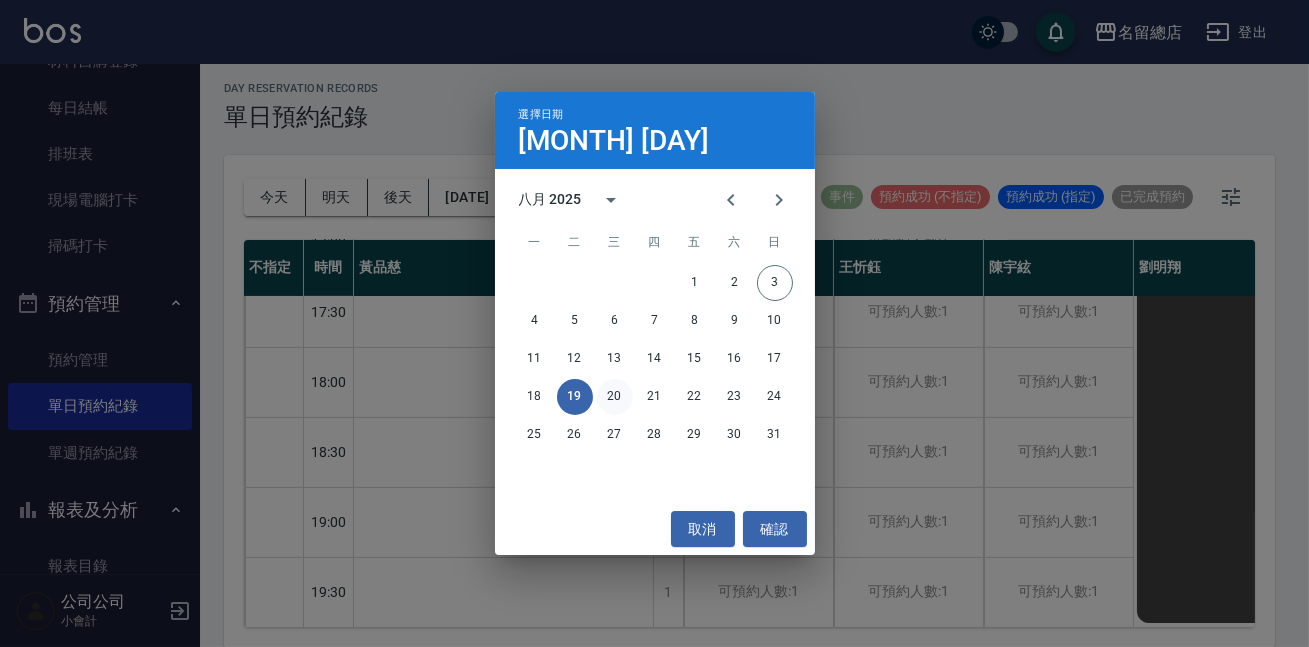 click on "20" at bounding box center [615, 397] 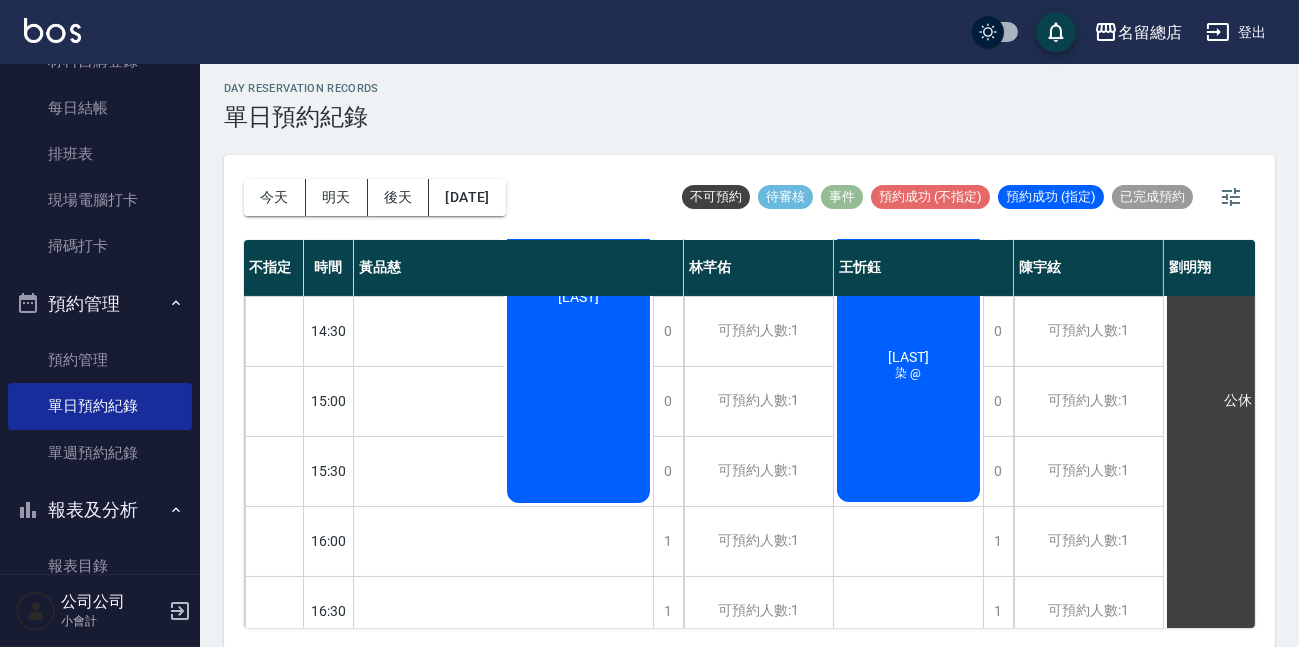 scroll, scrollTop: 0, scrollLeft: 0, axis: both 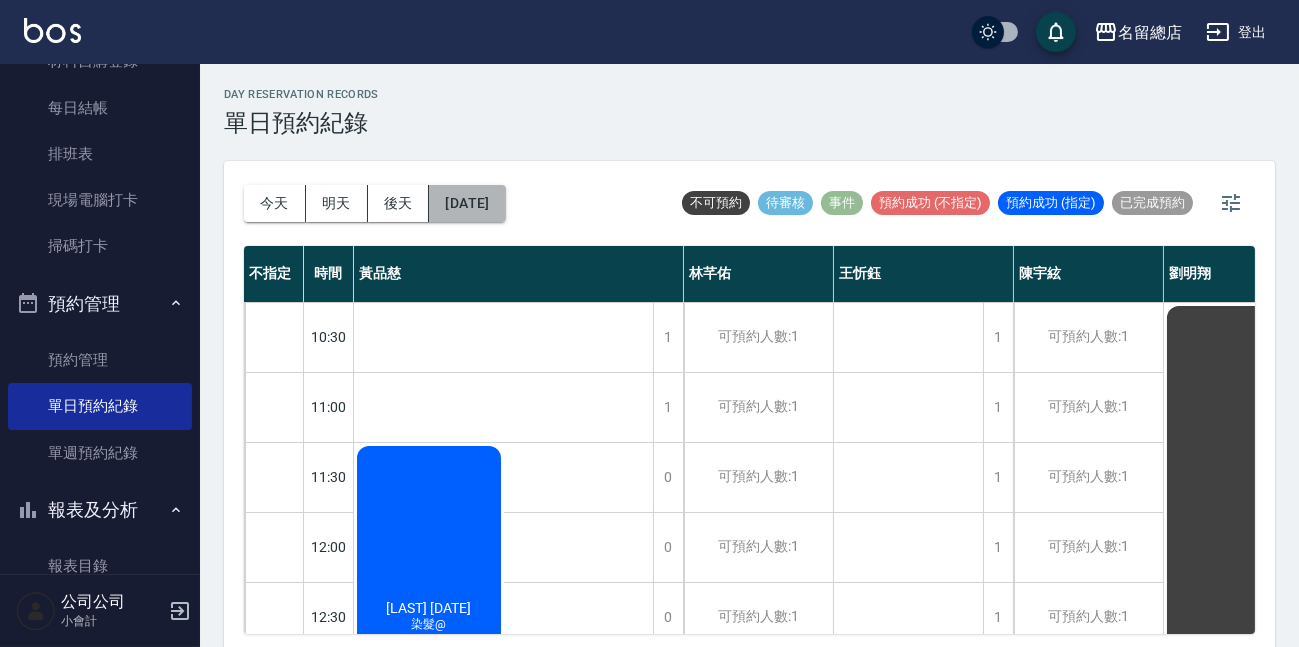 click on "[DATE]" at bounding box center (467, 203) 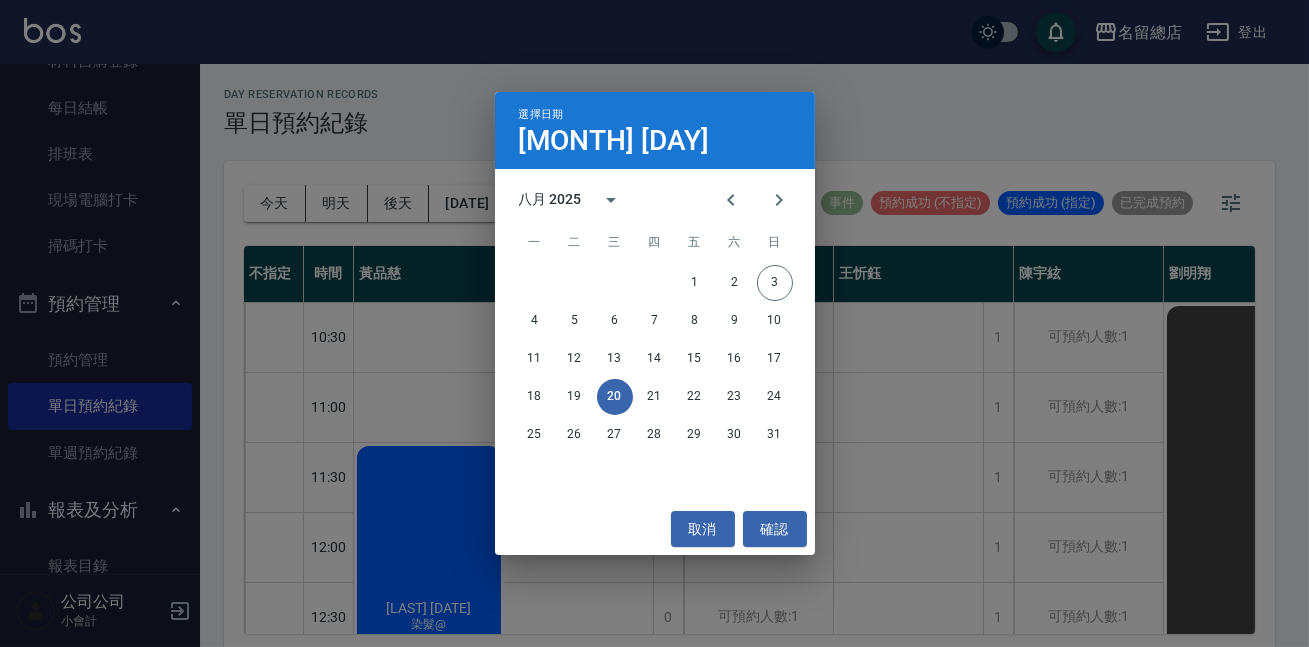 click on "18 19 20 21 22 23 24" at bounding box center [655, 397] 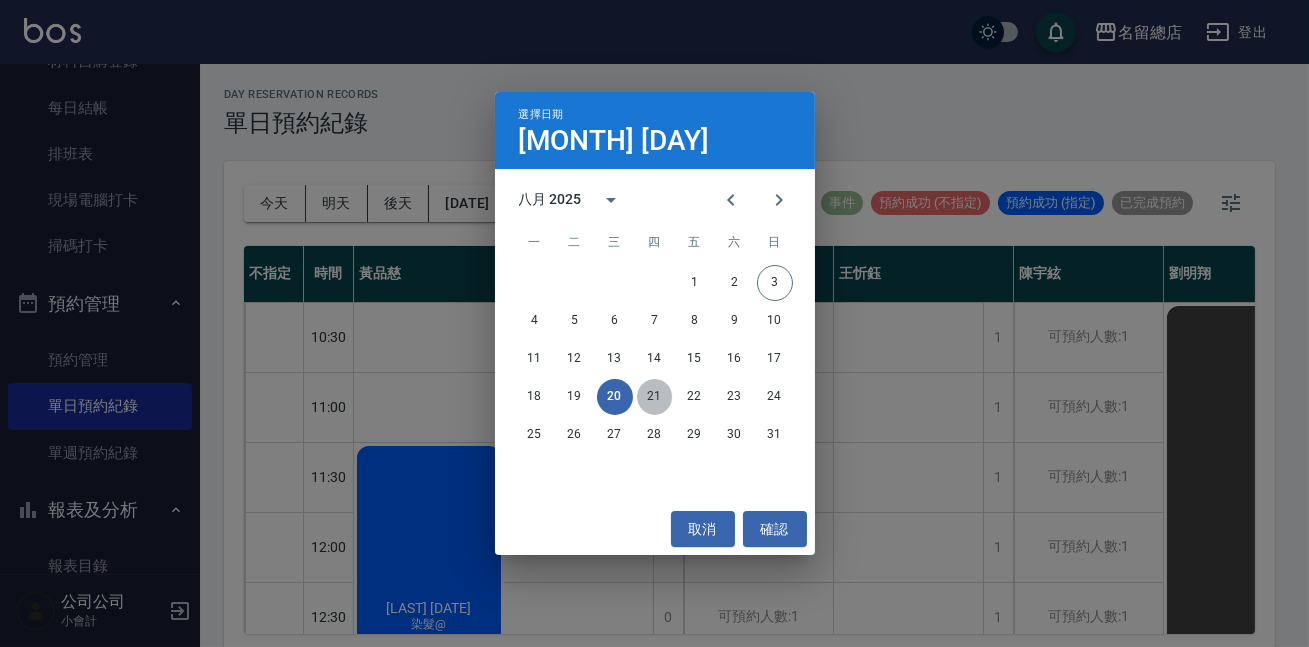 click on "21" at bounding box center [655, 397] 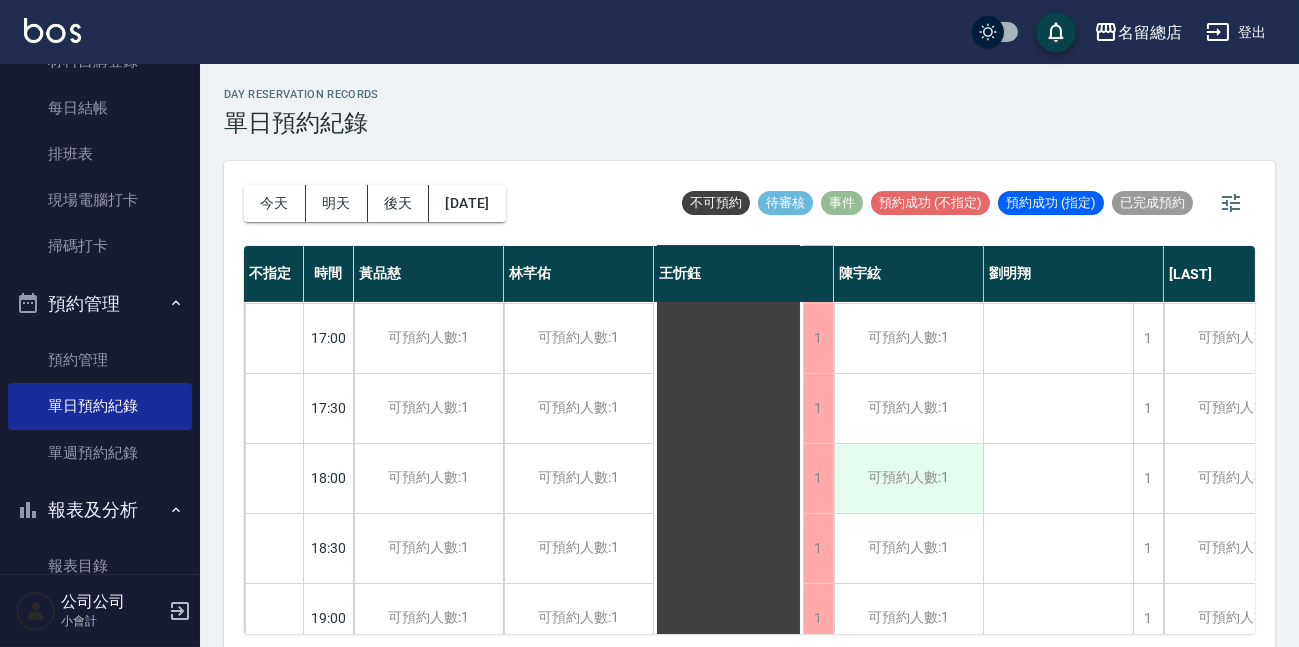 scroll, scrollTop: 1000, scrollLeft: 0, axis: vertical 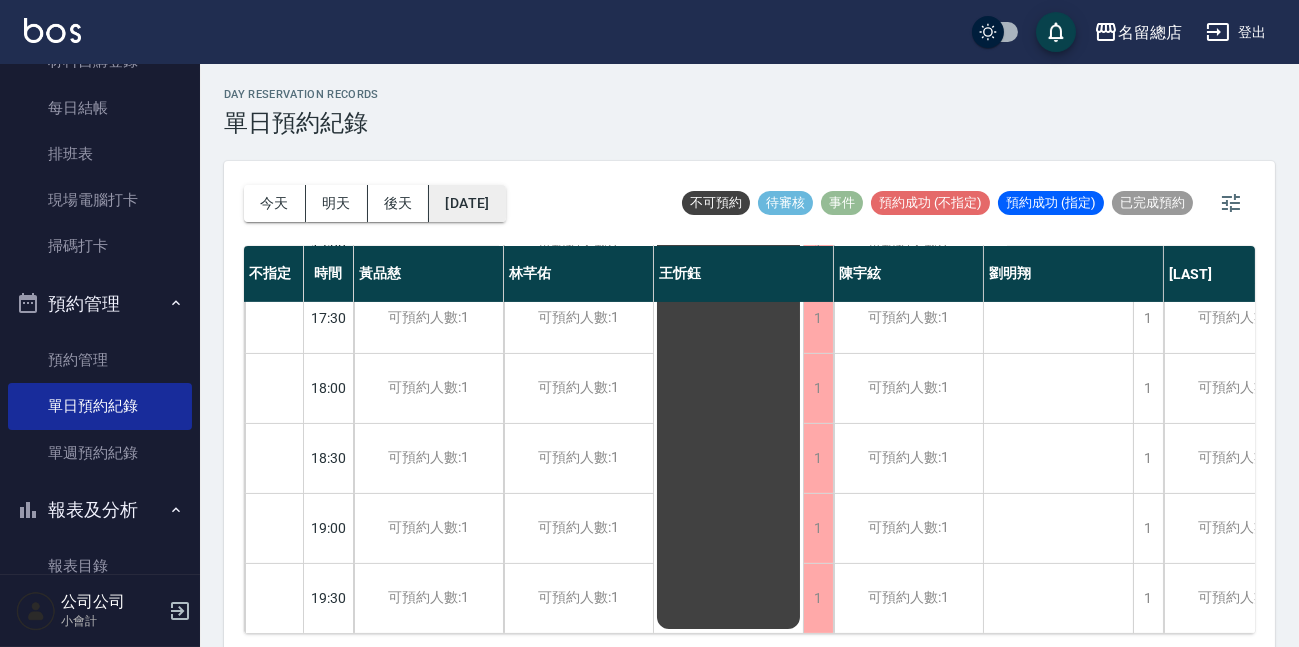 click on "[DATE]" at bounding box center (467, 203) 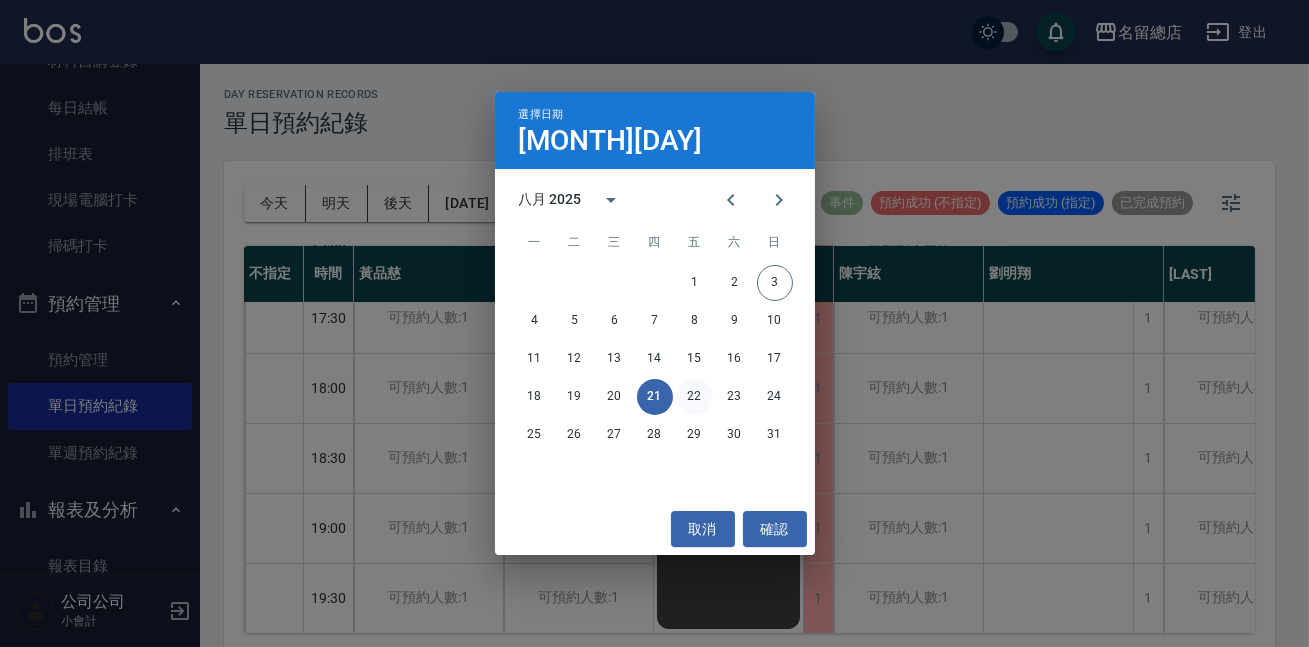 click on "22" at bounding box center [695, 397] 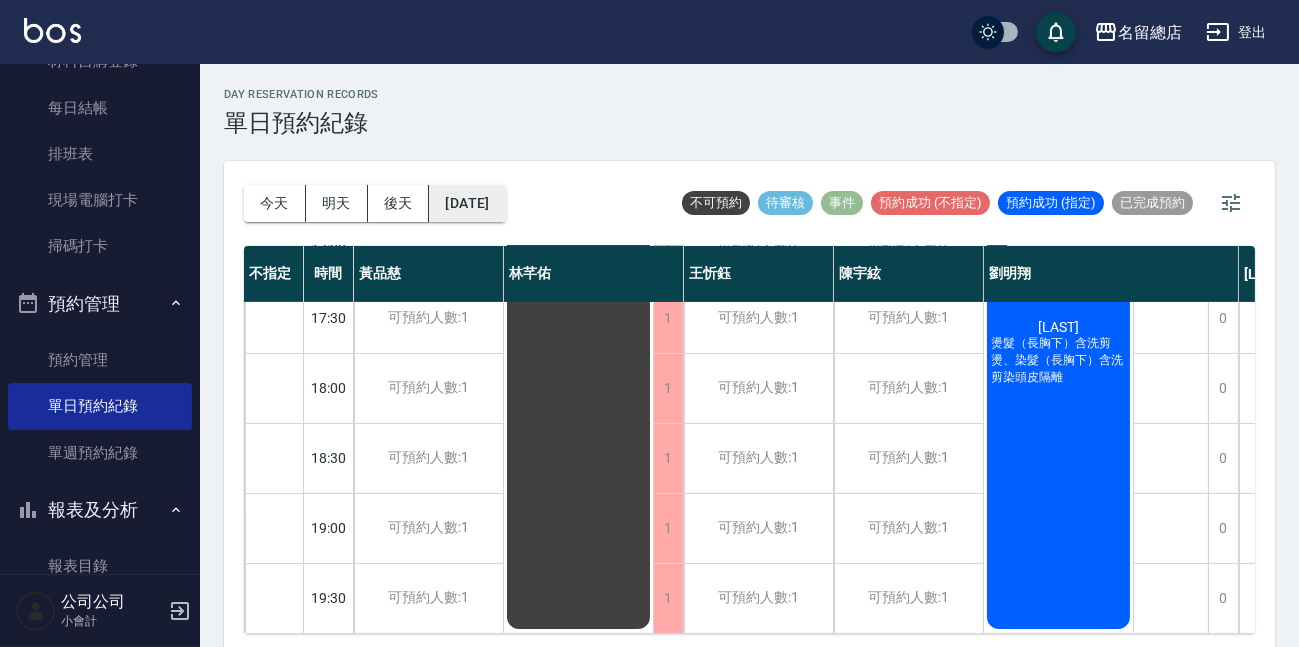 click on "[DATE]" at bounding box center (467, 203) 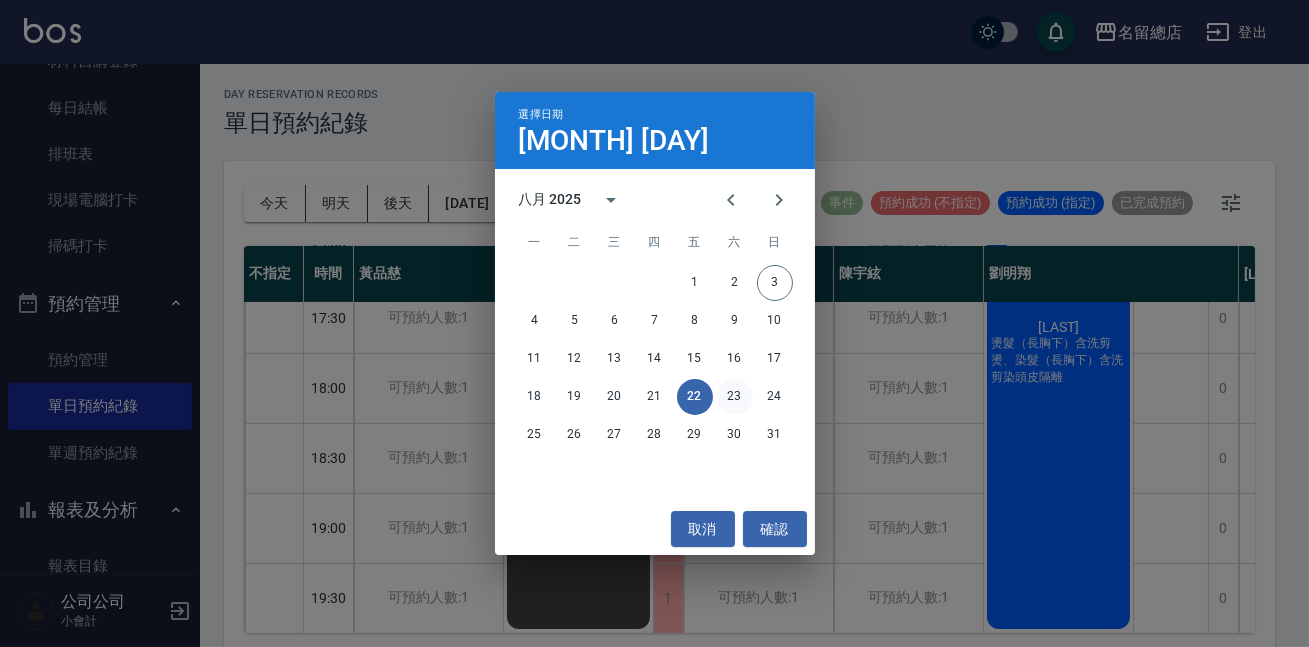 click on "23" at bounding box center (735, 397) 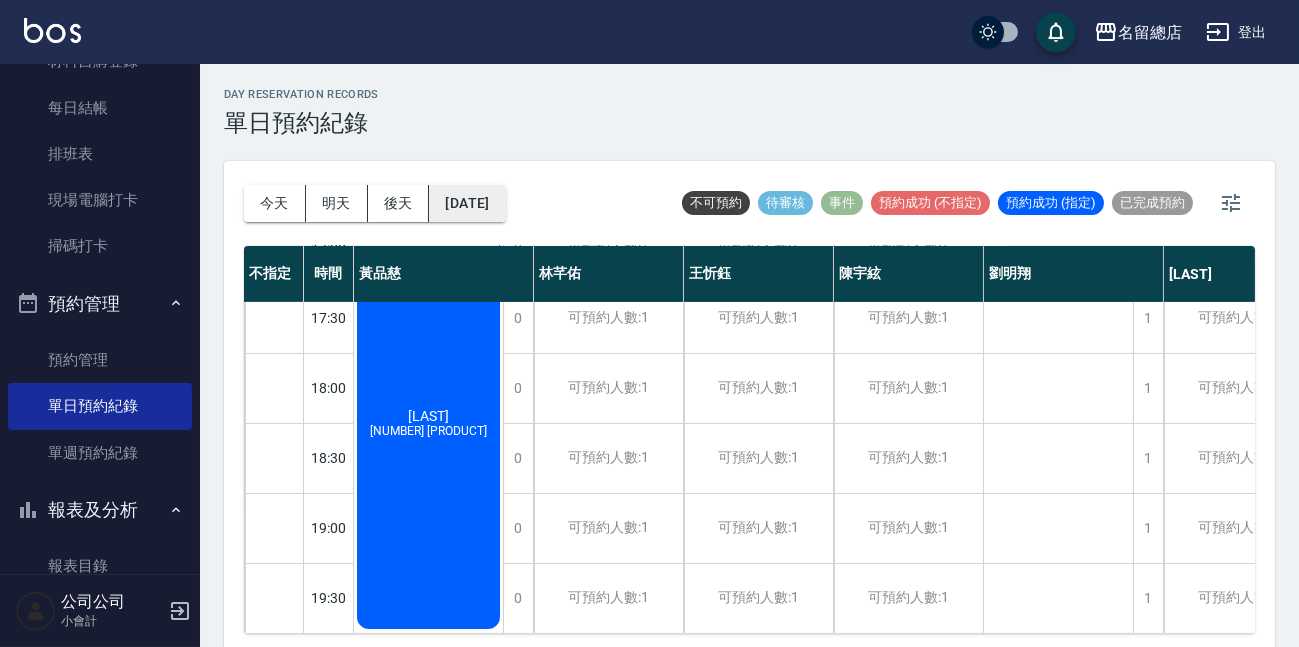 click on "[DATE]" at bounding box center [467, 203] 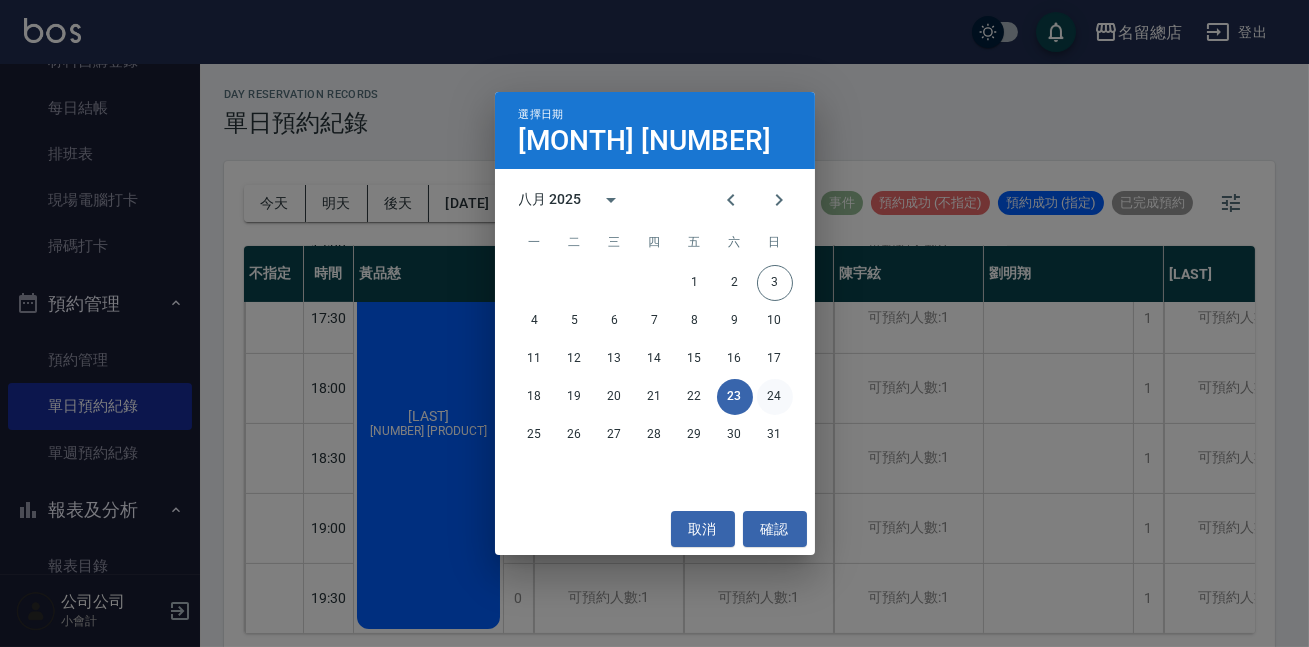 click on "24" at bounding box center (775, 397) 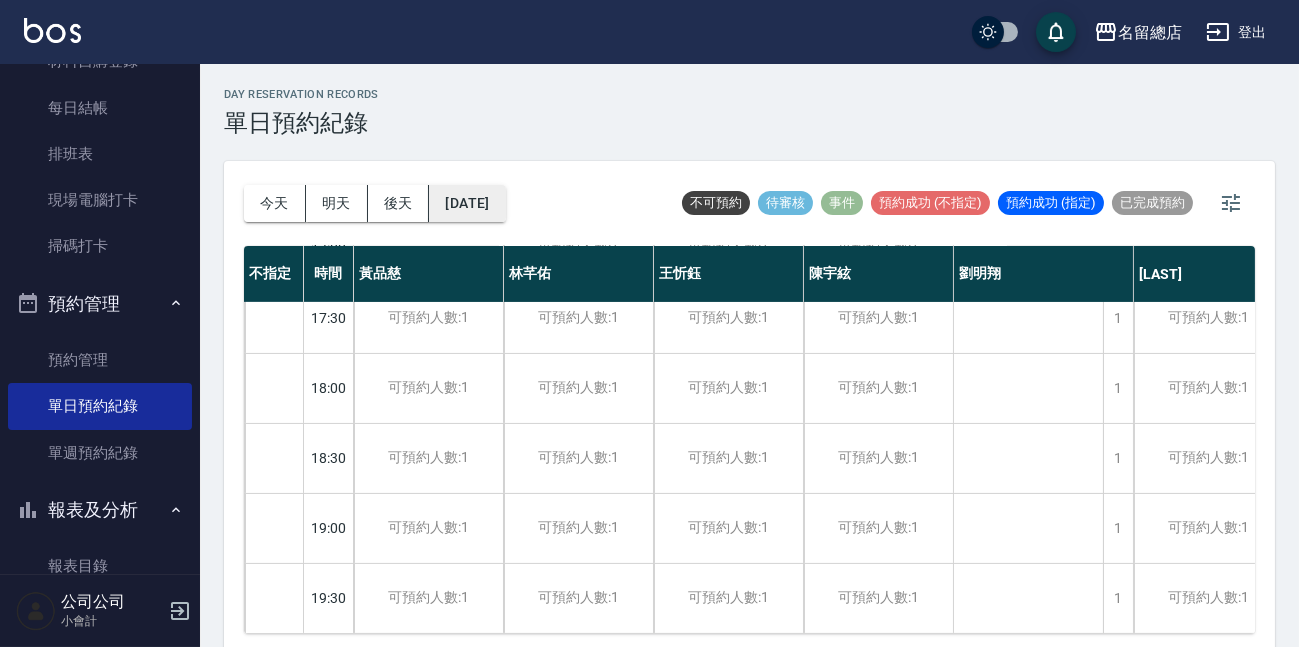 click on "[DATE]" at bounding box center [467, 203] 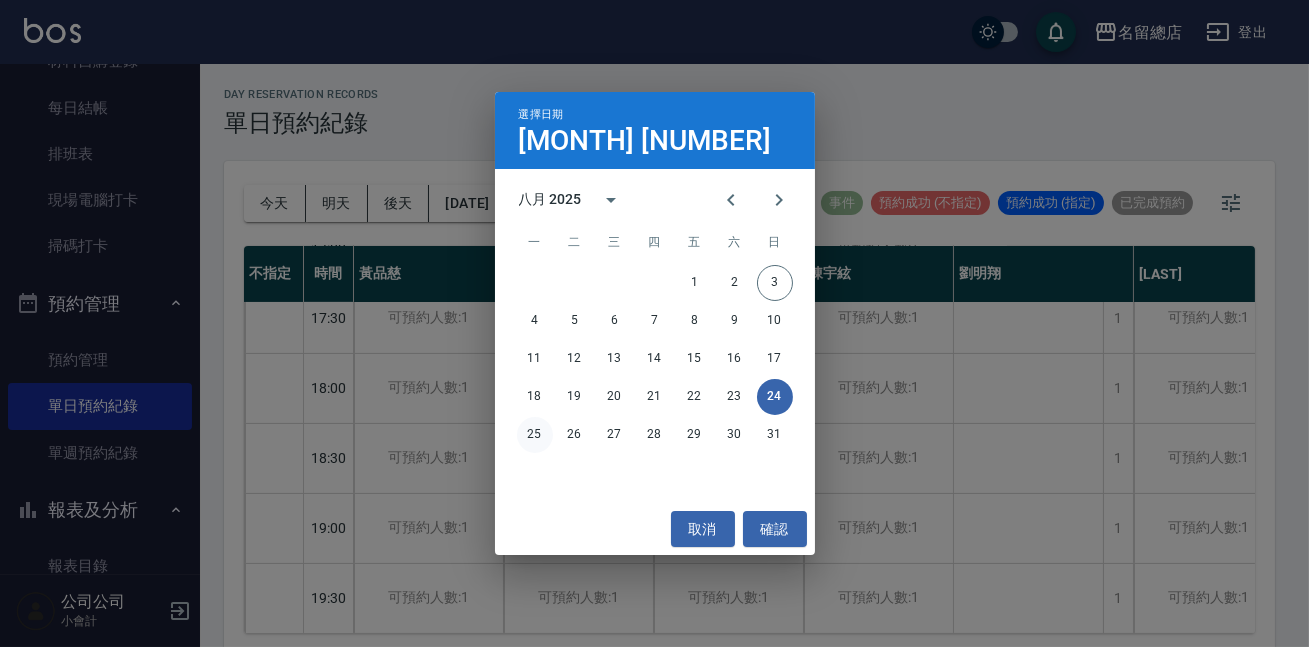 click on "25" at bounding box center [535, 435] 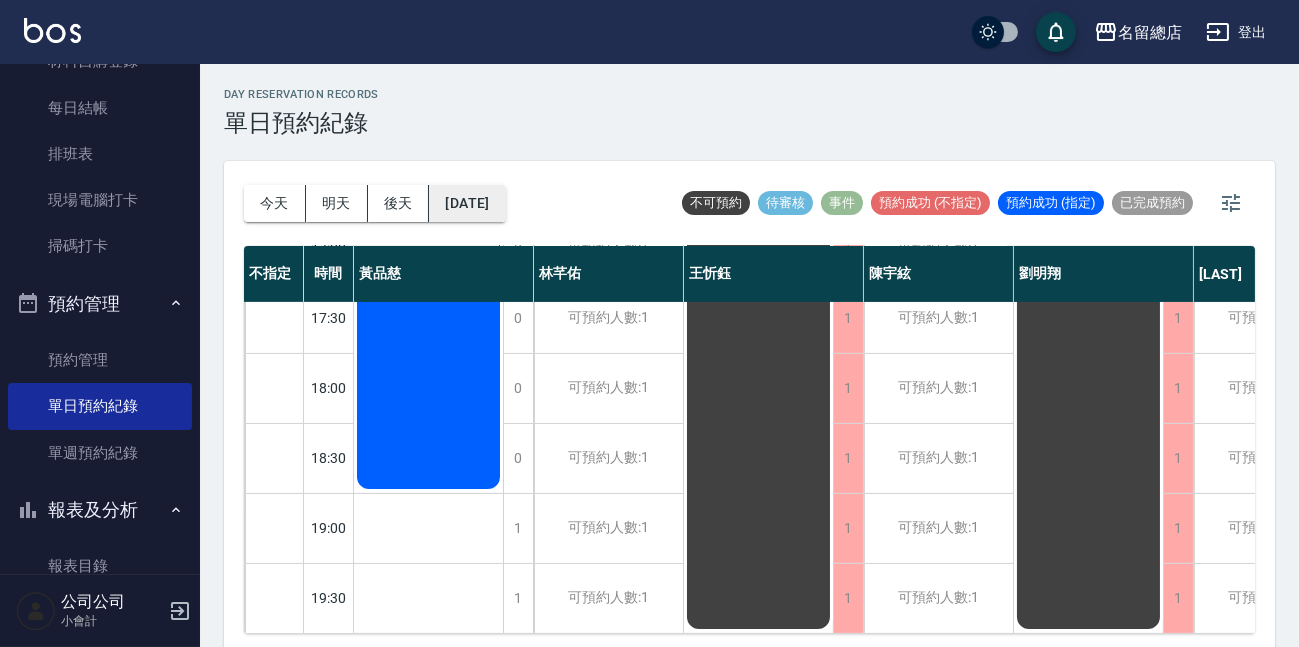 click on "[DATE]" at bounding box center (467, 203) 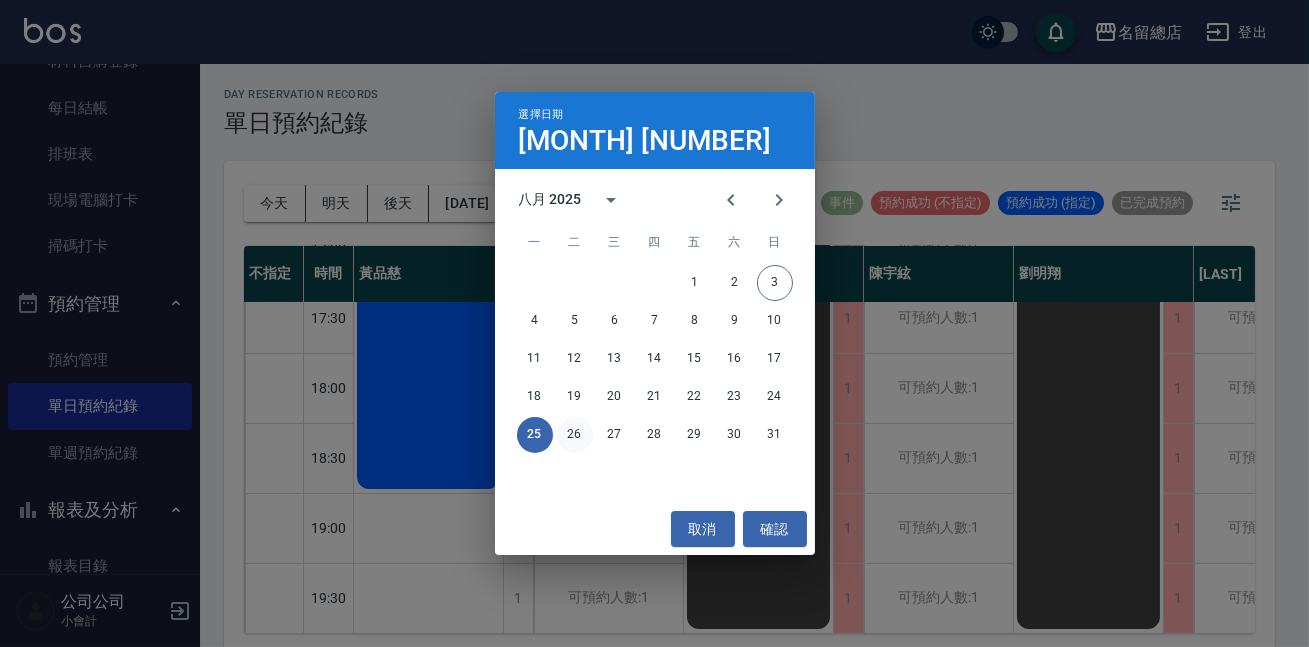 click on "26" at bounding box center (575, 435) 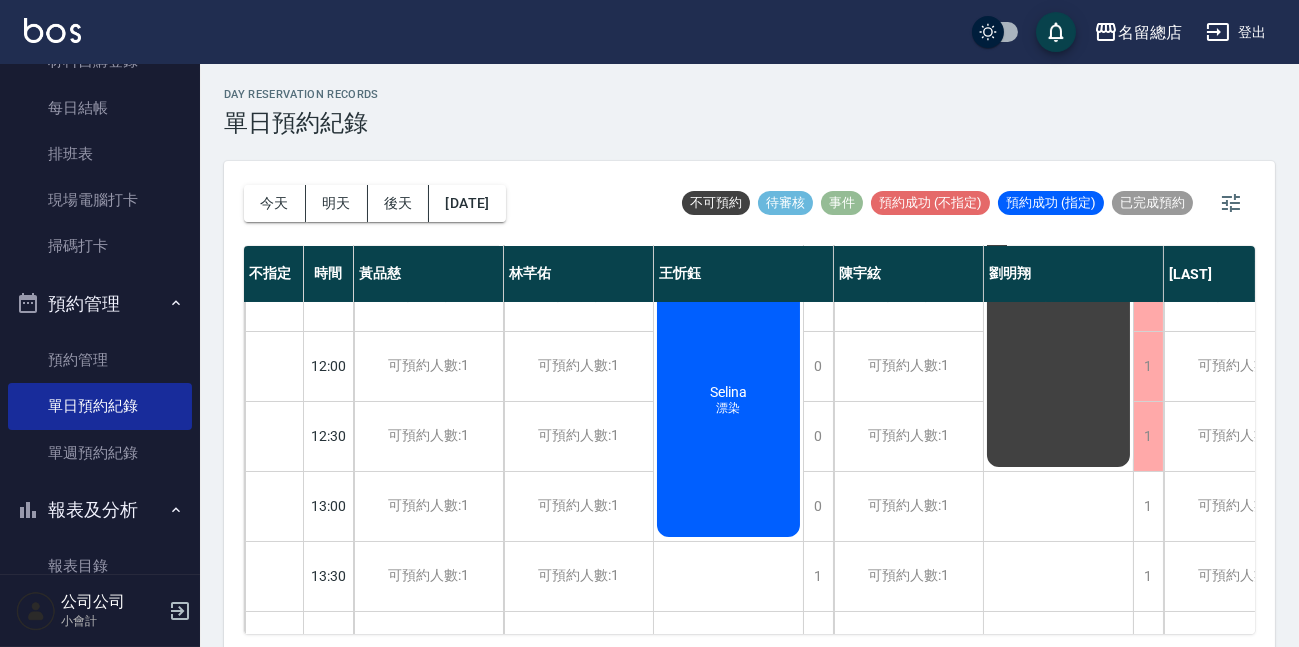 scroll, scrollTop: 0, scrollLeft: 0, axis: both 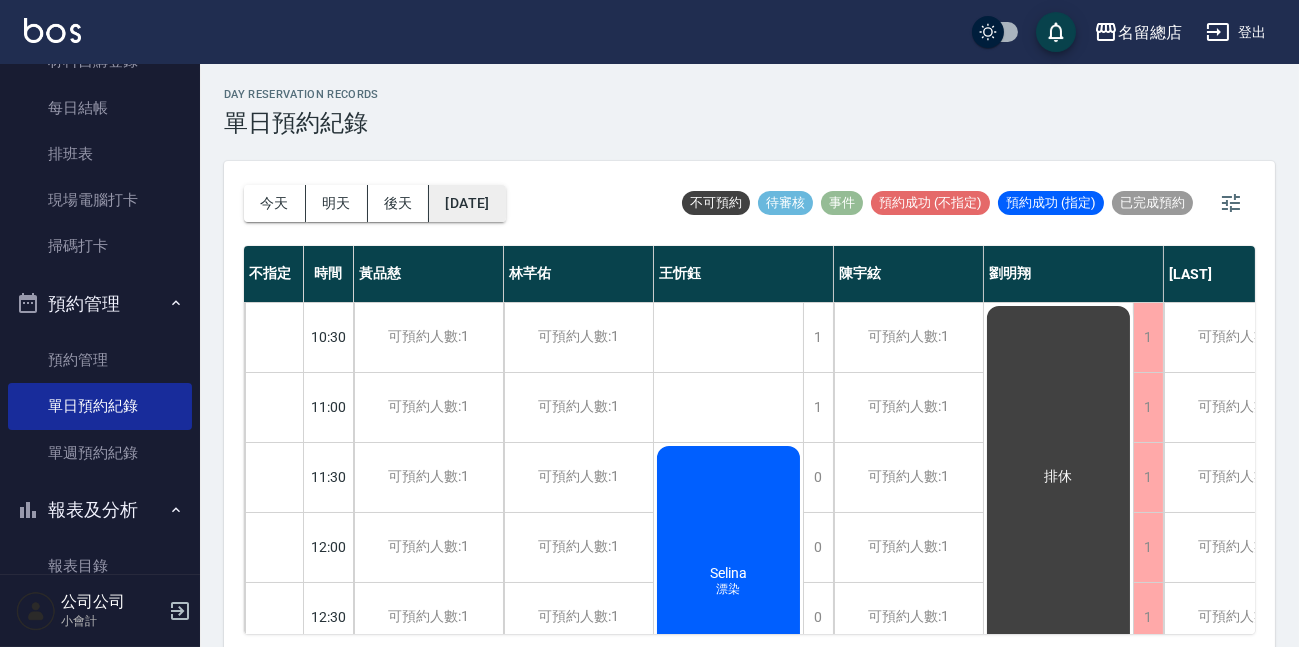 click on "[DATE]" at bounding box center [467, 203] 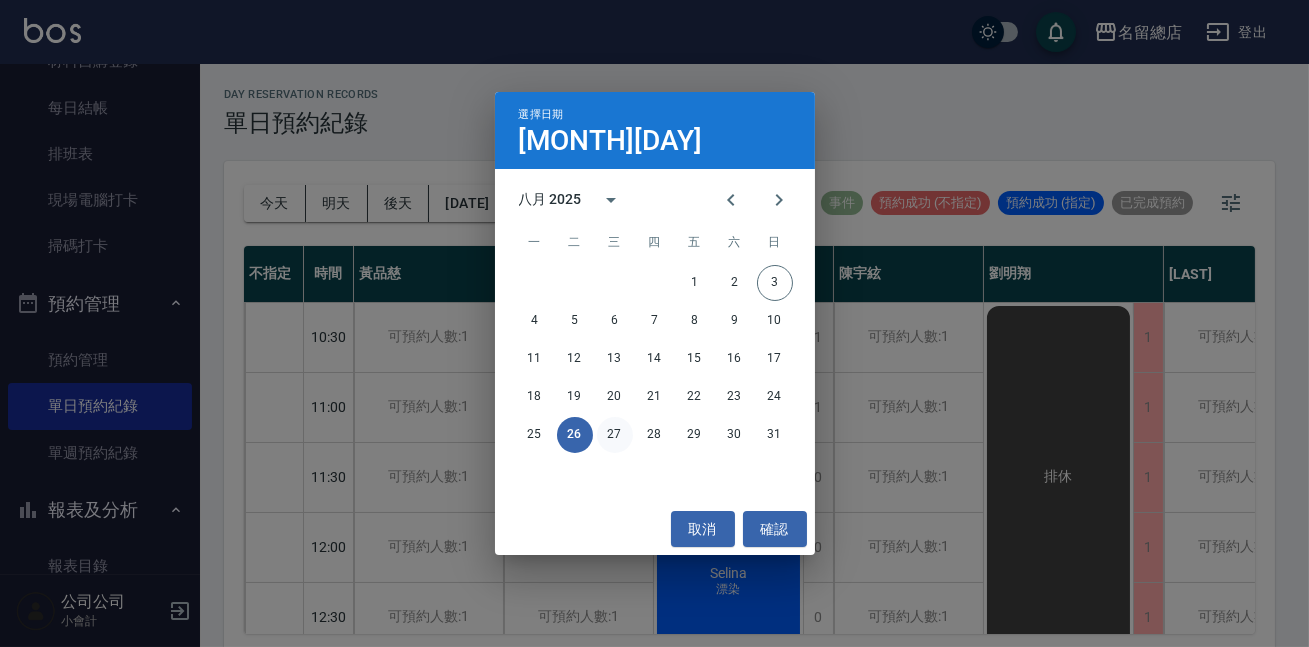 click on "27" at bounding box center [615, 435] 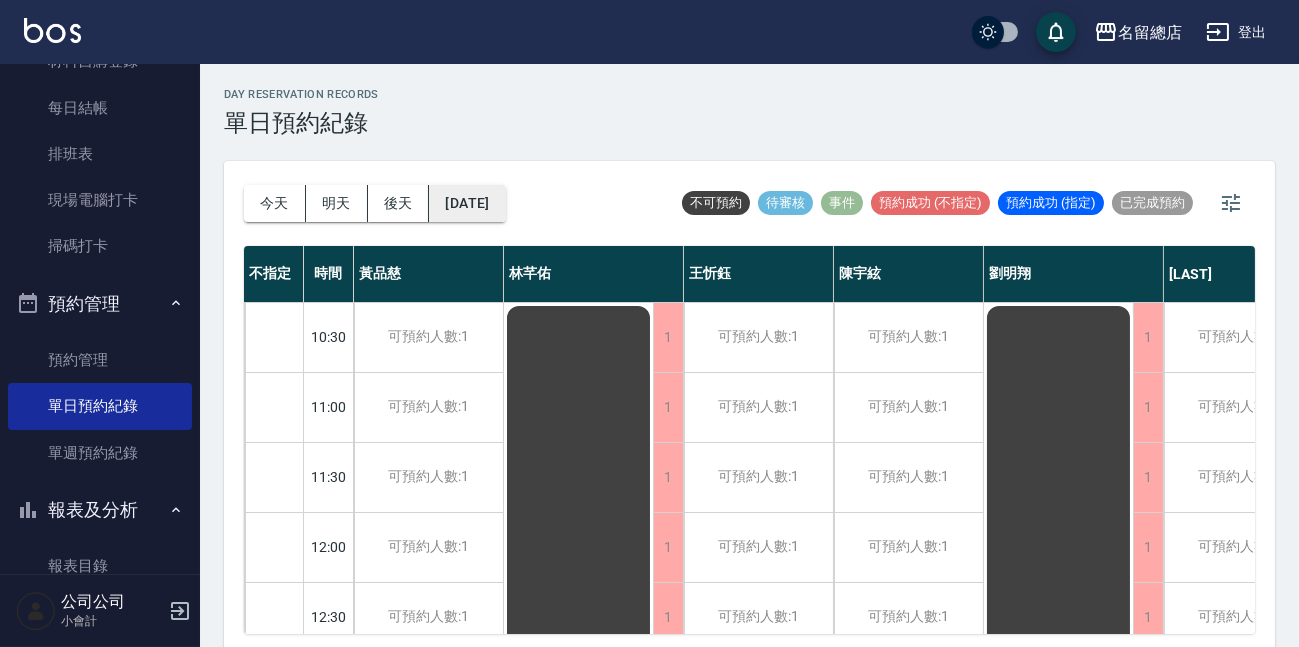 click on "[DATE]" at bounding box center (467, 203) 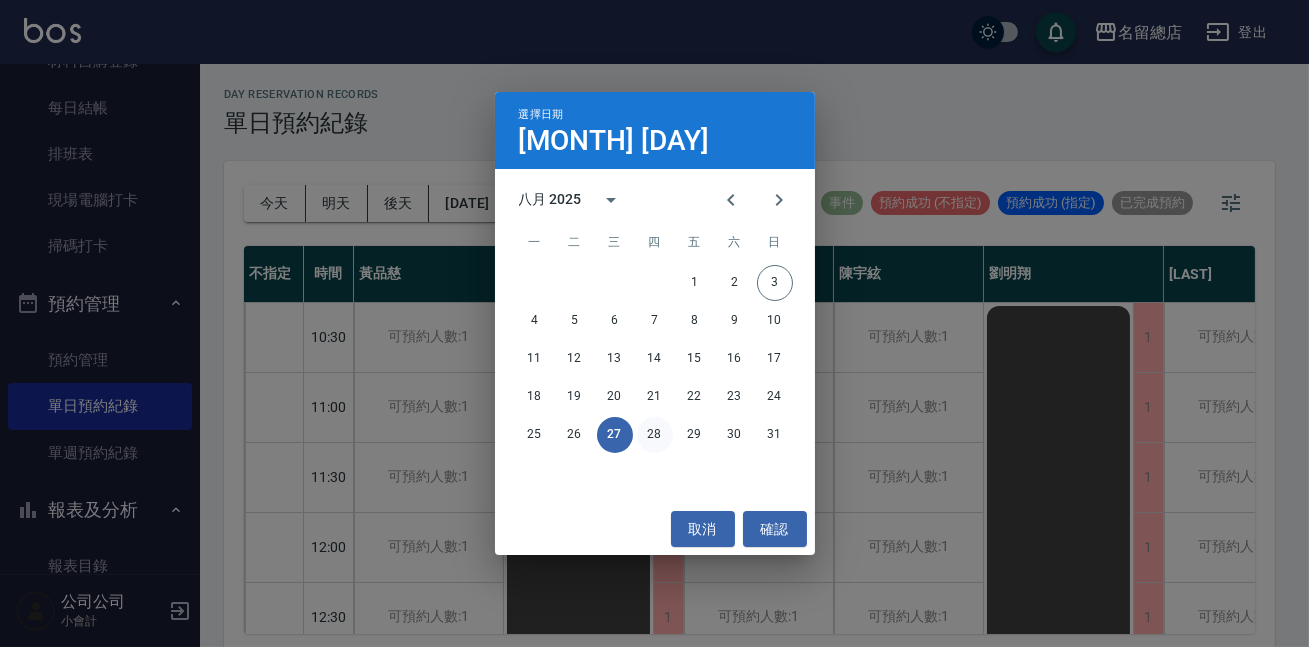 click on "28" at bounding box center [655, 435] 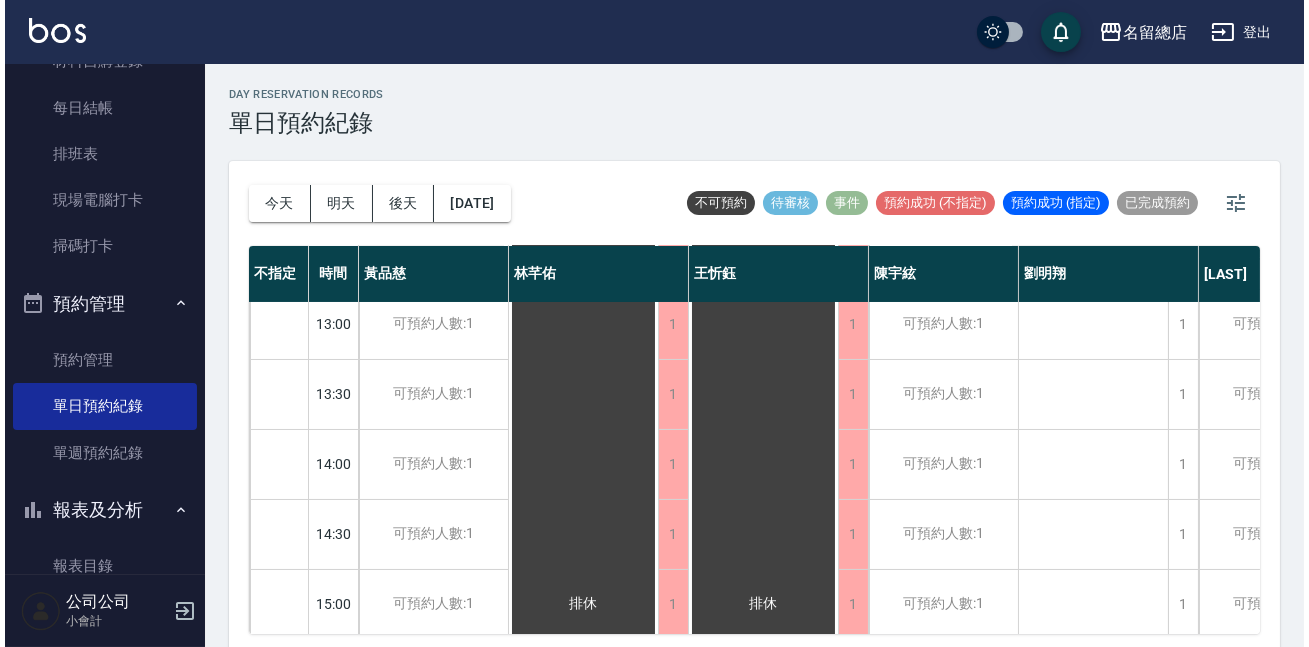 scroll, scrollTop: 454, scrollLeft: 0, axis: vertical 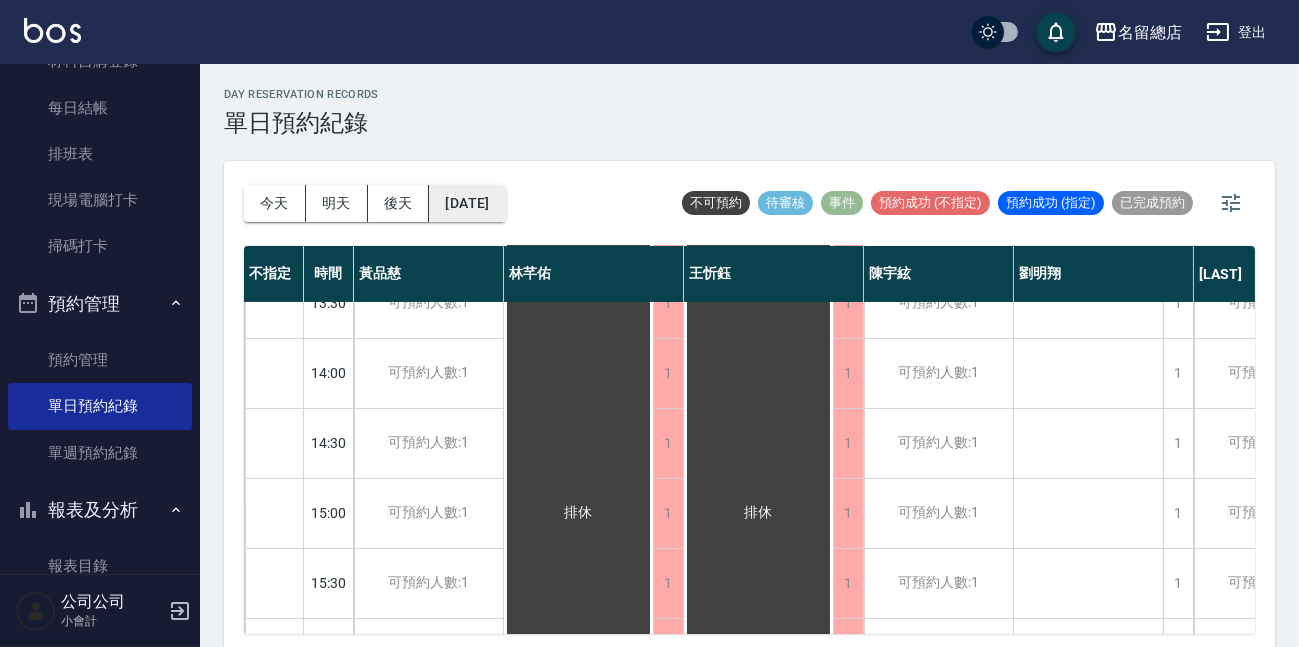 click on "[DATE]" at bounding box center [467, 203] 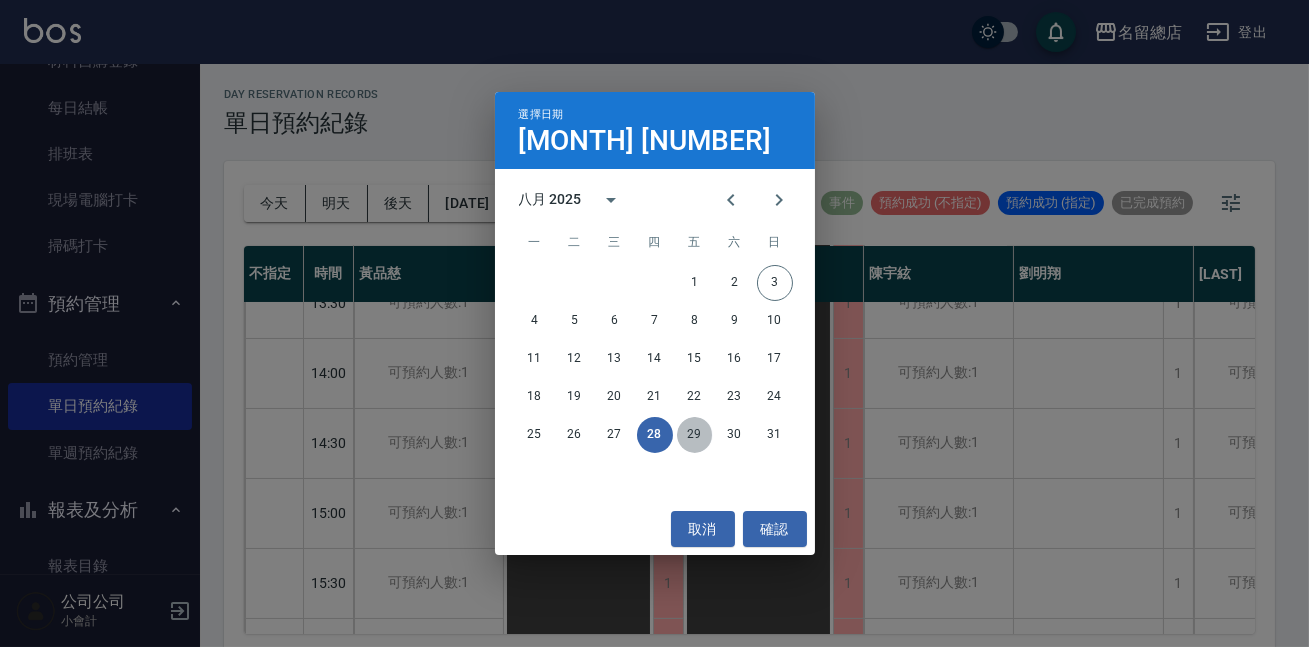 click on "29" at bounding box center [695, 435] 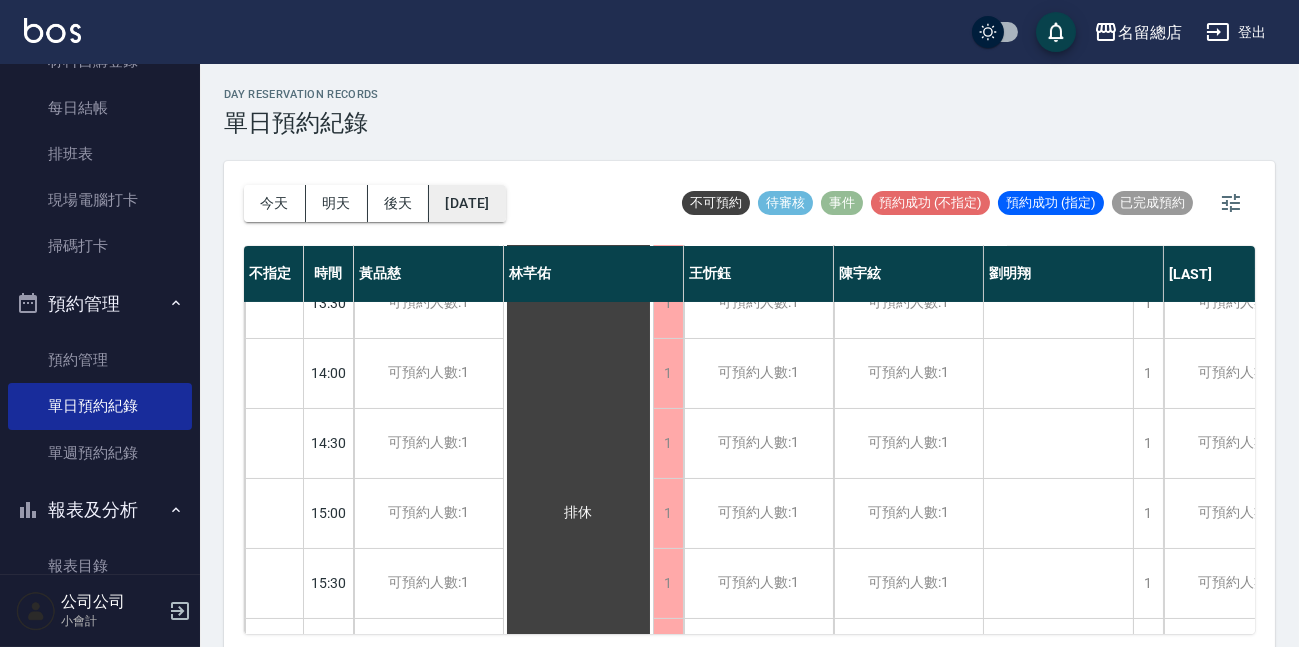 click on "[DATE]" at bounding box center [467, 203] 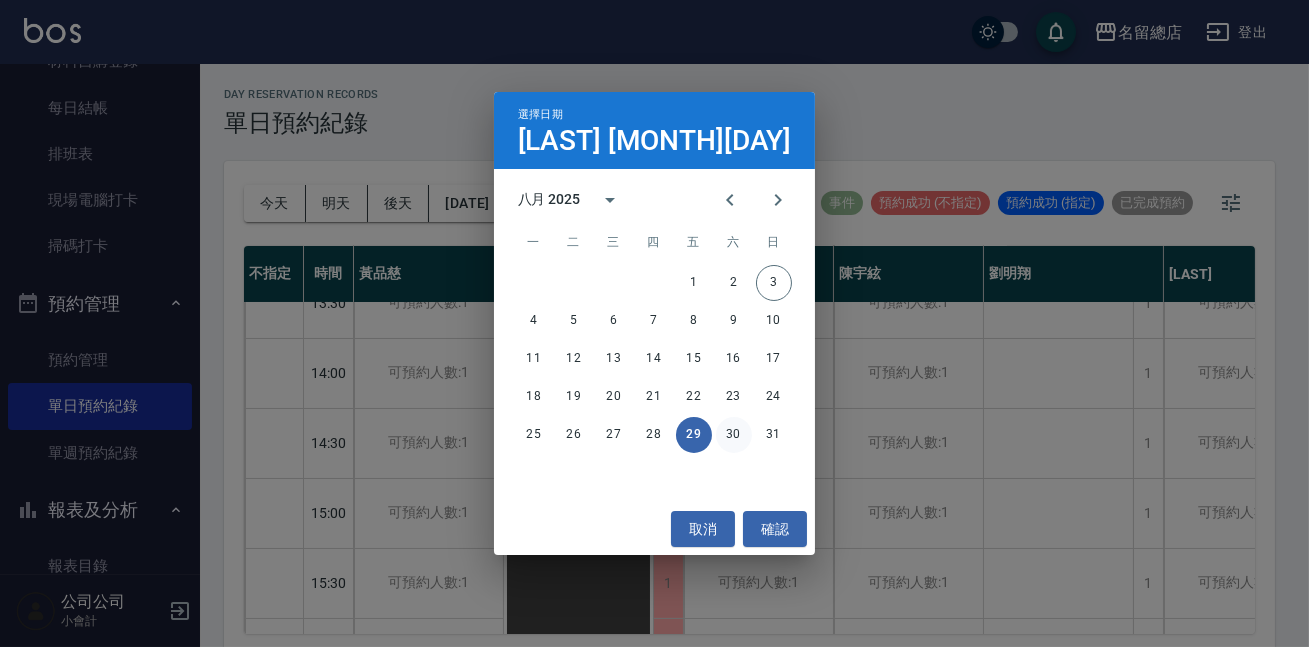 click on "30" at bounding box center [734, 435] 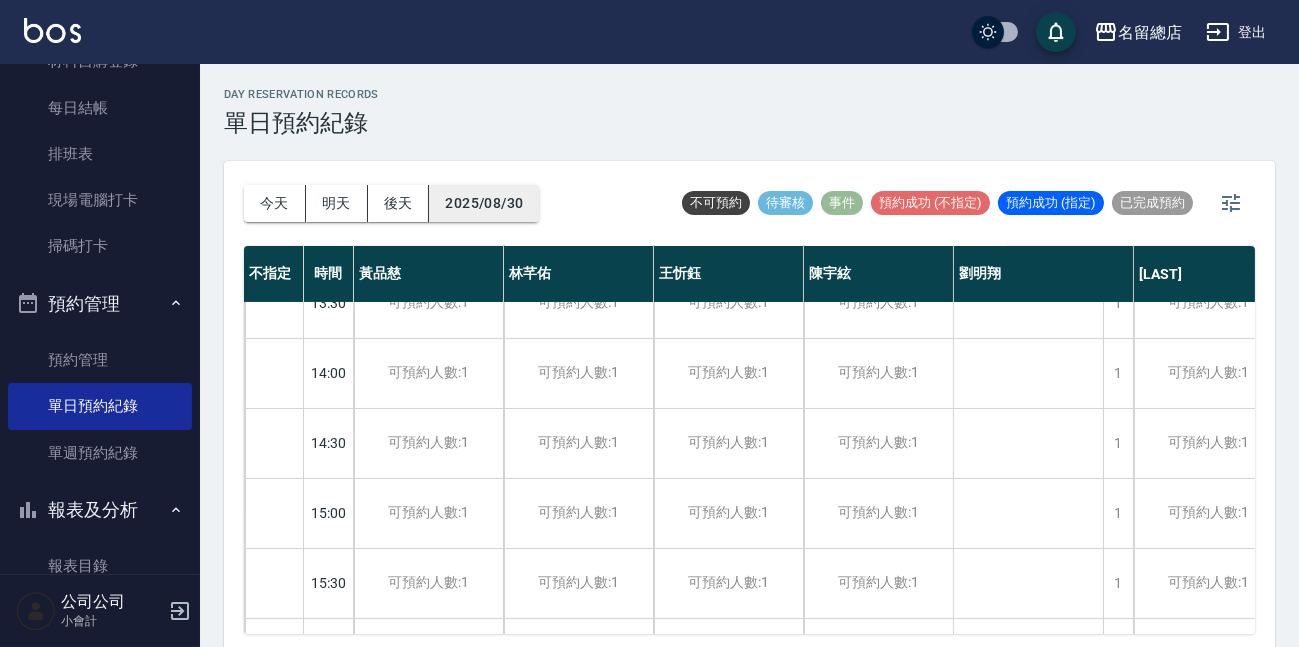 click on "2025/08/30" at bounding box center [484, 203] 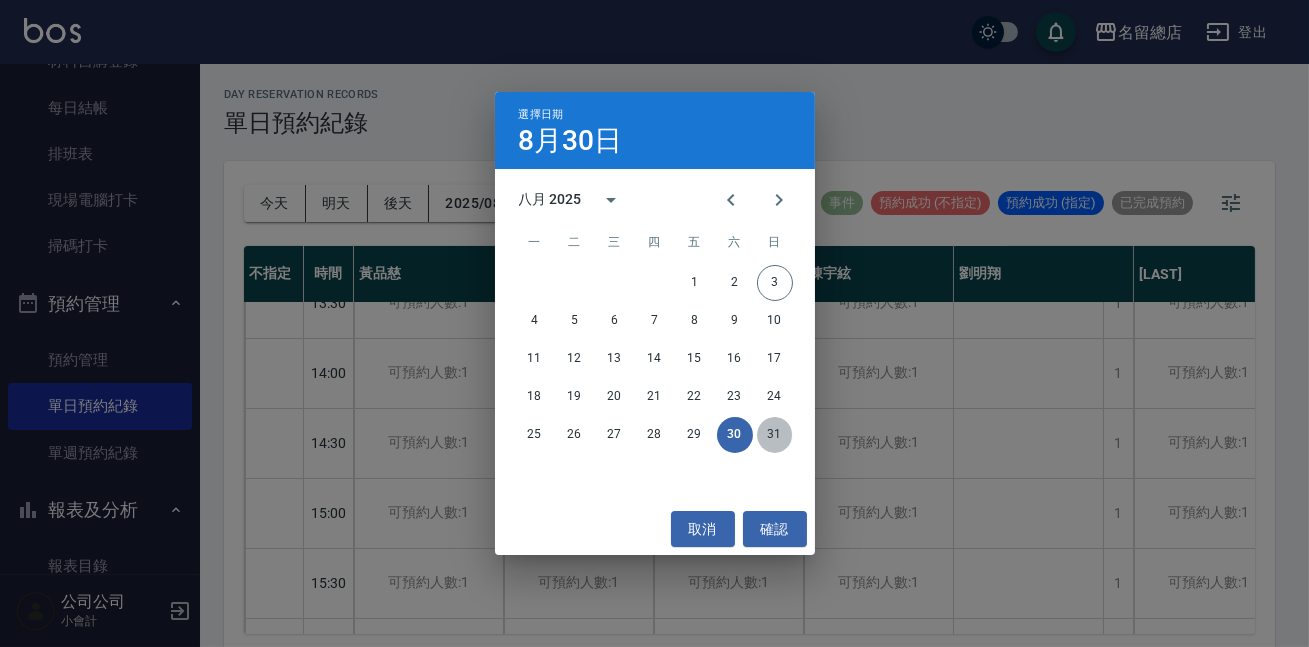 click on "31" at bounding box center (775, 435) 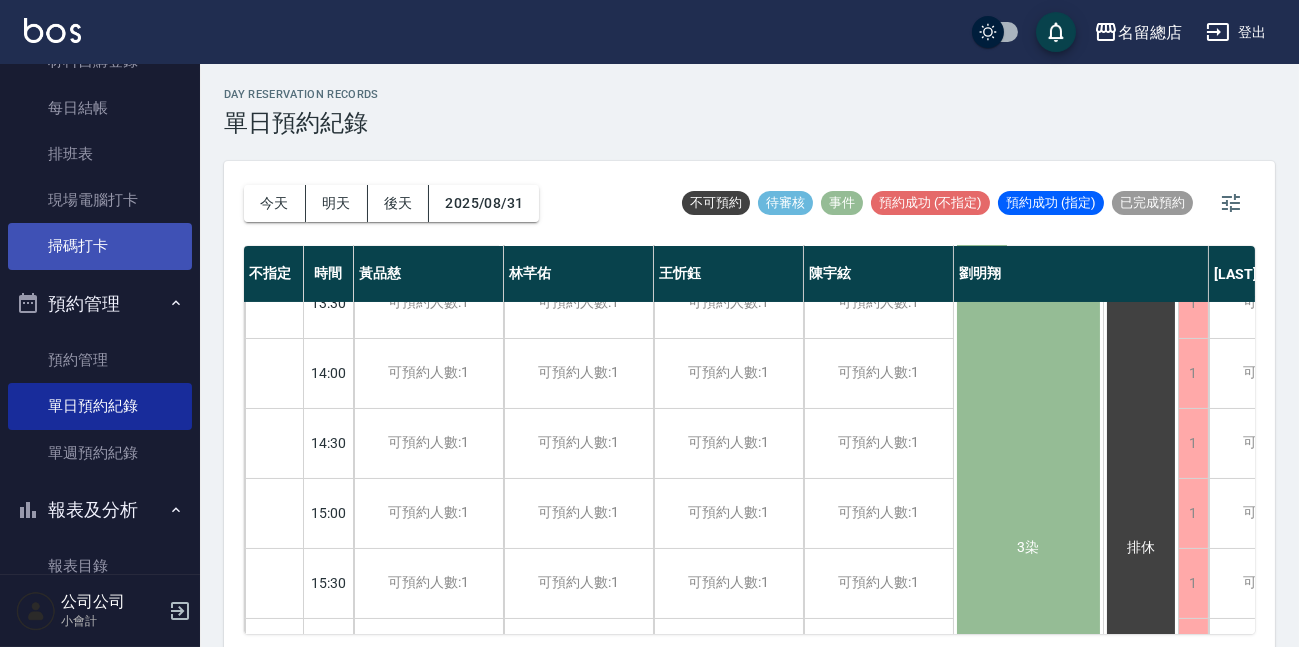 click on "掃碼打卡" at bounding box center [100, 246] 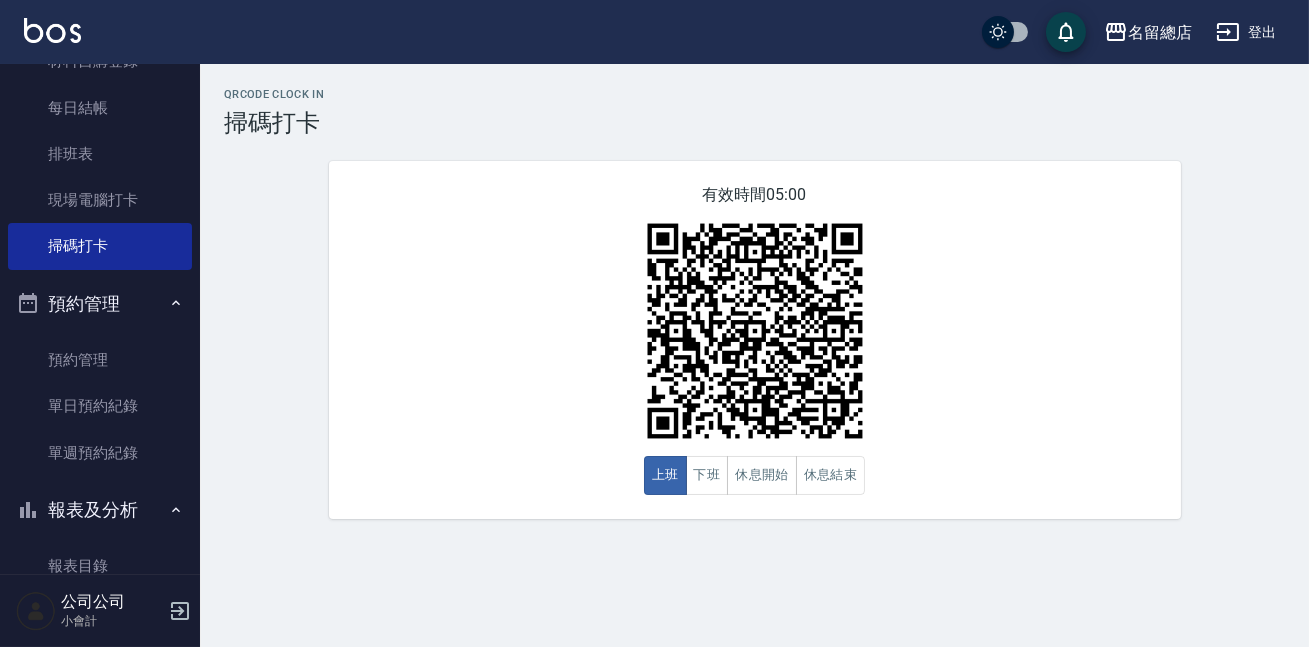 scroll, scrollTop: 414, scrollLeft: 0, axis: vertical 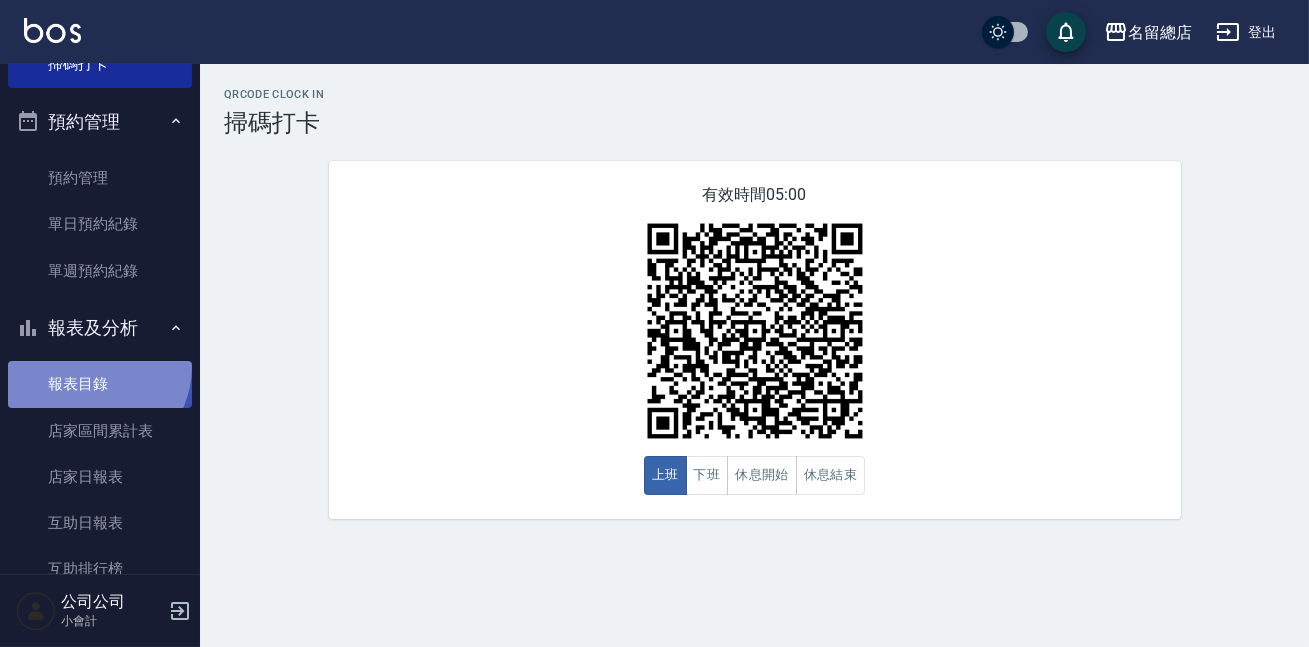click on "報表目錄" at bounding box center (100, 384) 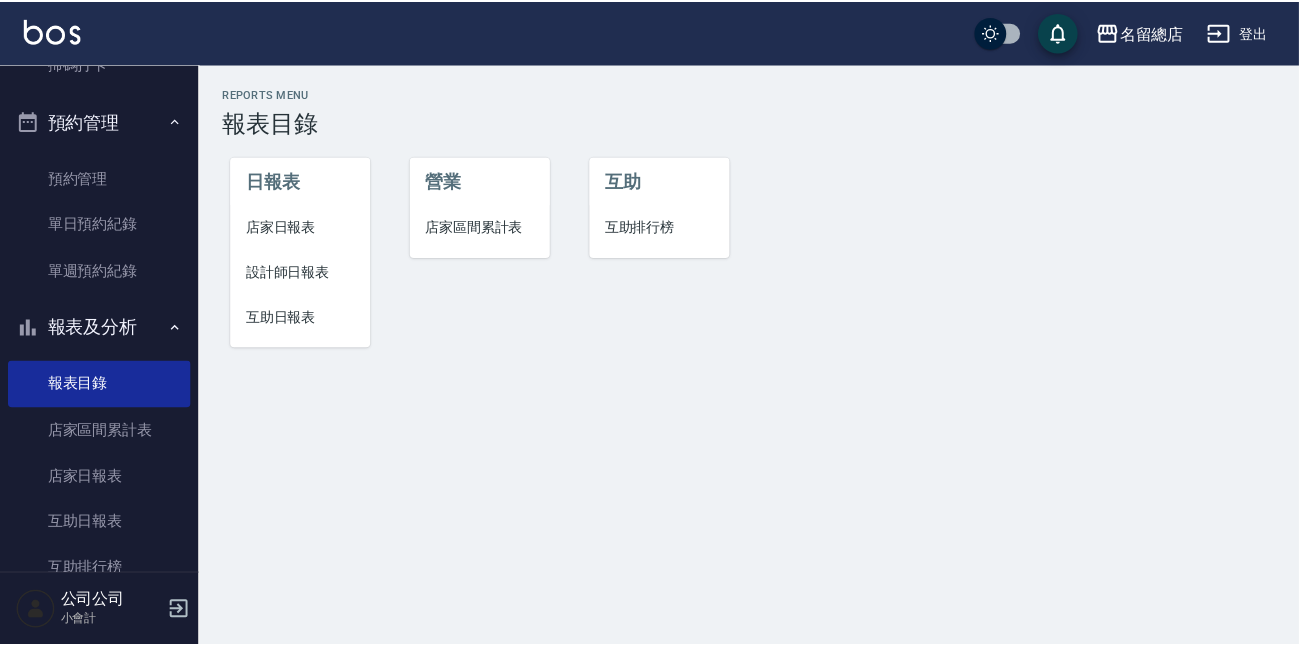 scroll, scrollTop: 778, scrollLeft: 0, axis: vertical 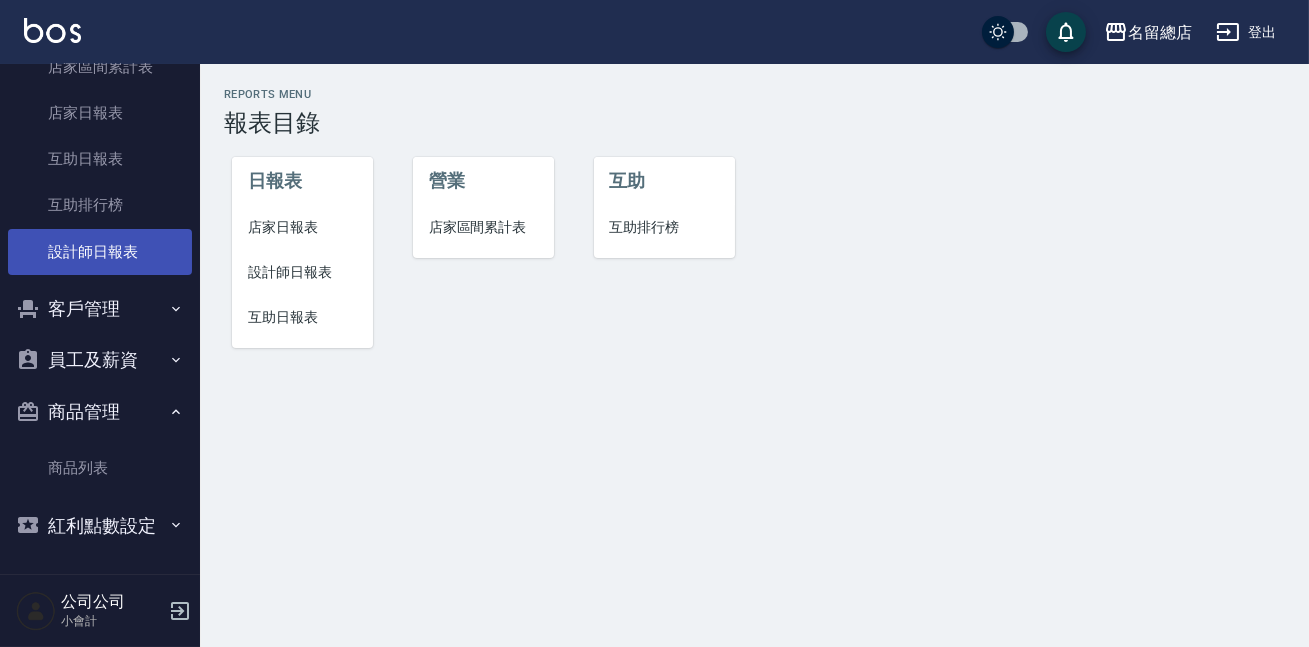 click on "設計師日報表" at bounding box center (100, 252) 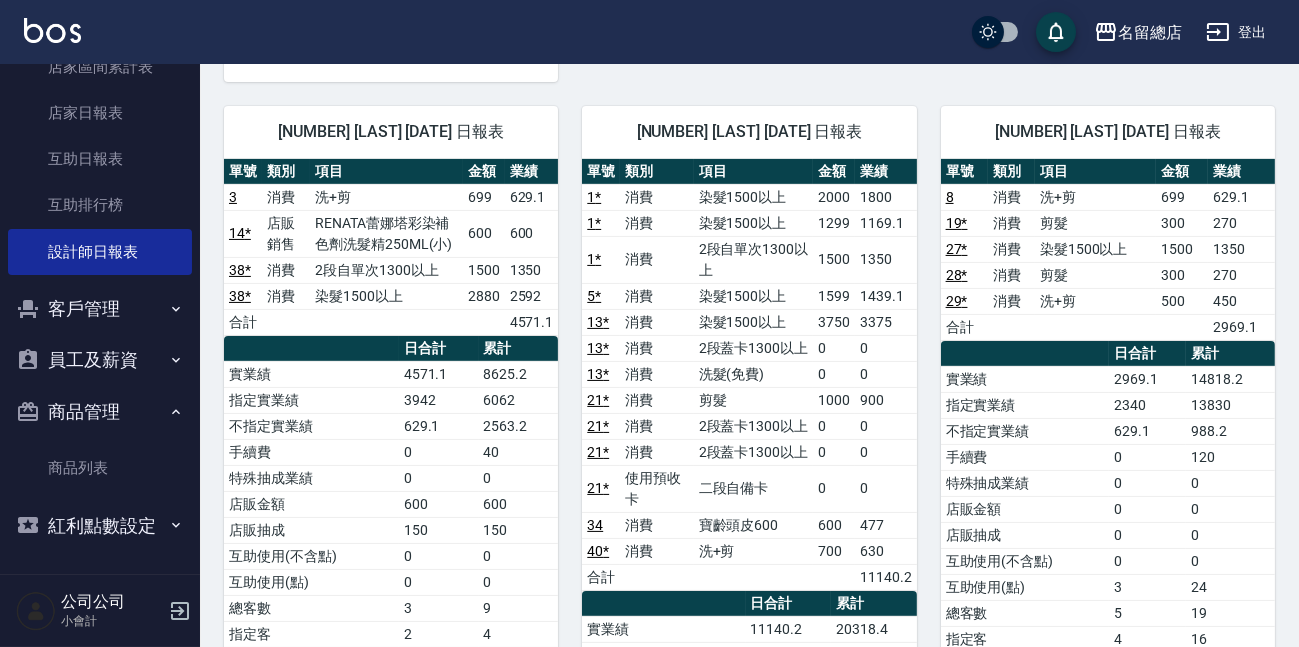 scroll, scrollTop: 818, scrollLeft: 0, axis: vertical 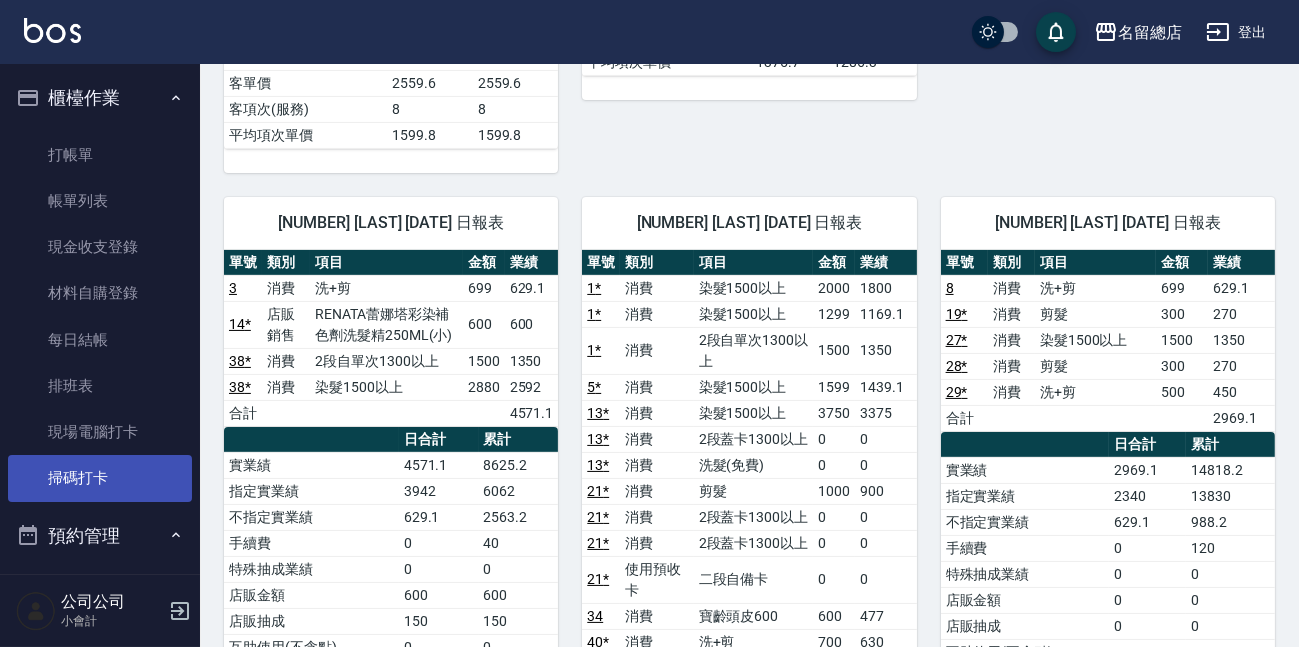click on "掃碼打卡" at bounding box center [100, 478] 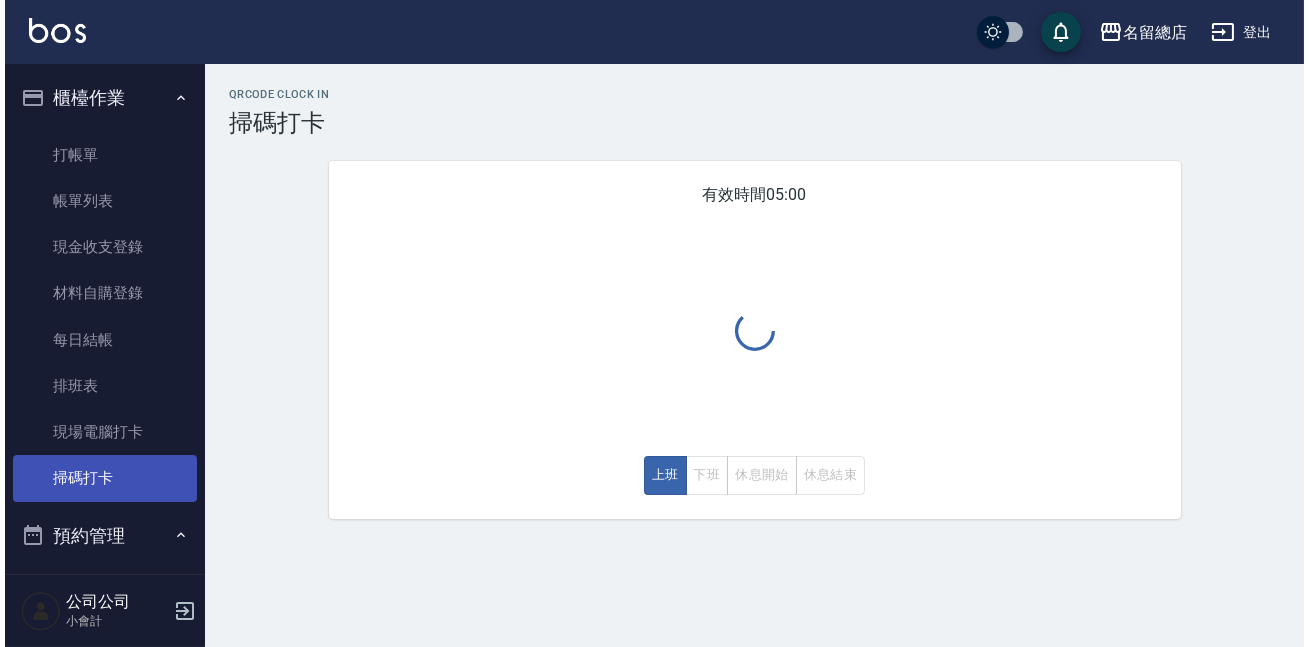 scroll, scrollTop: 0, scrollLeft: 0, axis: both 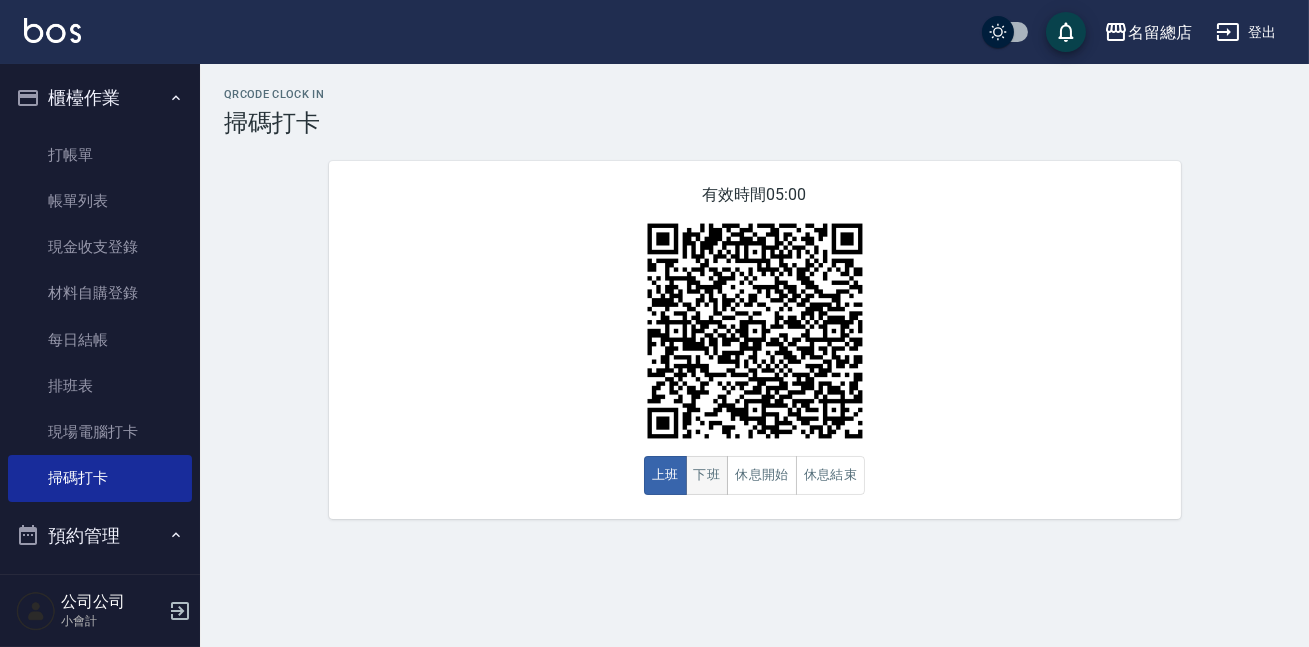 click on "下班" at bounding box center (707, 475) 